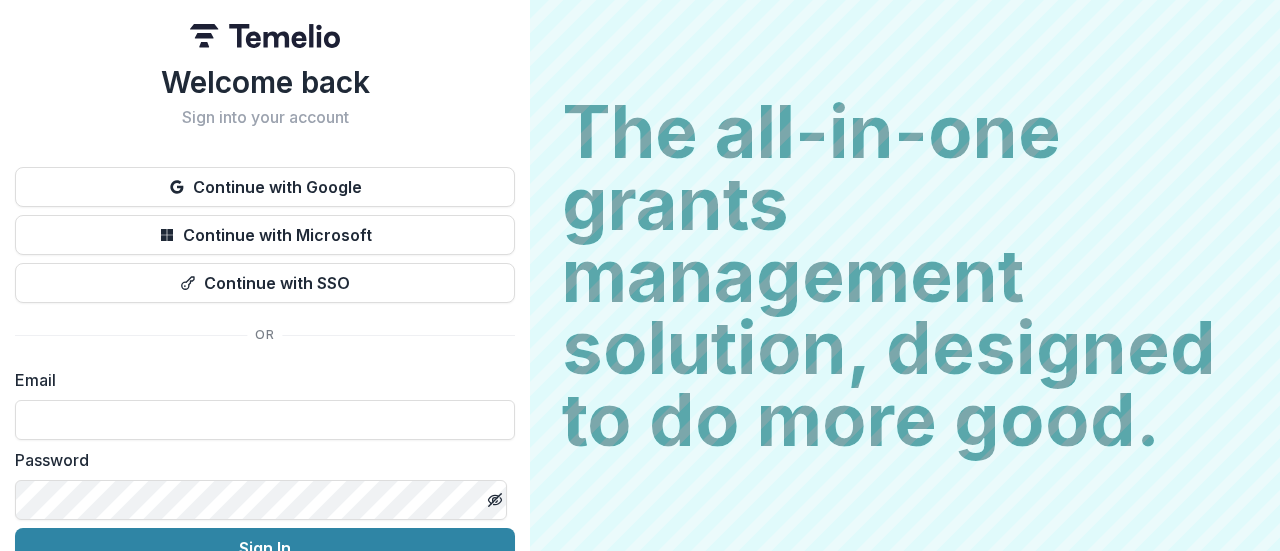 scroll, scrollTop: 0, scrollLeft: 0, axis: both 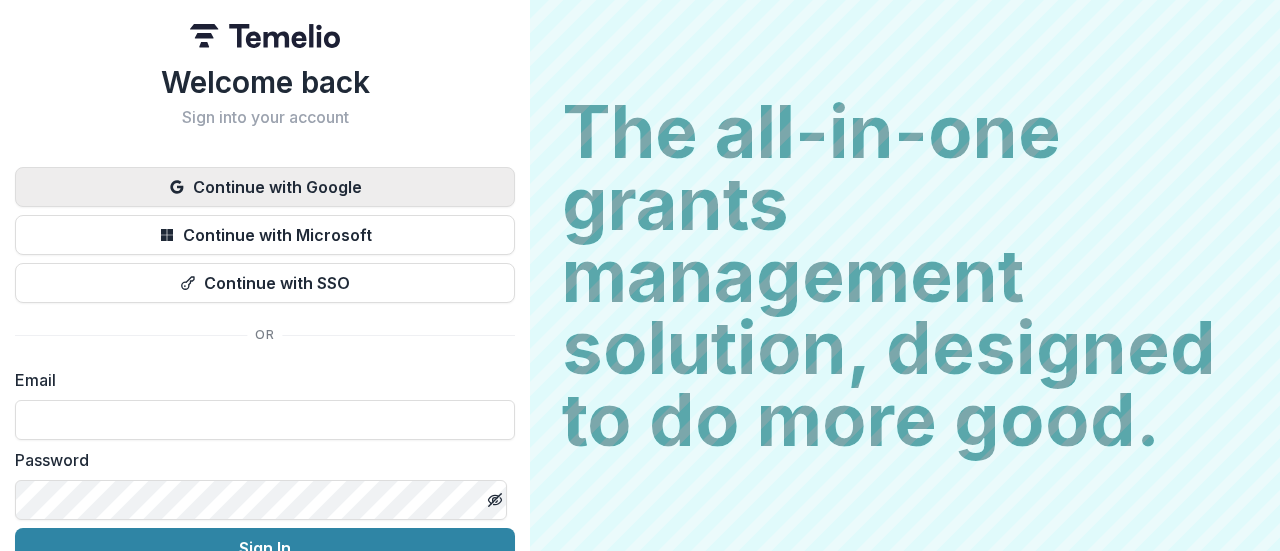 click on "Continue with Google" at bounding box center (265, 187) 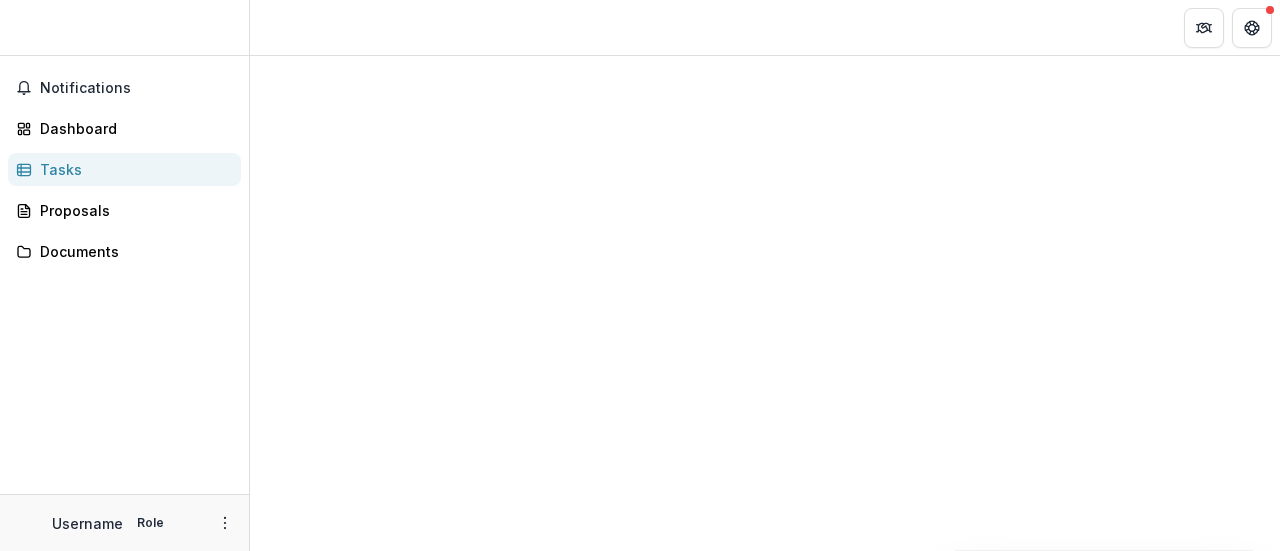 scroll, scrollTop: 0, scrollLeft: 0, axis: both 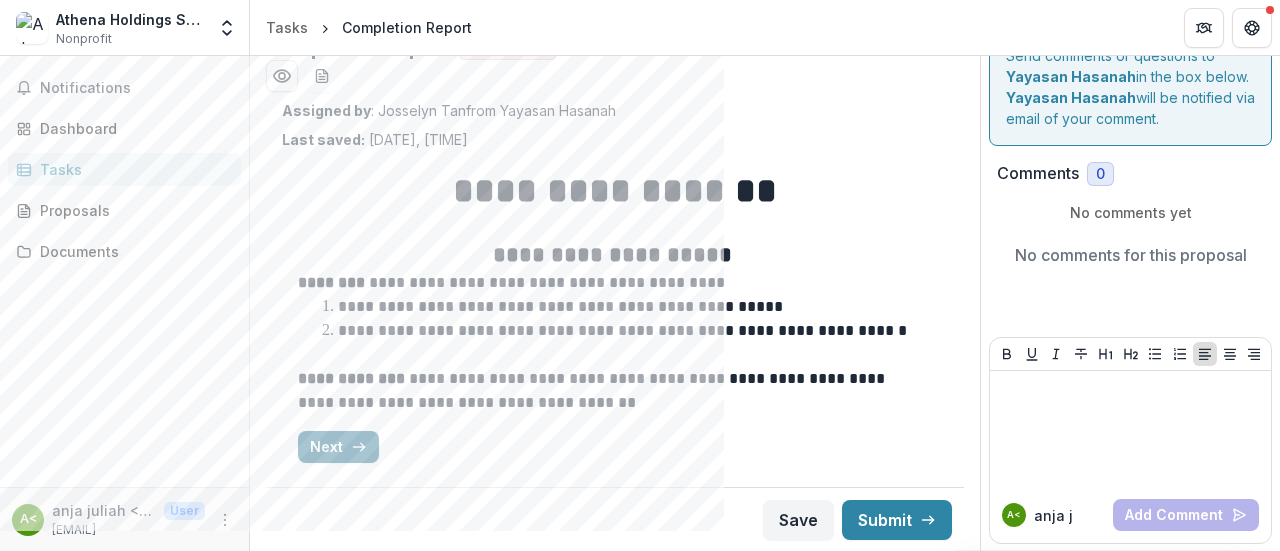 click on "Next" at bounding box center (338, 447) 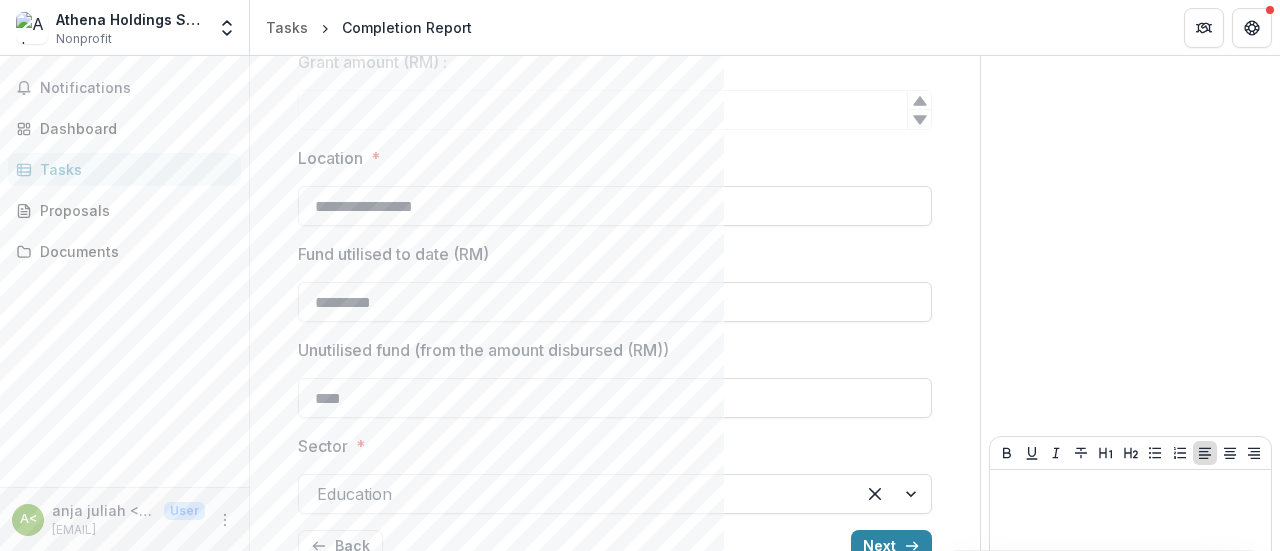 scroll, scrollTop: 634, scrollLeft: 0, axis: vertical 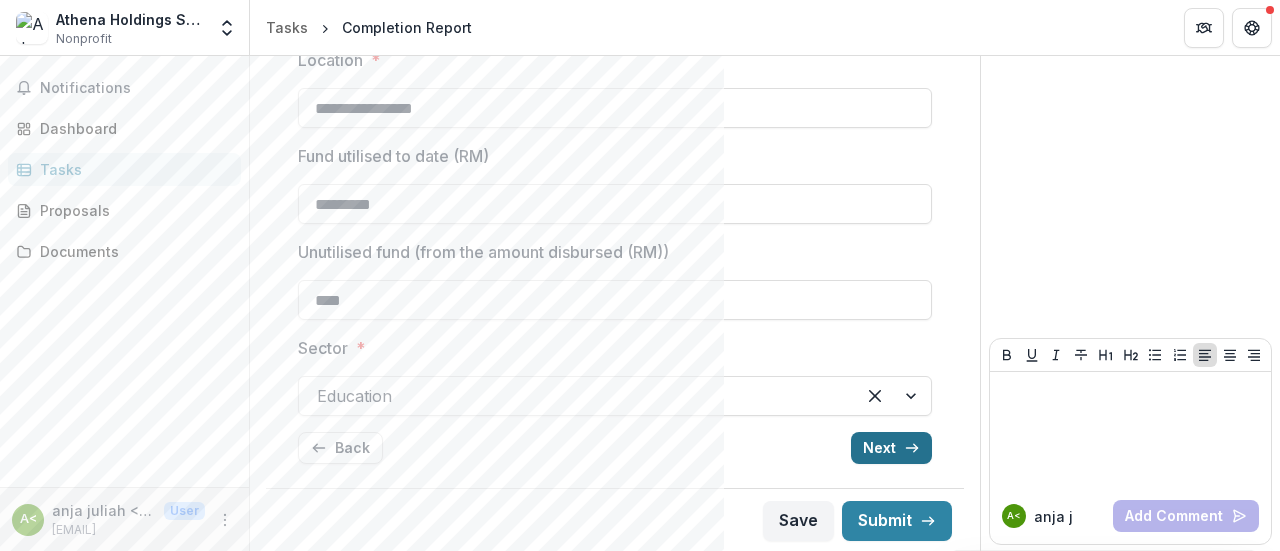 click on "Next" at bounding box center (891, 448) 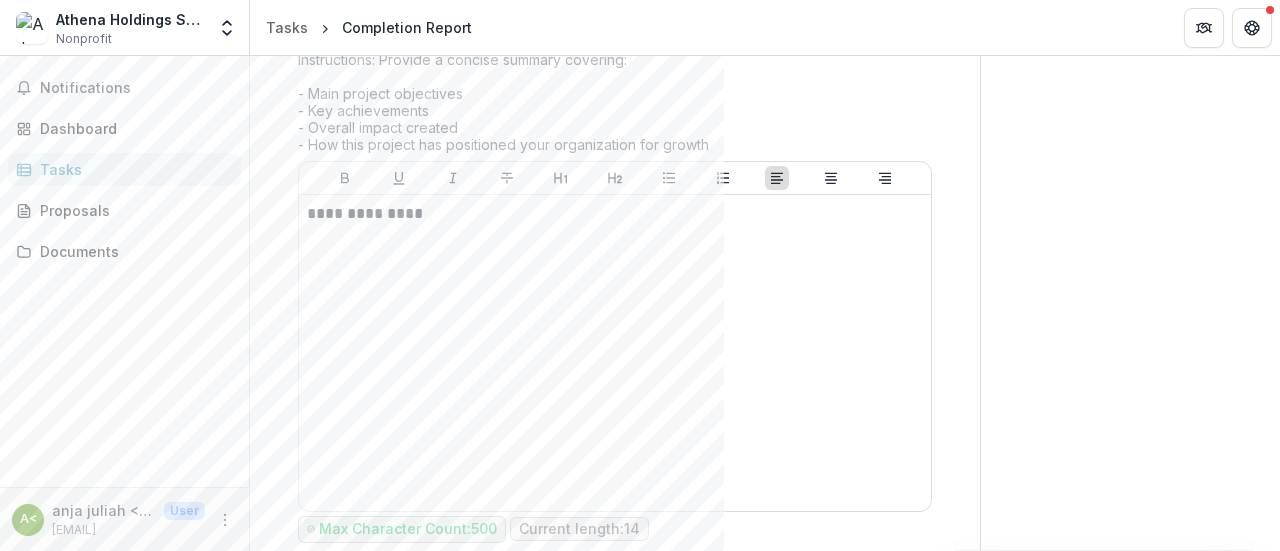 scroll, scrollTop: 100, scrollLeft: 0, axis: vertical 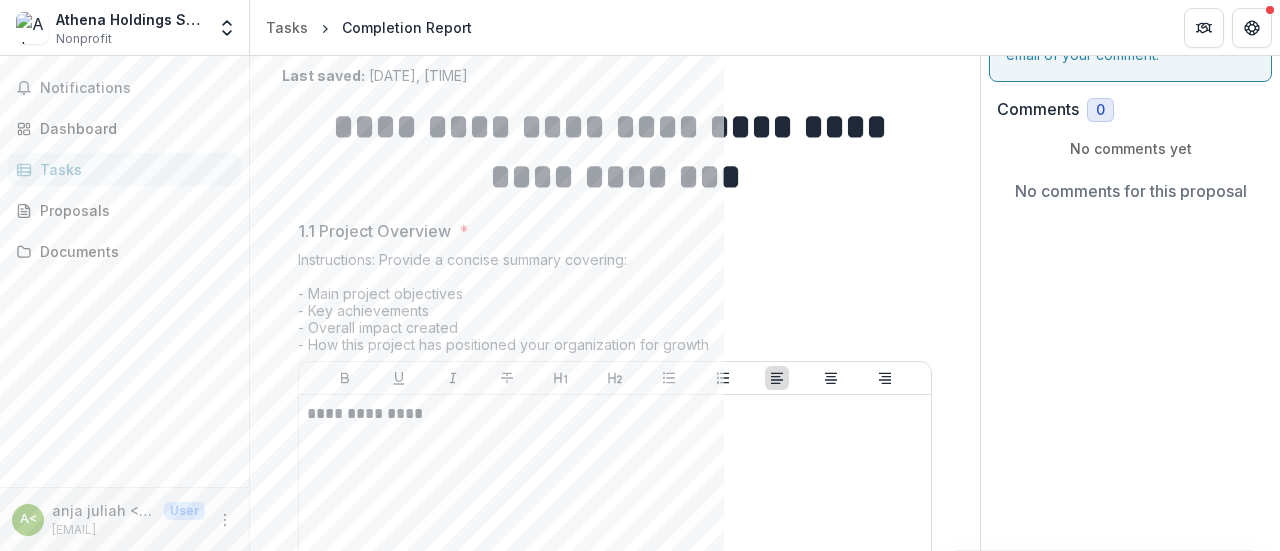 click on "Instructions: Provide a concise summary covering:
- Main project objectives
- Key achievements
- Overall impact created
- How this project has positioned your organization for growth" at bounding box center [615, 306] 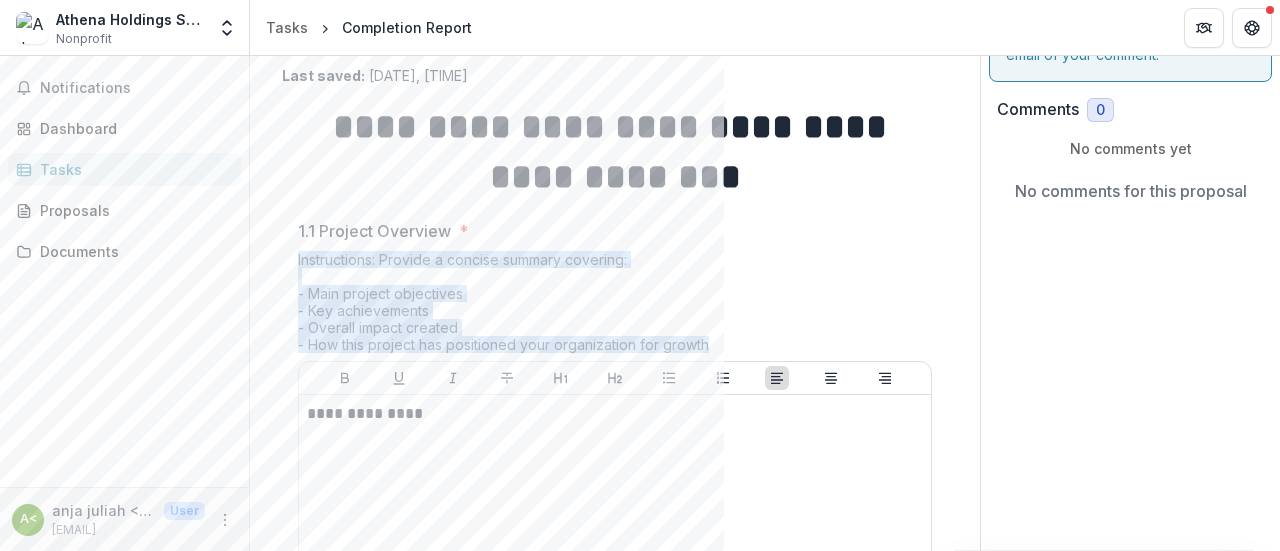 drag, startPoint x: 707, startPoint y: 341, endPoint x: 299, endPoint y: 251, distance: 417.80856 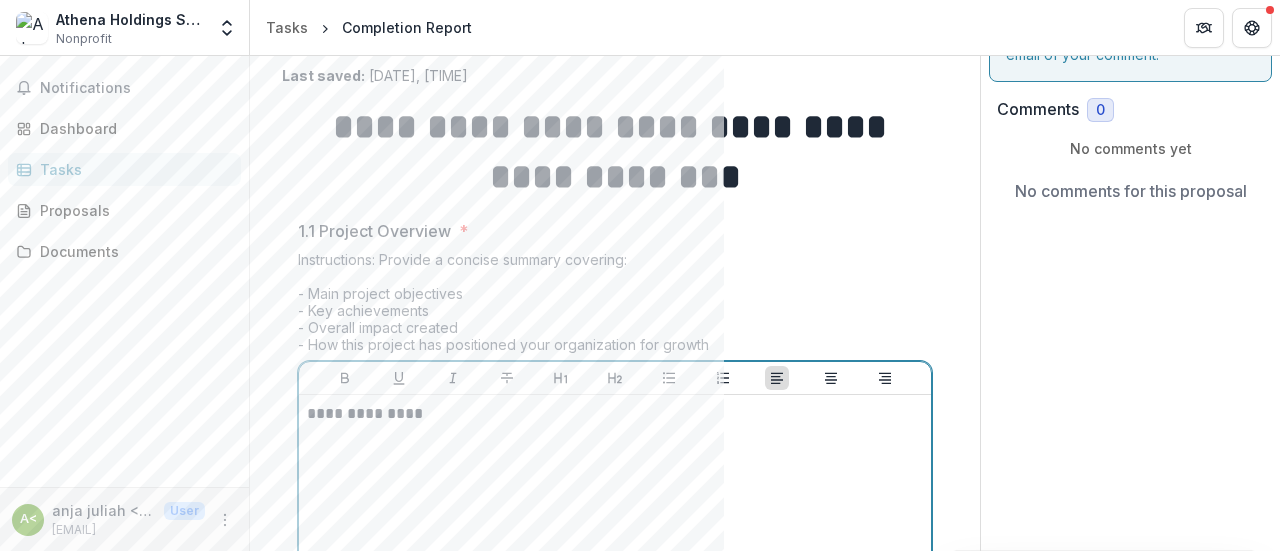 click on "**********" at bounding box center [615, 553] 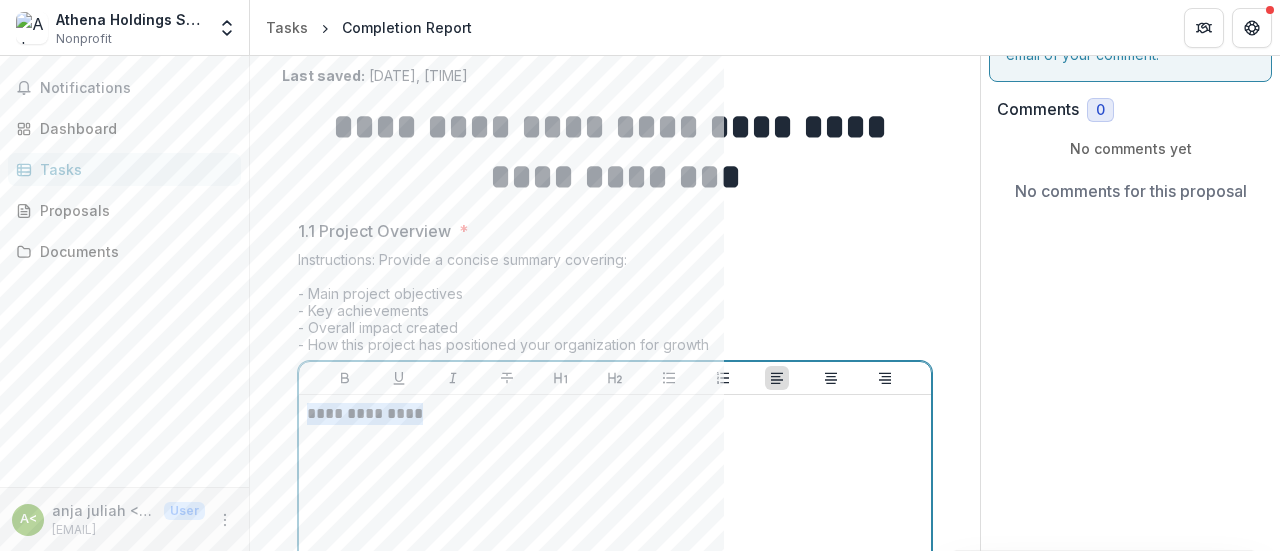 drag, startPoint x: 457, startPoint y: 409, endPoint x: 294, endPoint y: 443, distance: 166.50826 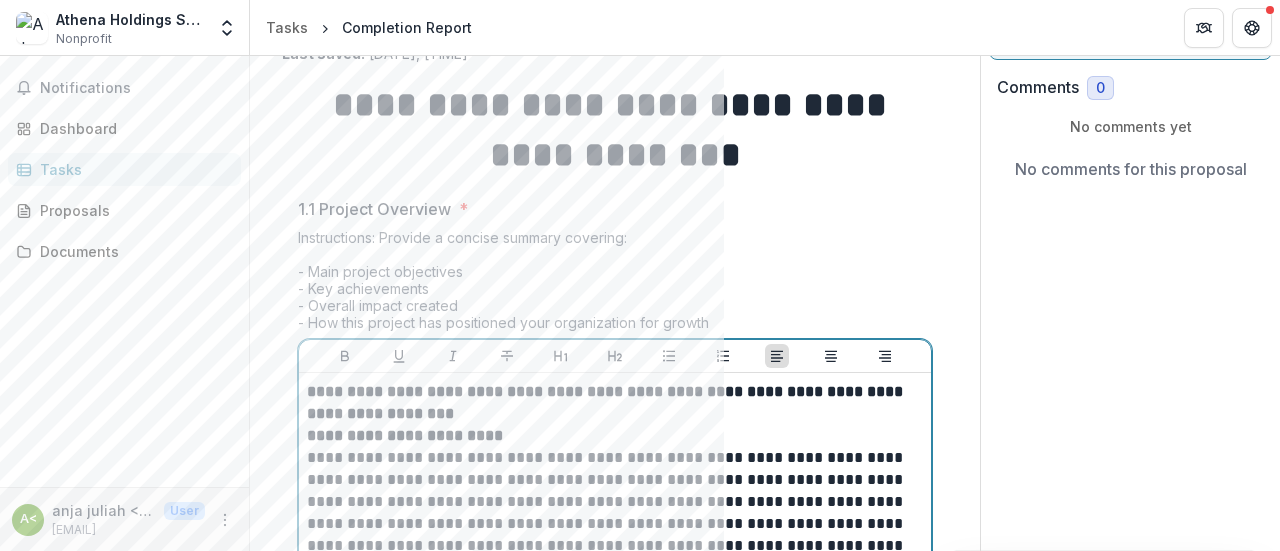 scroll, scrollTop: 322, scrollLeft: 0, axis: vertical 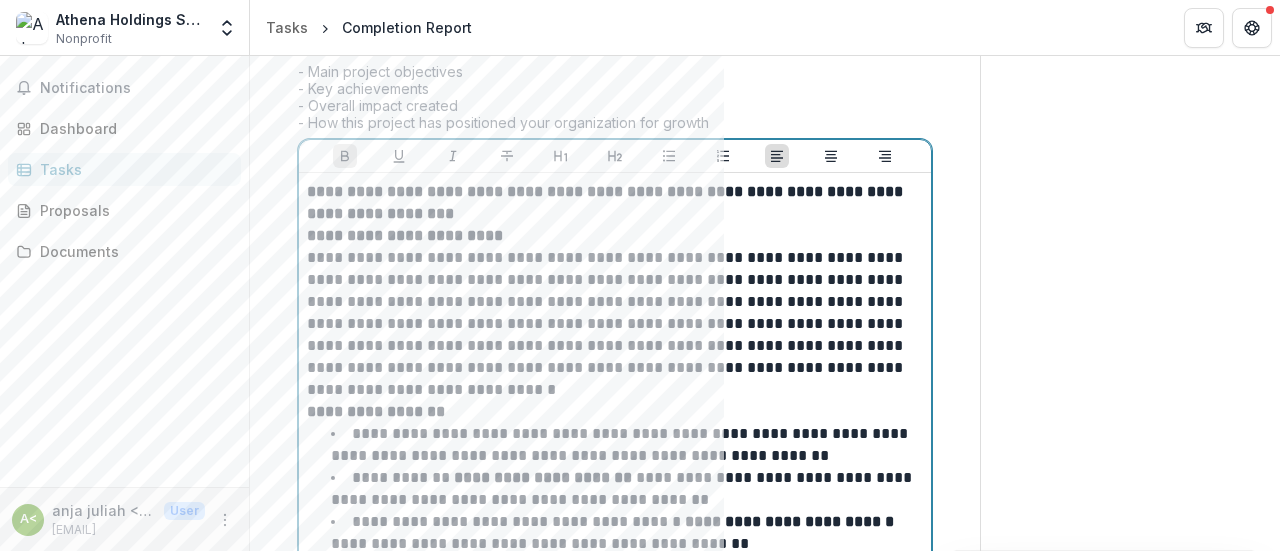 click on "**********" at bounding box center (612, 203) 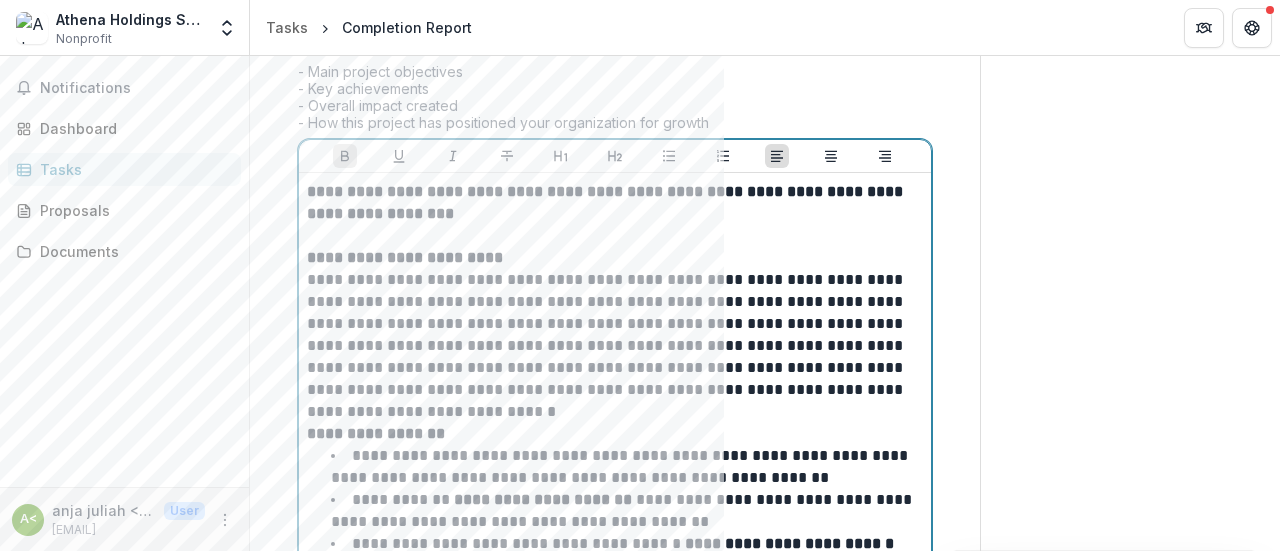 scroll, scrollTop: 422, scrollLeft: 0, axis: vertical 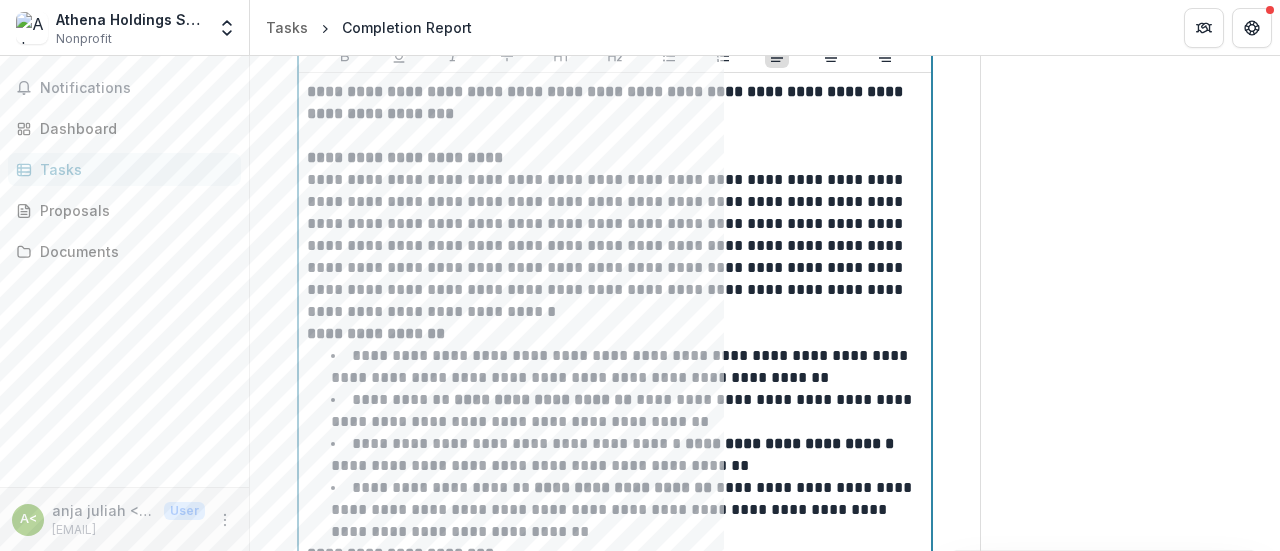 click on "**********" at bounding box center [612, 235] 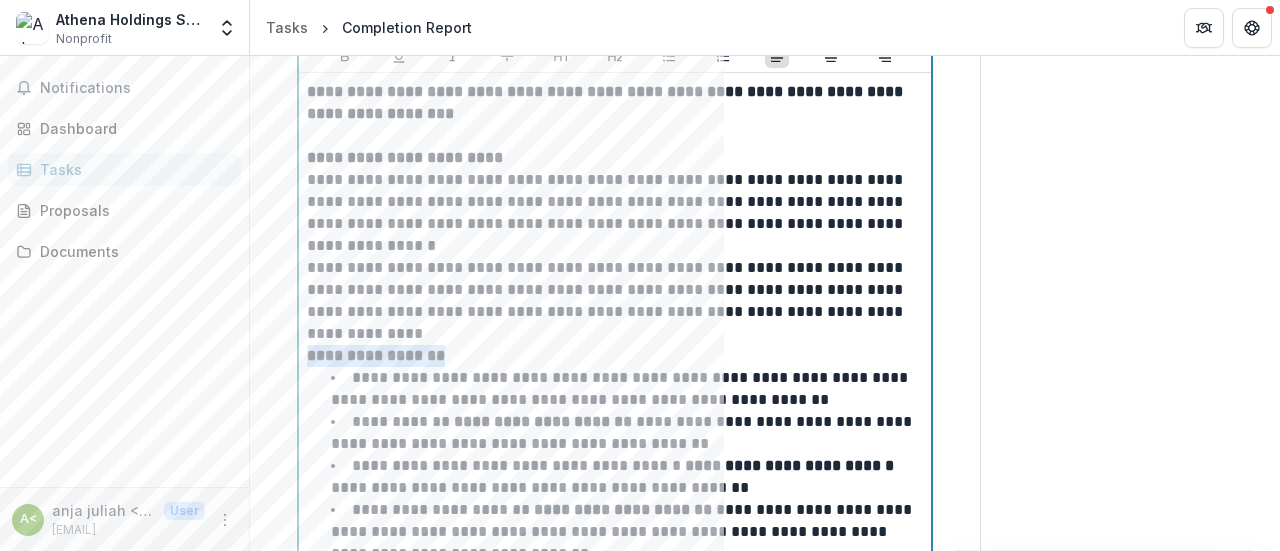 click on "**********" at bounding box center [615, 488] 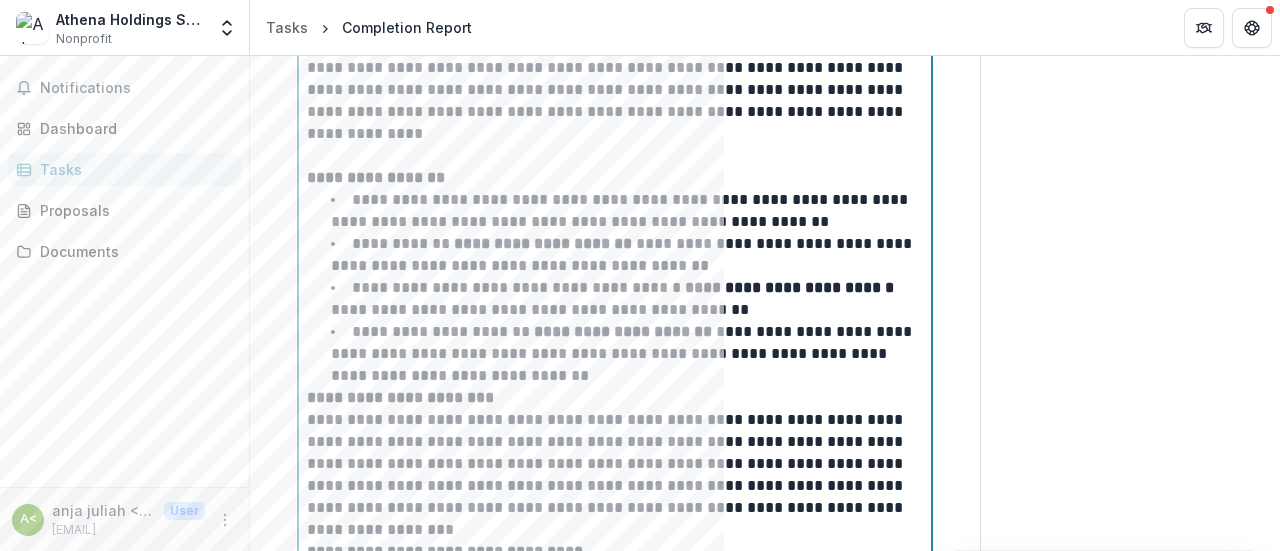 scroll, scrollTop: 722, scrollLeft: 0, axis: vertical 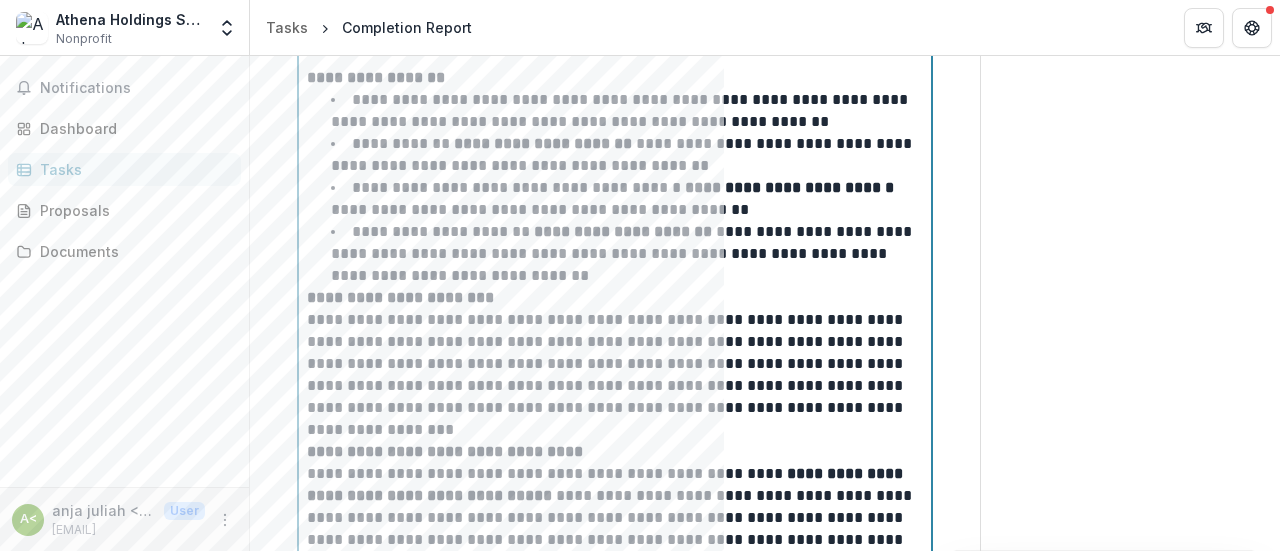 click on "**********" at bounding box center [400, 297] 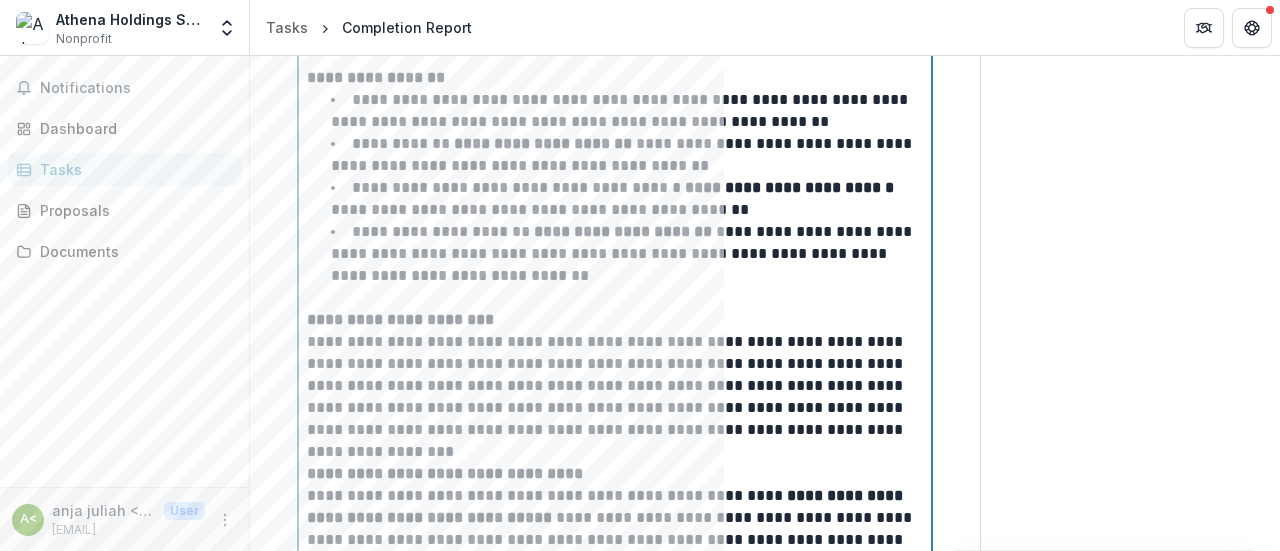 click on "**********" at bounding box center (612, 386) 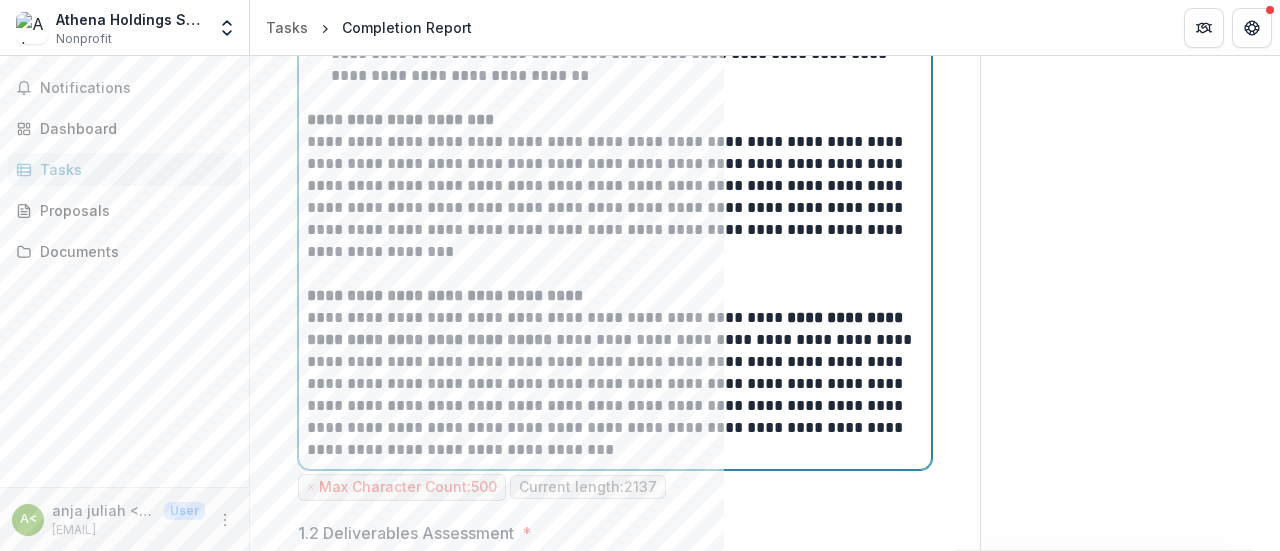 scroll, scrollTop: 722, scrollLeft: 0, axis: vertical 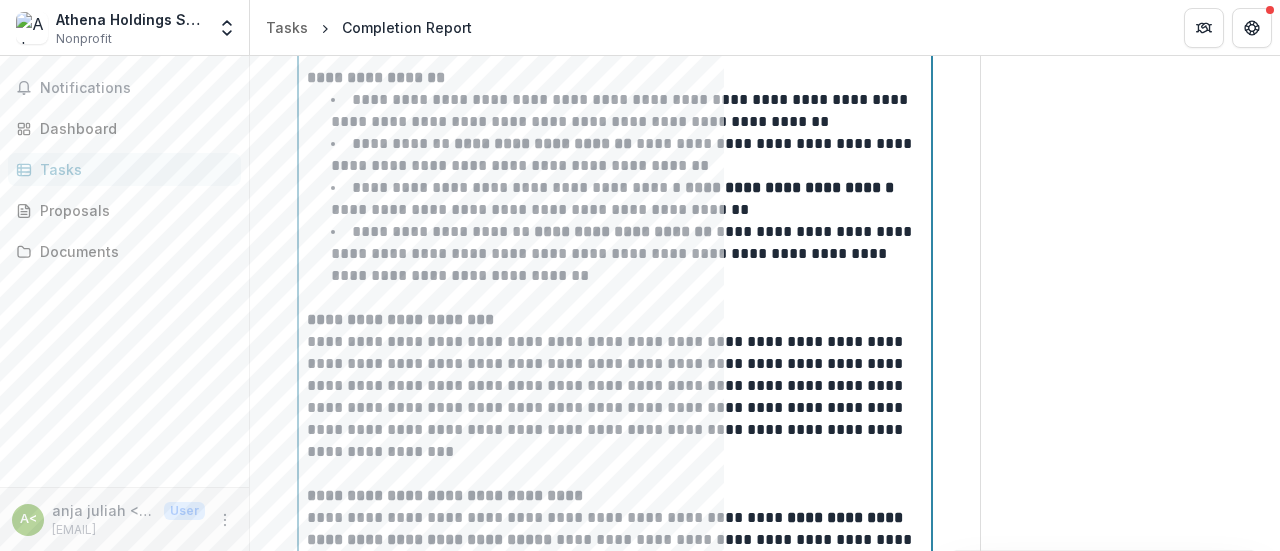 click on "**********" at bounding box center [623, 253] 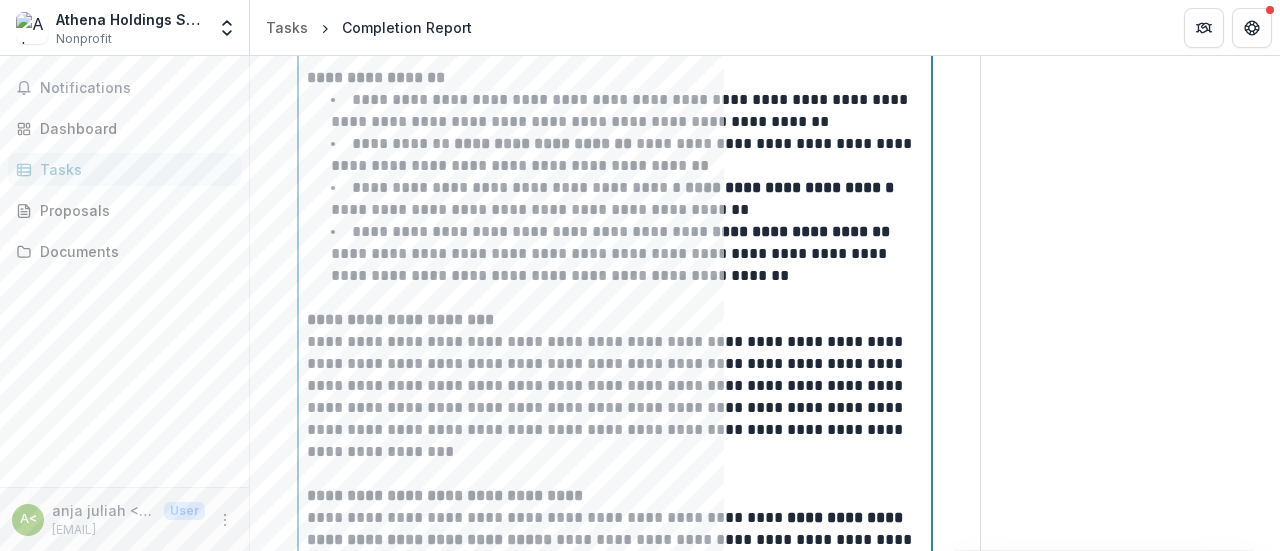 scroll, scrollTop: 822, scrollLeft: 0, axis: vertical 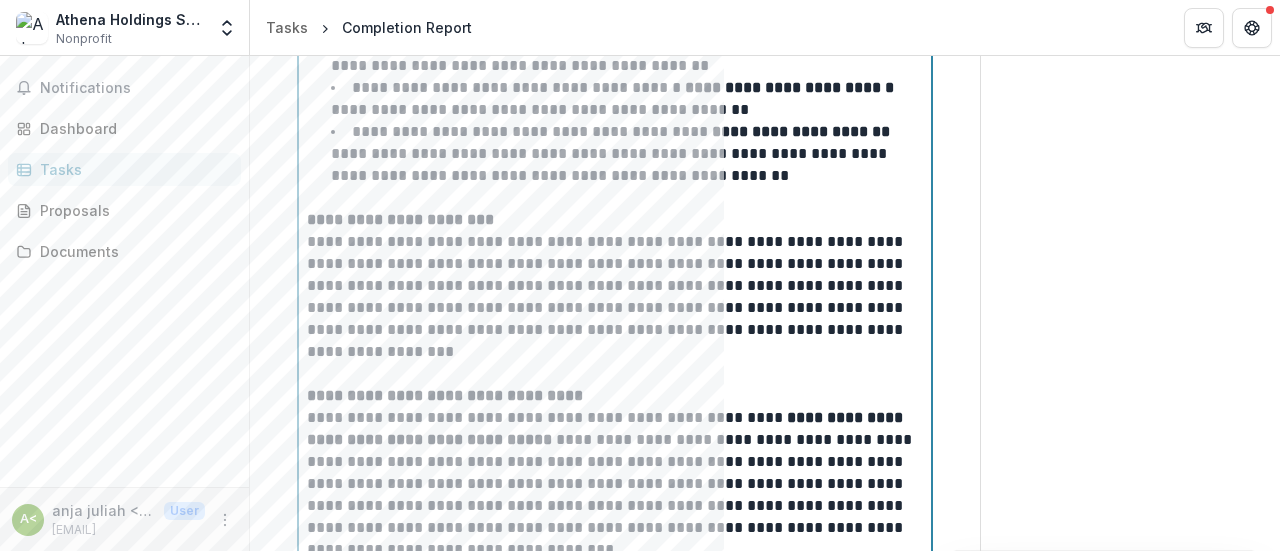 click on "**********" at bounding box center [612, 286] 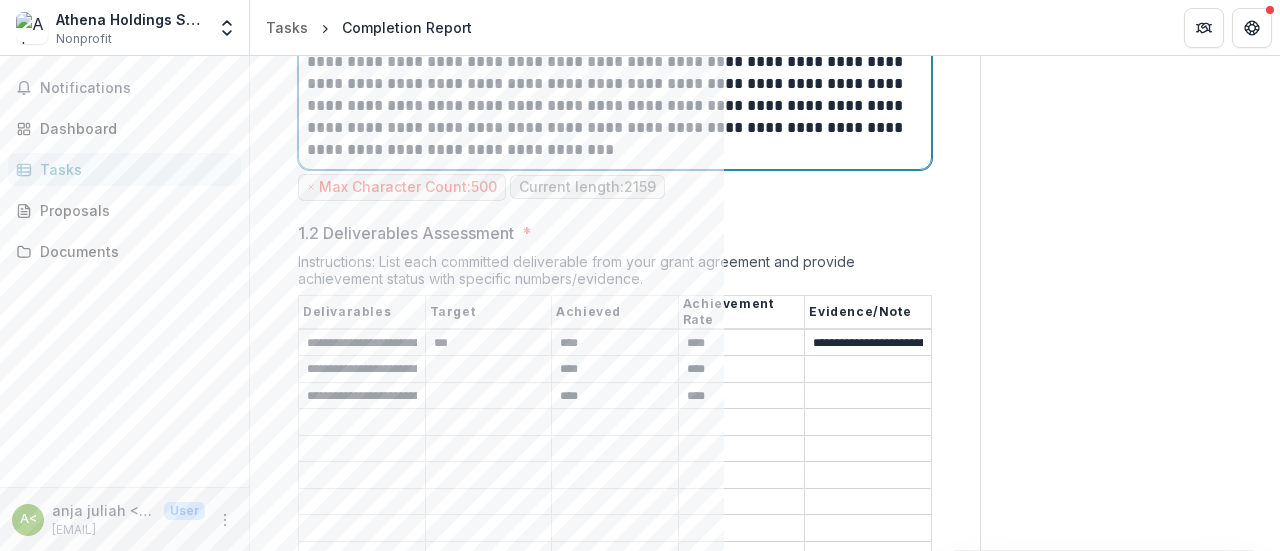 scroll, scrollTop: 1022, scrollLeft: 0, axis: vertical 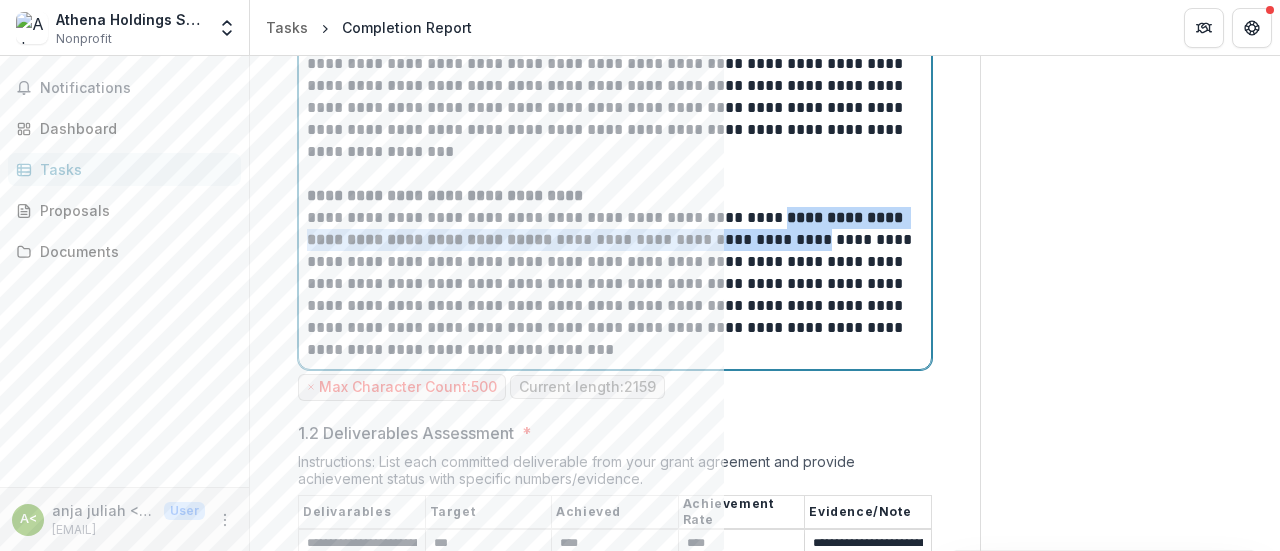 drag, startPoint x: 800, startPoint y: 207, endPoint x: 808, endPoint y: 241, distance: 34.928497 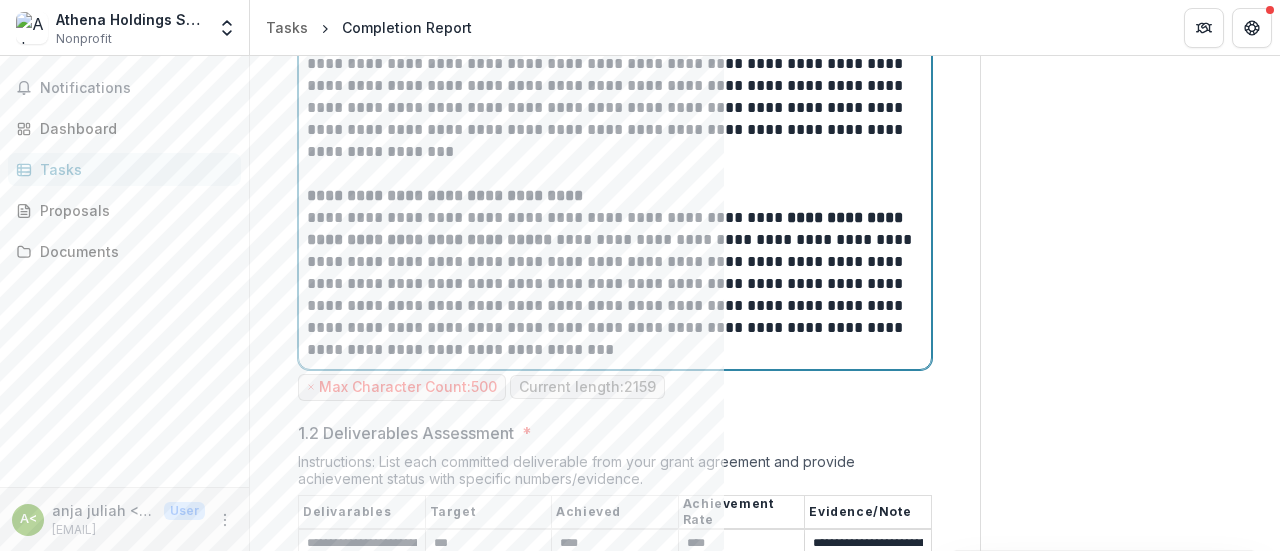 click on "**********" at bounding box center (612, 273) 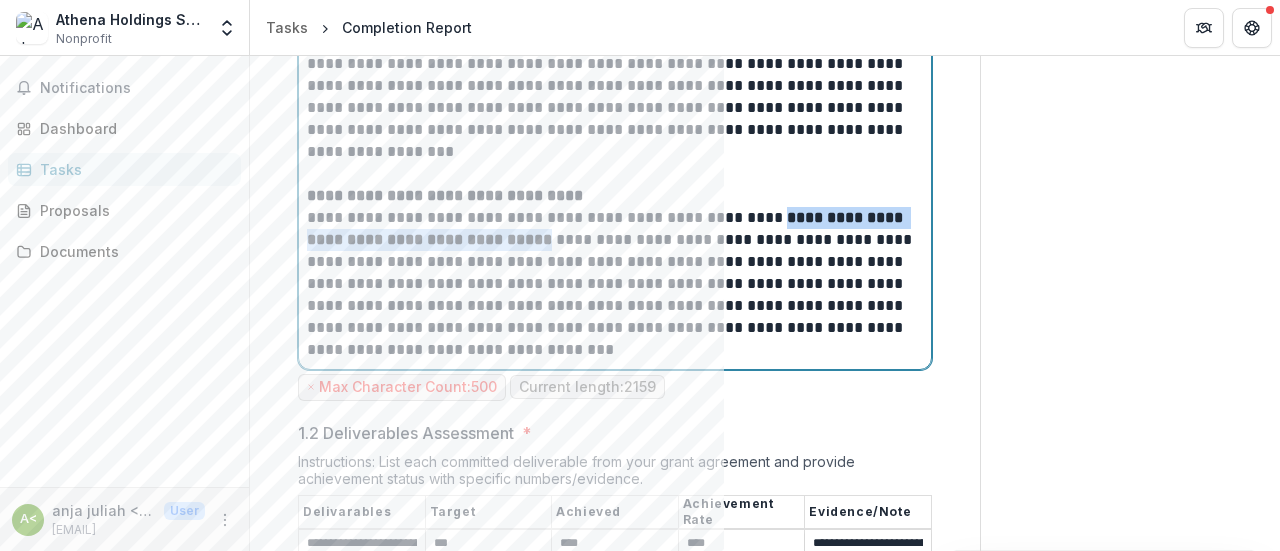 drag, startPoint x: 802, startPoint y: 209, endPoint x: 550, endPoint y: 261, distance: 257.30914 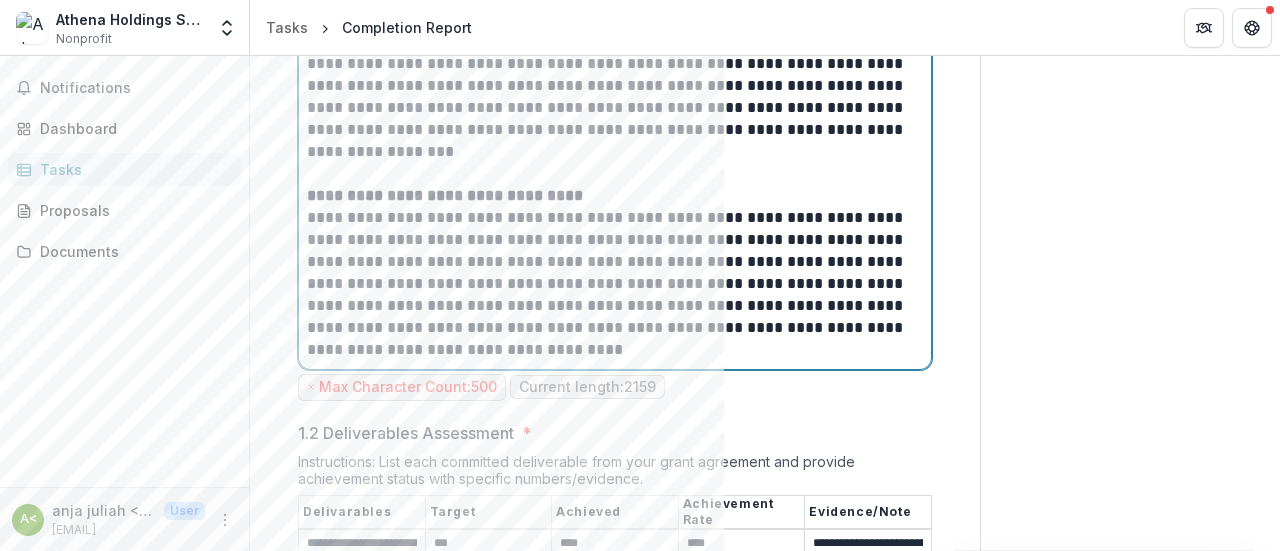 click on "**********" at bounding box center (612, 273) 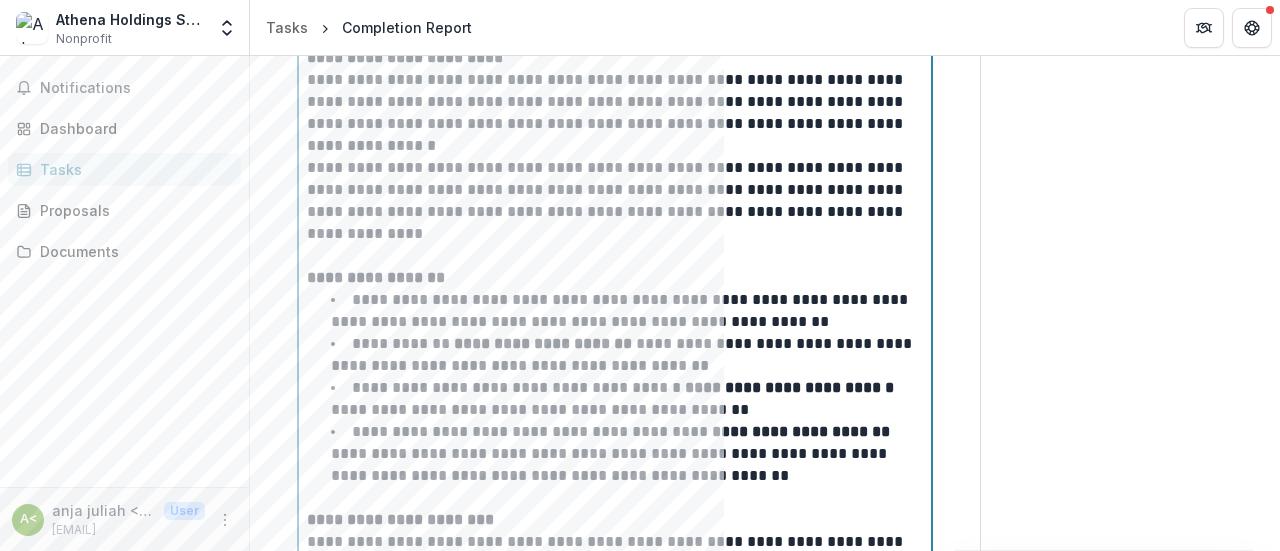 scroll, scrollTop: 422, scrollLeft: 0, axis: vertical 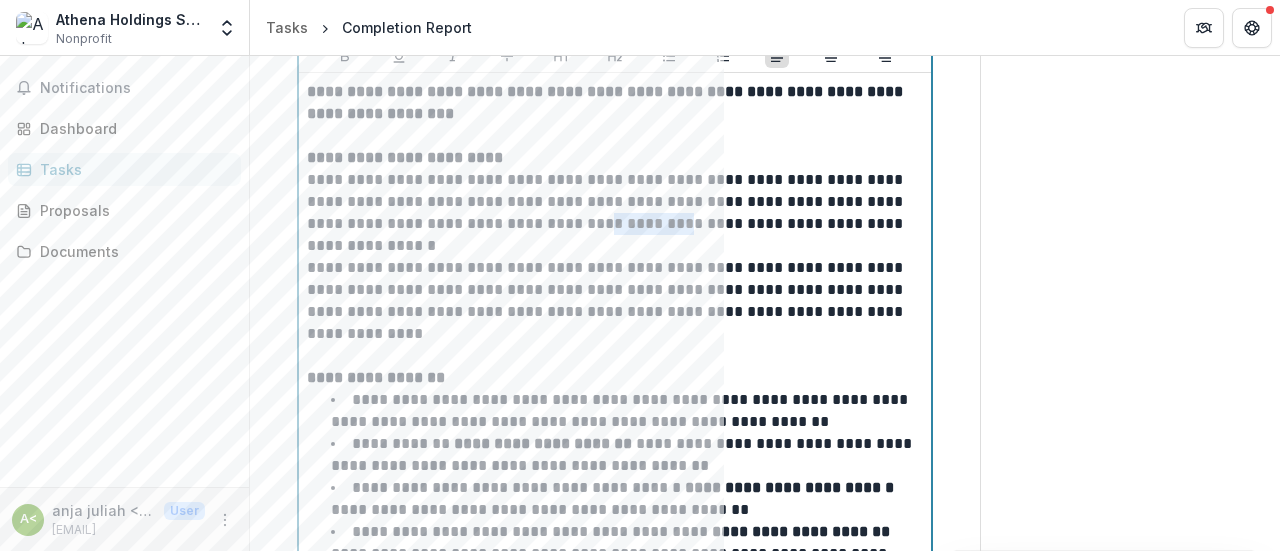 drag, startPoint x: 696, startPoint y: 220, endPoint x: 785, endPoint y: 213, distance: 89.27486 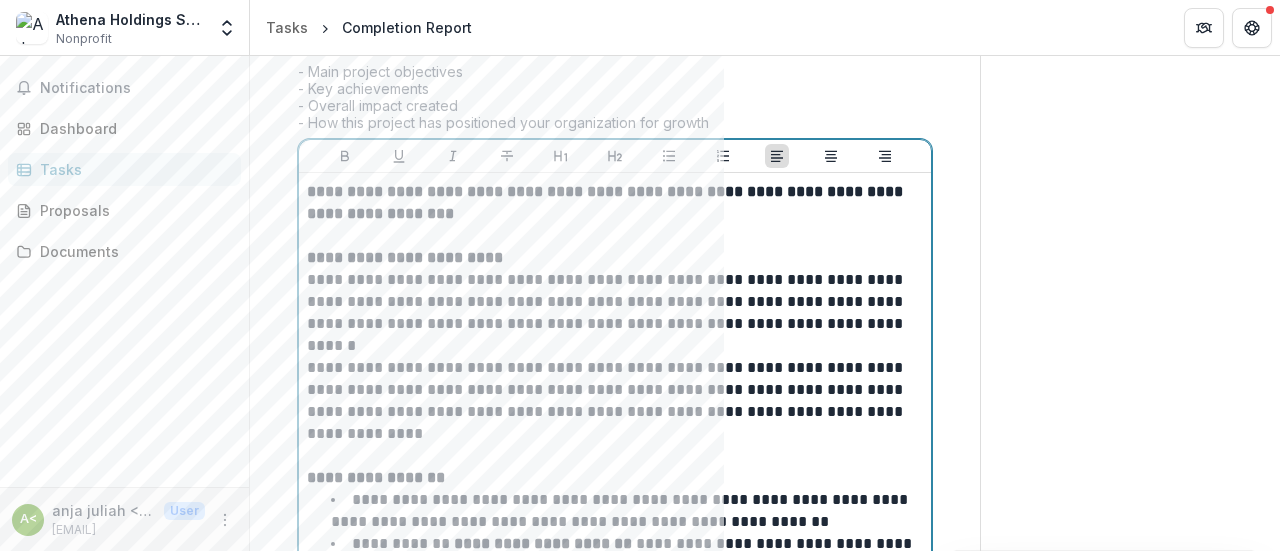 scroll, scrollTop: 522, scrollLeft: 0, axis: vertical 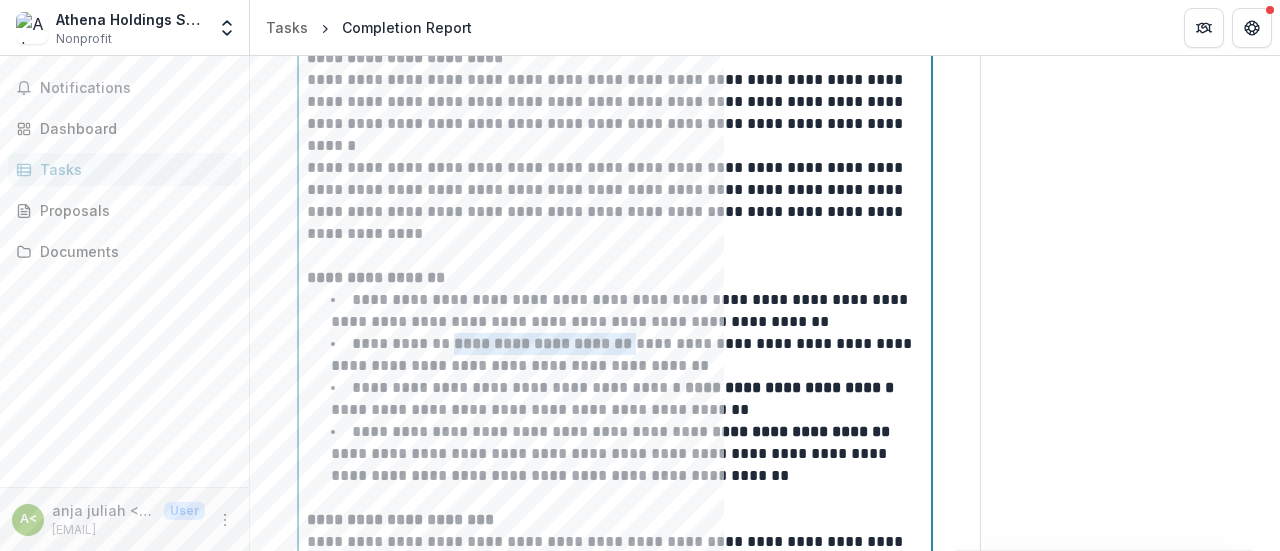 drag, startPoint x: 464, startPoint y: 344, endPoint x: 650, endPoint y: 337, distance: 186.13167 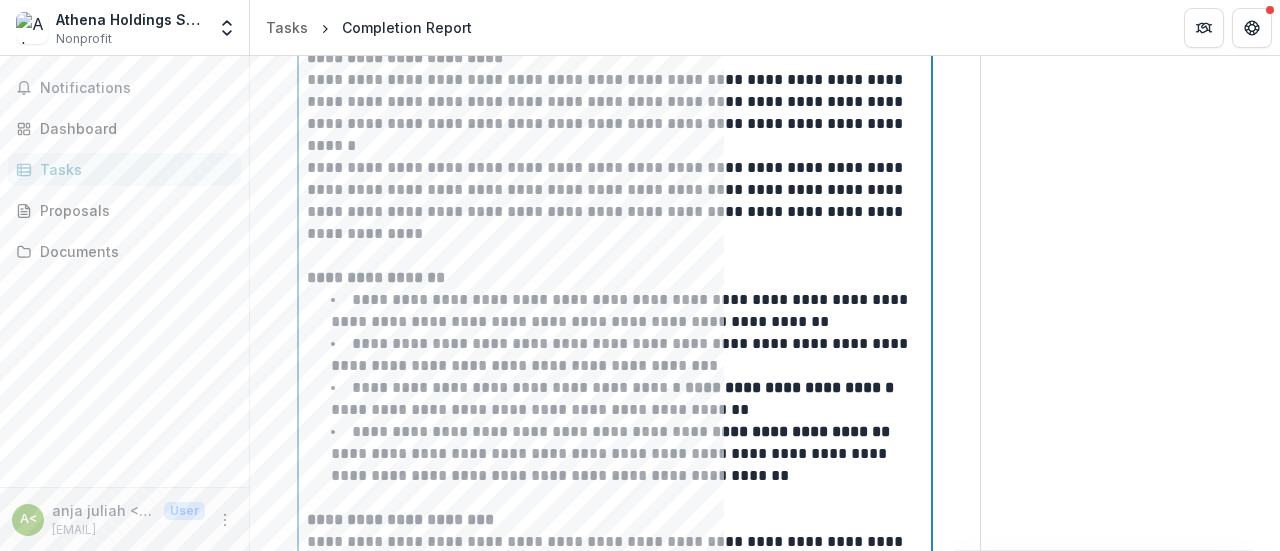 click on "**********" at bounding box center [621, 354] 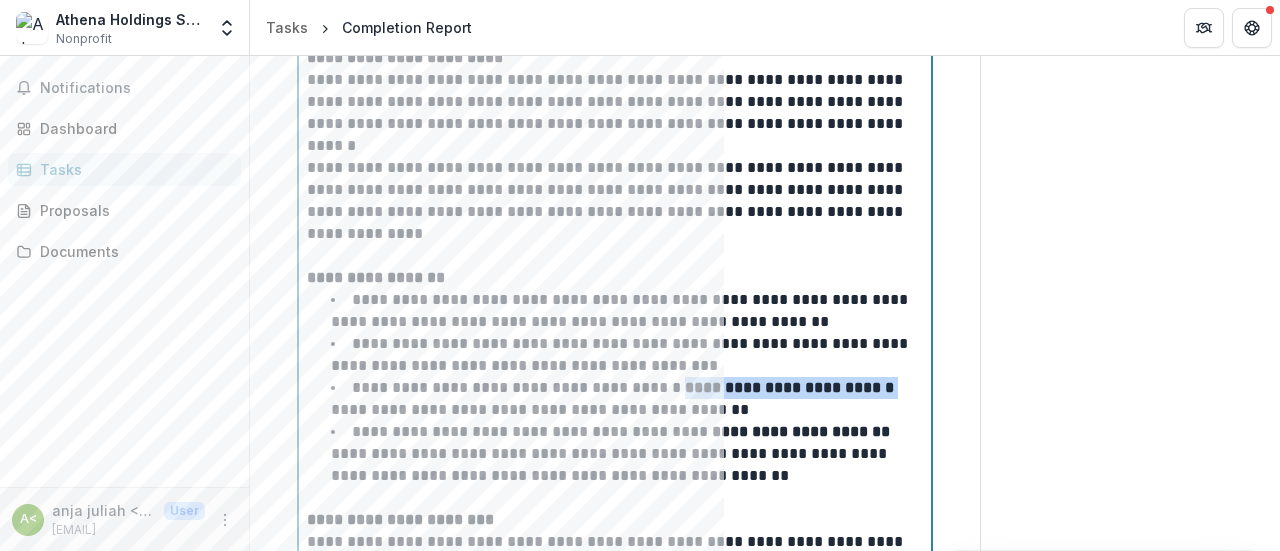 drag, startPoint x: 672, startPoint y: 387, endPoint x: 887, endPoint y: 375, distance: 215.33463 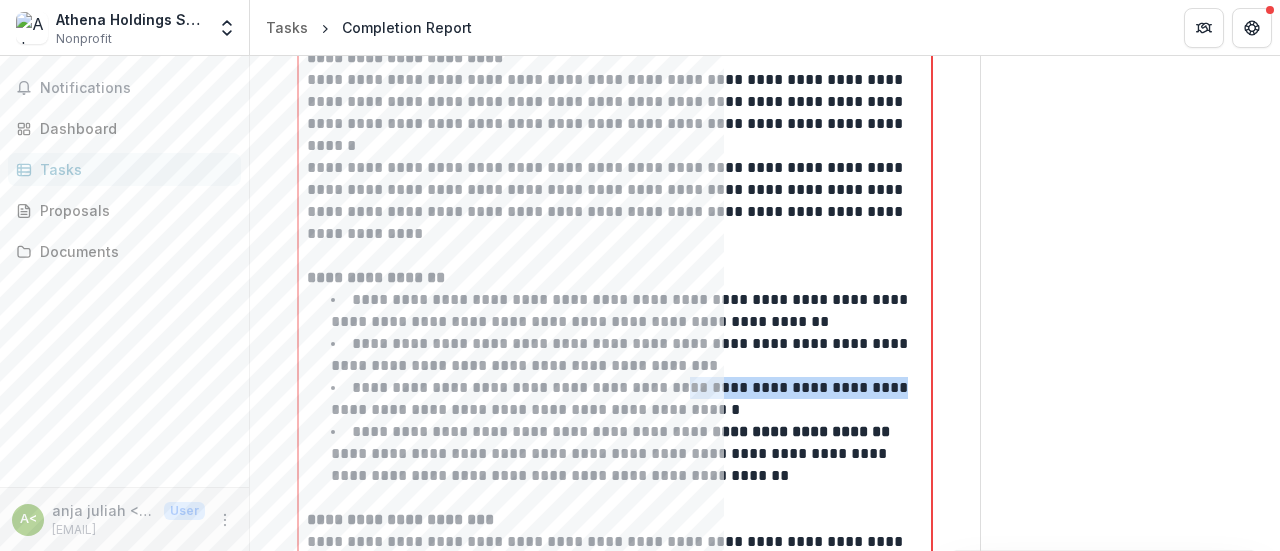 click on "Send comments or questions to Yayasan Hasanah in the box below. Yayasan Hasanah will be notified via email of your comment. Comments 0 No comments yet No comments for this proposal a< anja j Add Comment" at bounding box center (1130, 661) 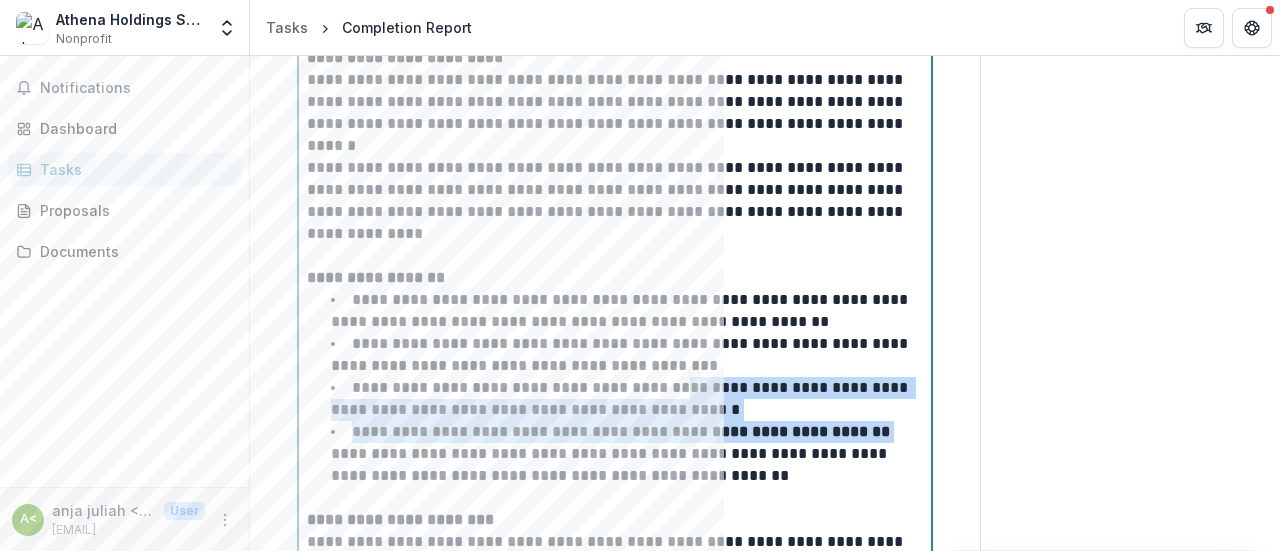 drag, startPoint x: 718, startPoint y: 424, endPoint x: 908, endPoint y: 435, distance: 190.31816 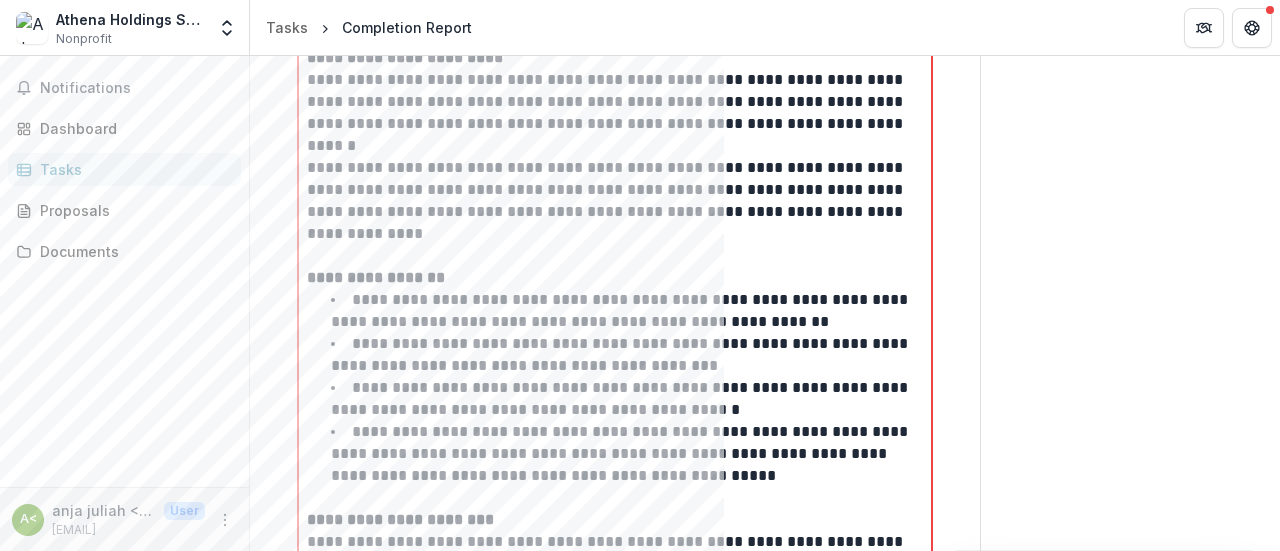 click on "**********" at bounding box center (615, 690) 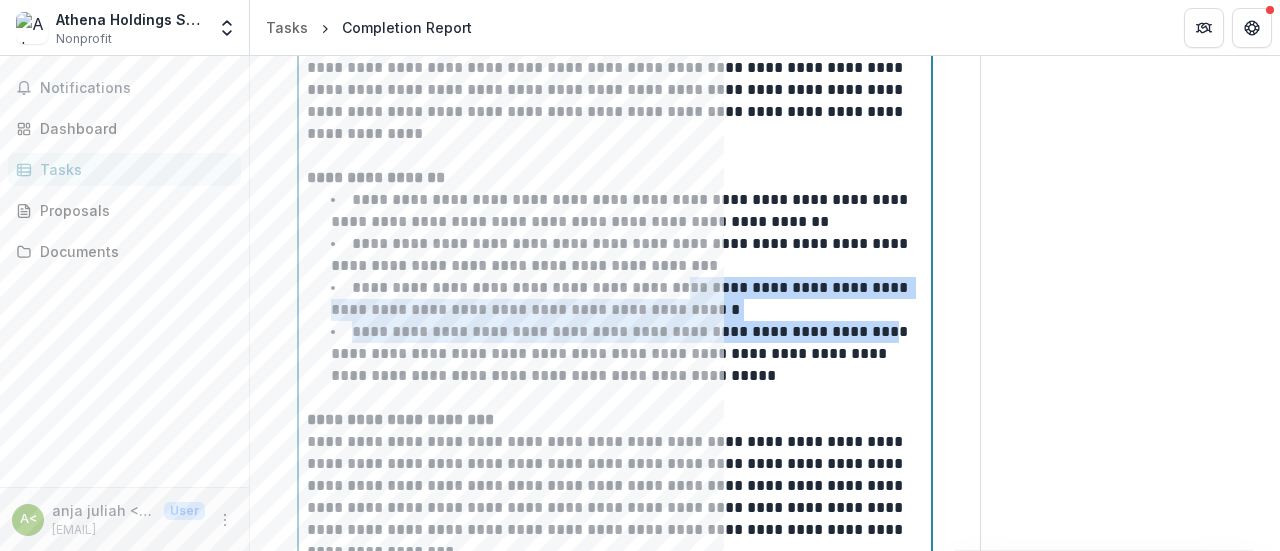 click on "**********" at bounding box center (621, 254) 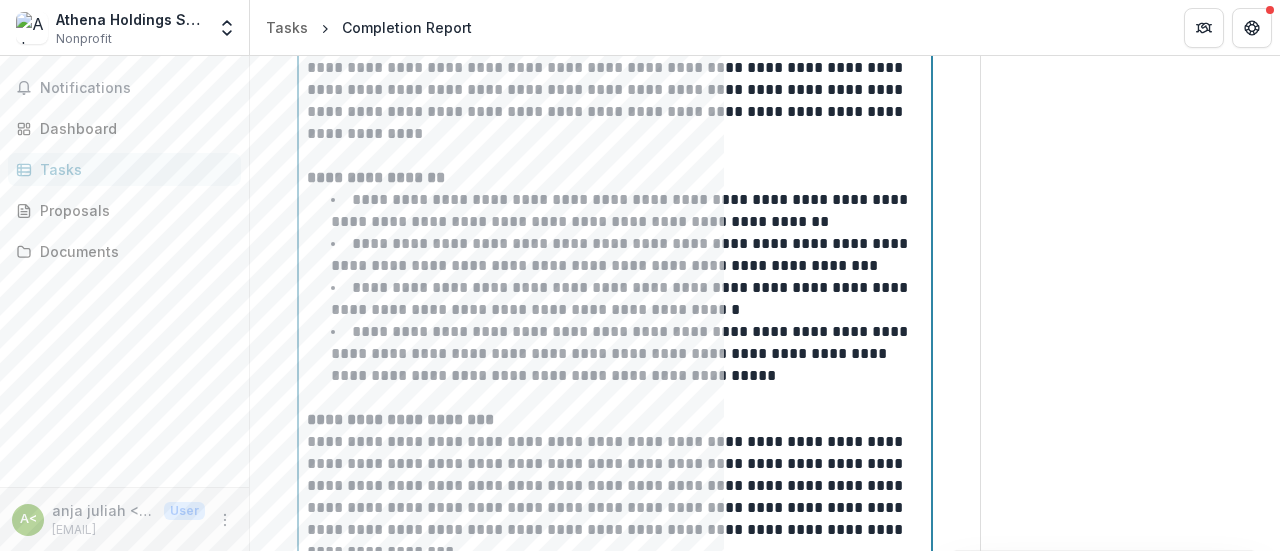 click on "**********" at bounding box center [621, 254] 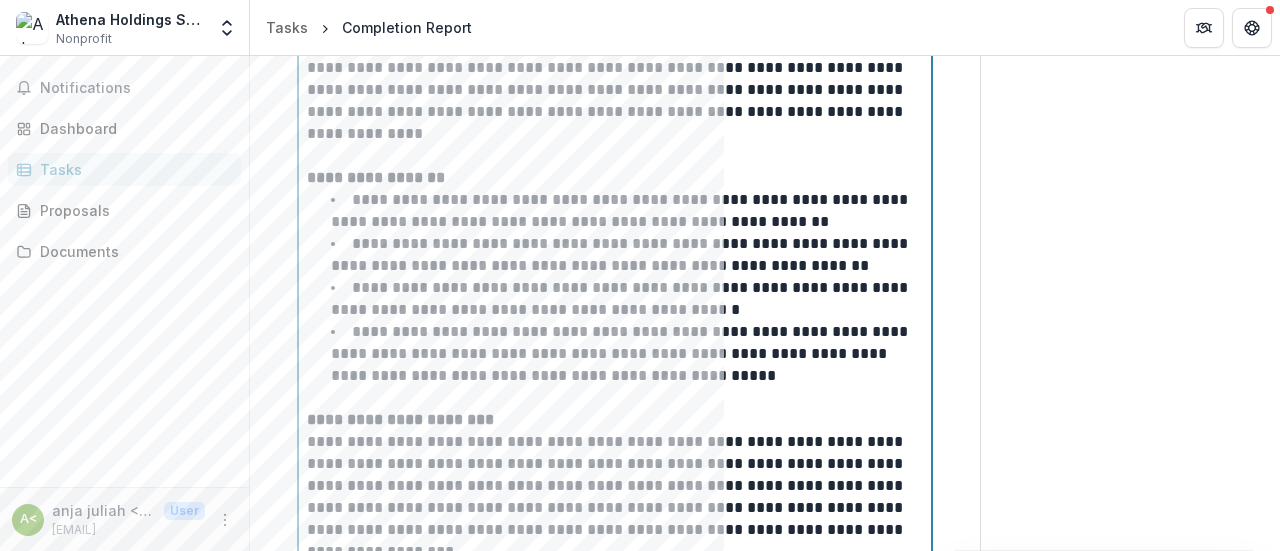 drag, startPoint x: 474, startPoint y: 316, endPoint x: 463, endPoint y: 329, distance: 17.029387 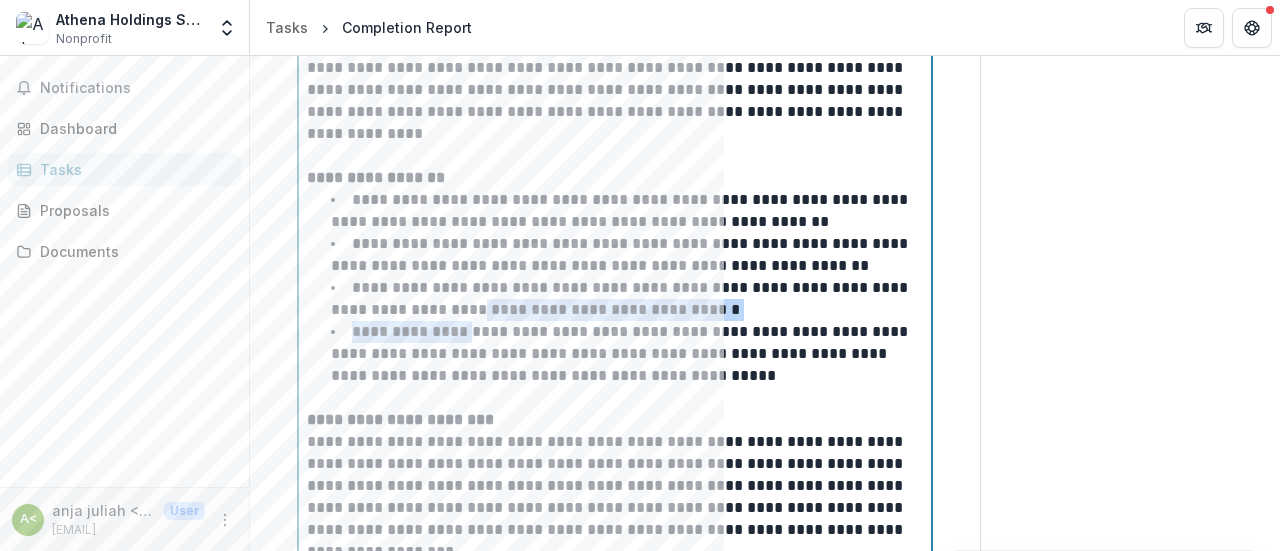 click on "**********" at bounding box center [621, 353] 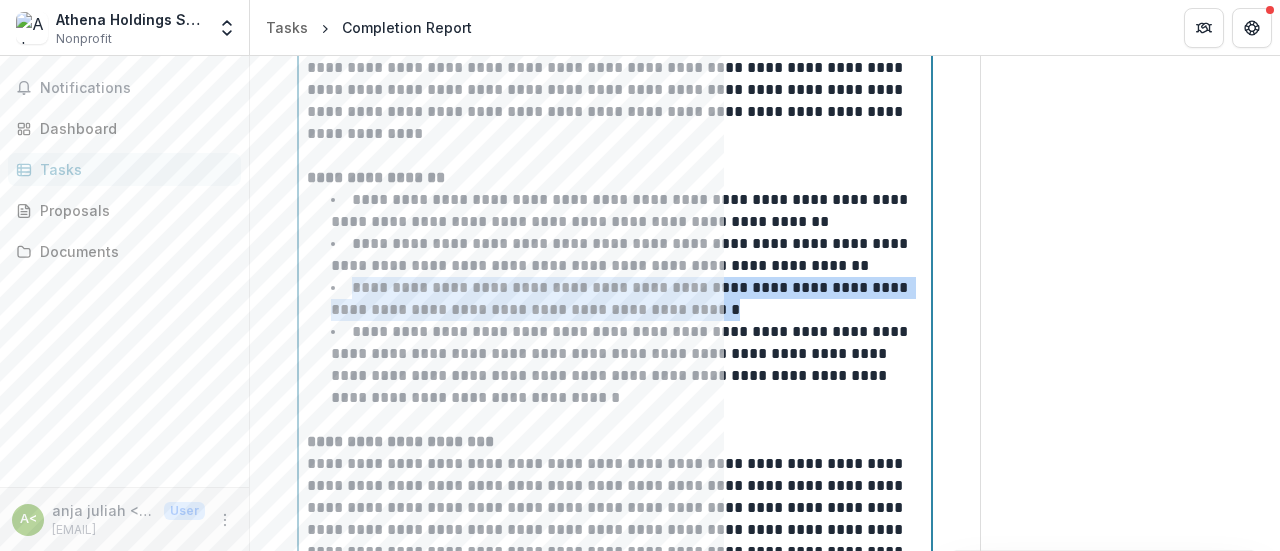 drag, startPoint x: 747, startPoint y: 307, endPoint x: 342, endPoint y: 276, distance: 406.1847 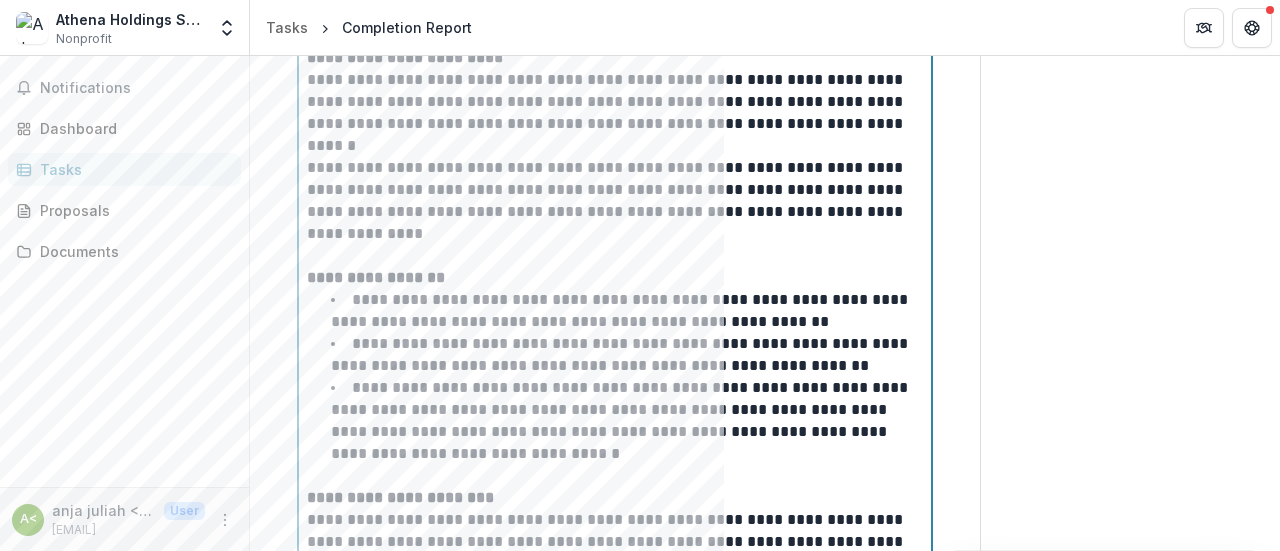 scroll, scrollTop: 322, scrollLeft: 0, axis: vertical 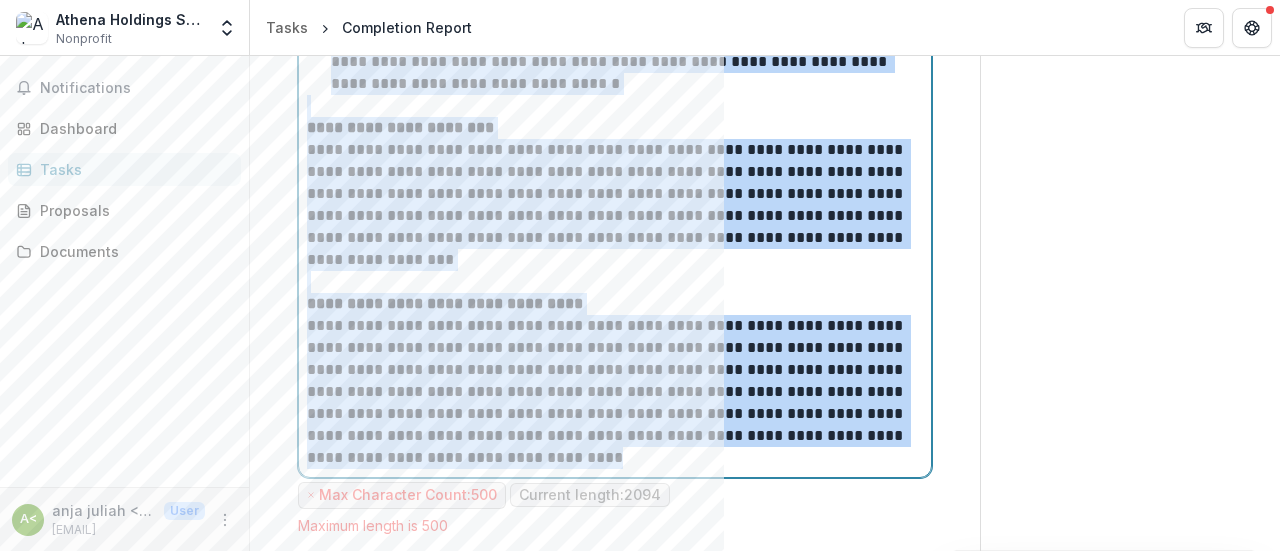 drag, startPoint x: 310, startPoint y: 193, endPoint x: 824, endPoint y: 453, distance: 576.01733 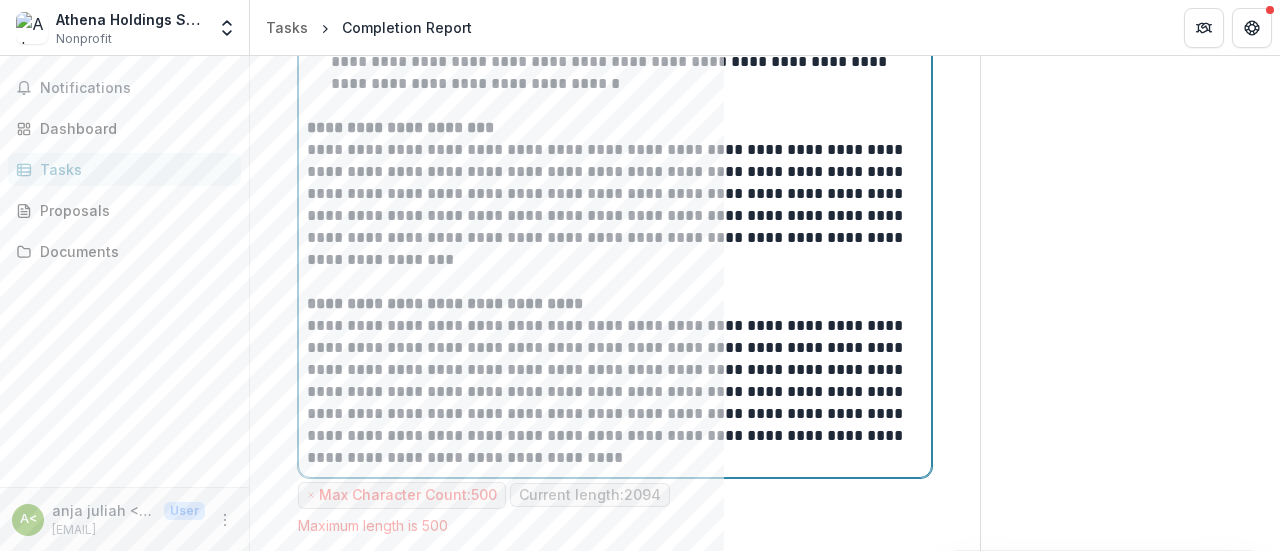 scroll, scrollTop: 440, scrollLeft: 0, axis: vertical 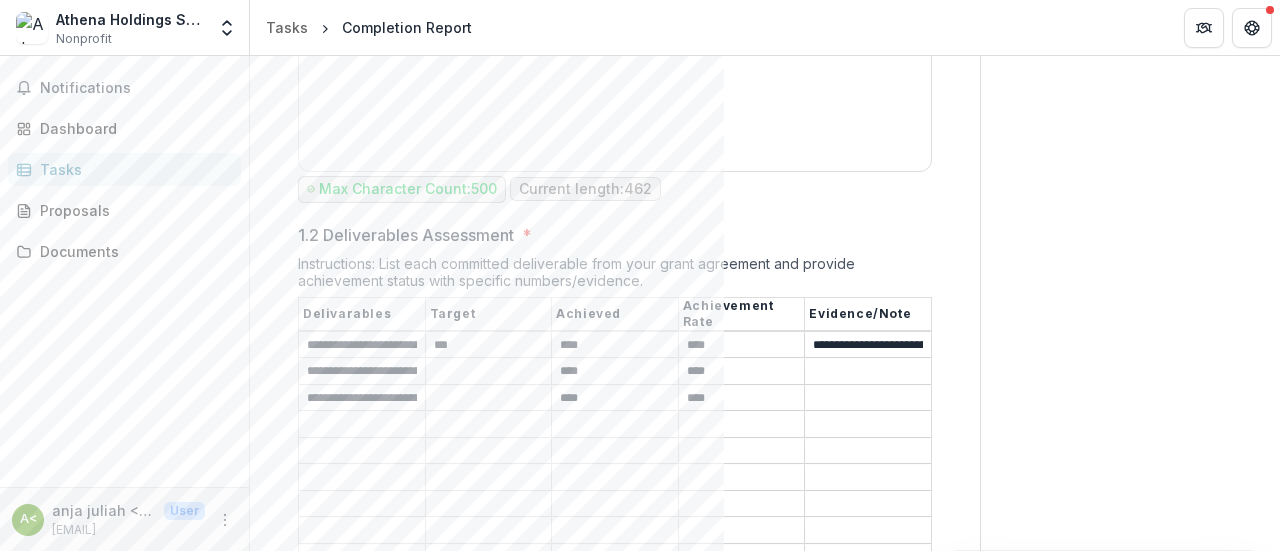 click on "Max Character Count:  500 Current length:  462" at bounding box center (615, 189) 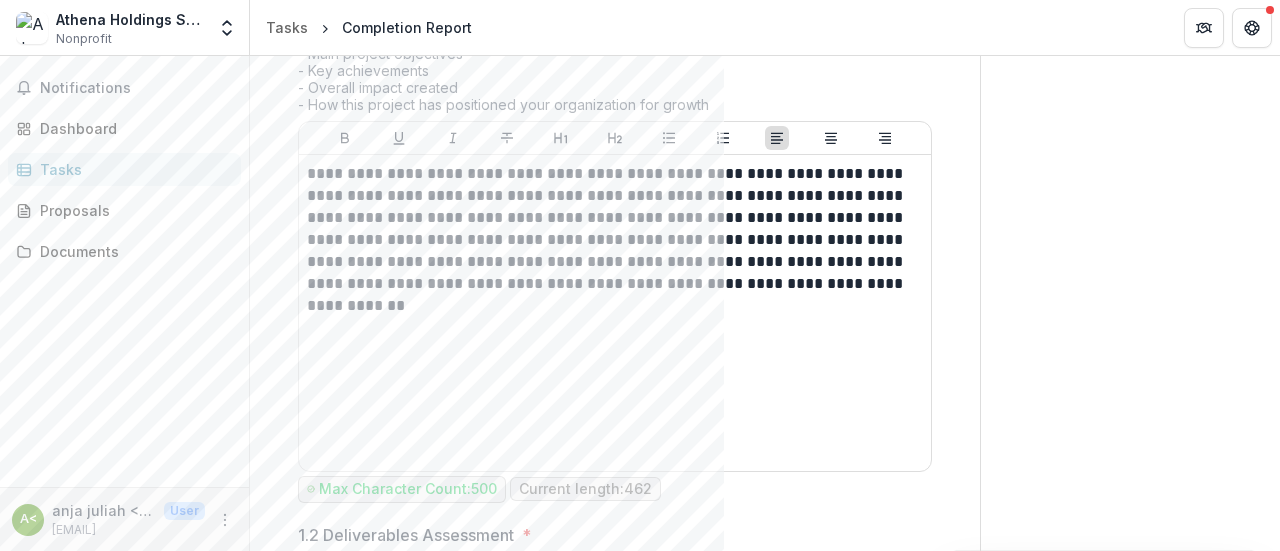 scroll, scrollTop: 240, scrollLeft: 0, axis: vertical 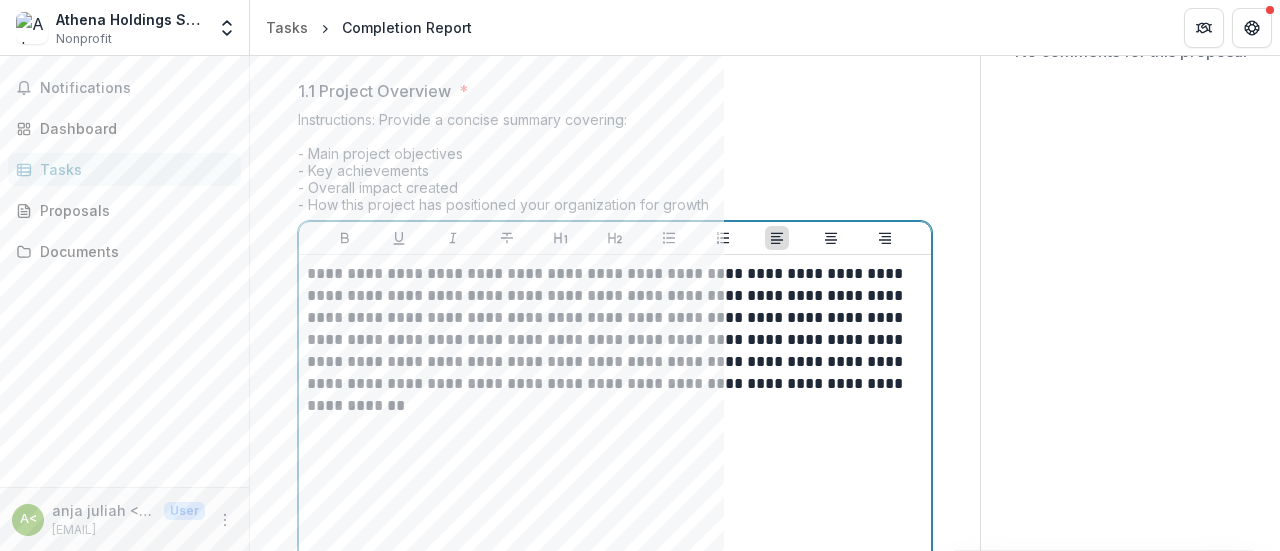 click on "**********" at bounding box center [612, 340] 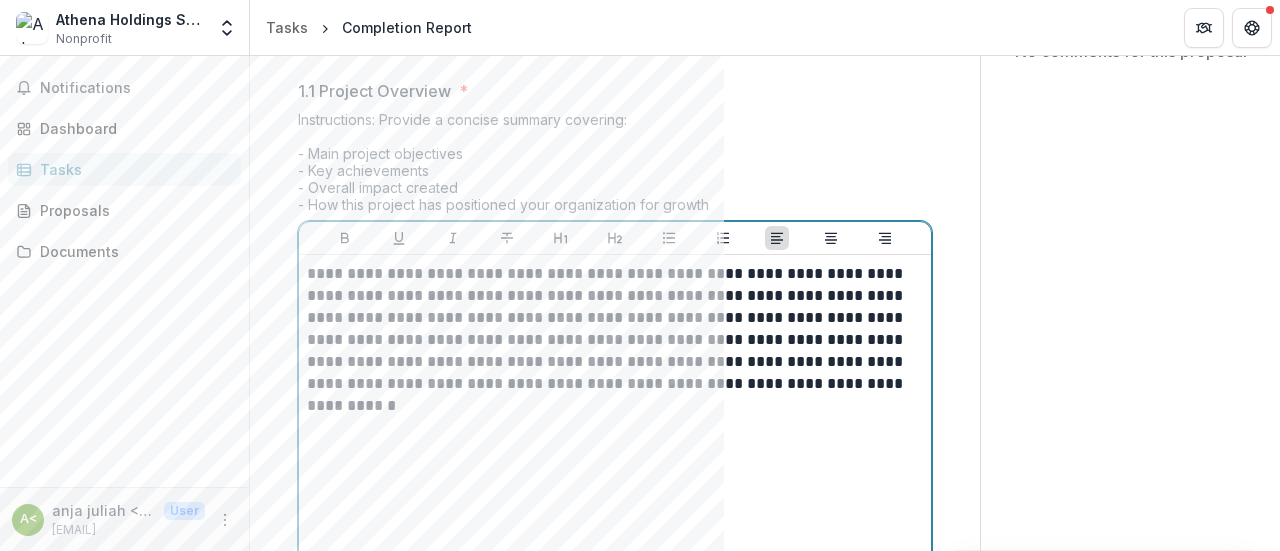 click on "**********" at bounding box center (612, 340) 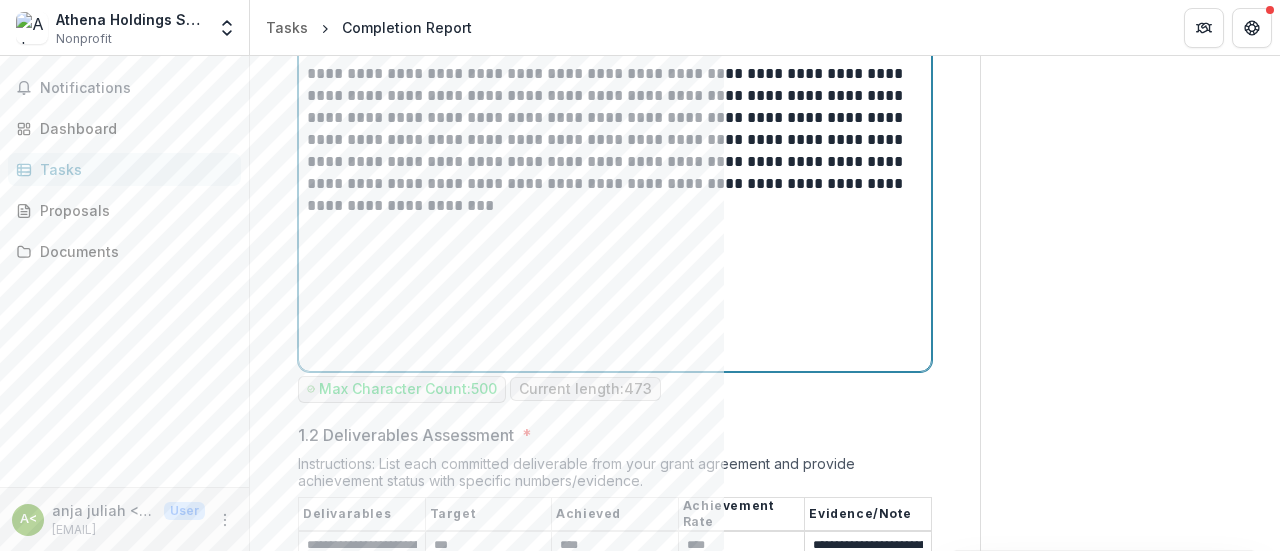 scroll, scrollTop: 340, scrollLeft: 0, axis: vertical 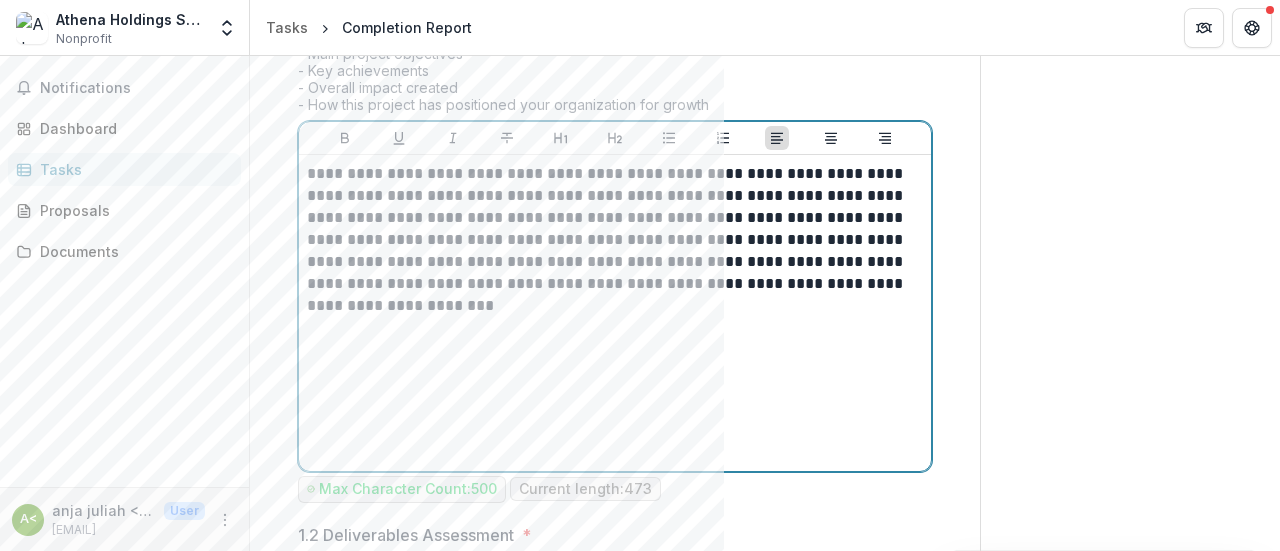 click on "**********" at bounding box center [615, 313] 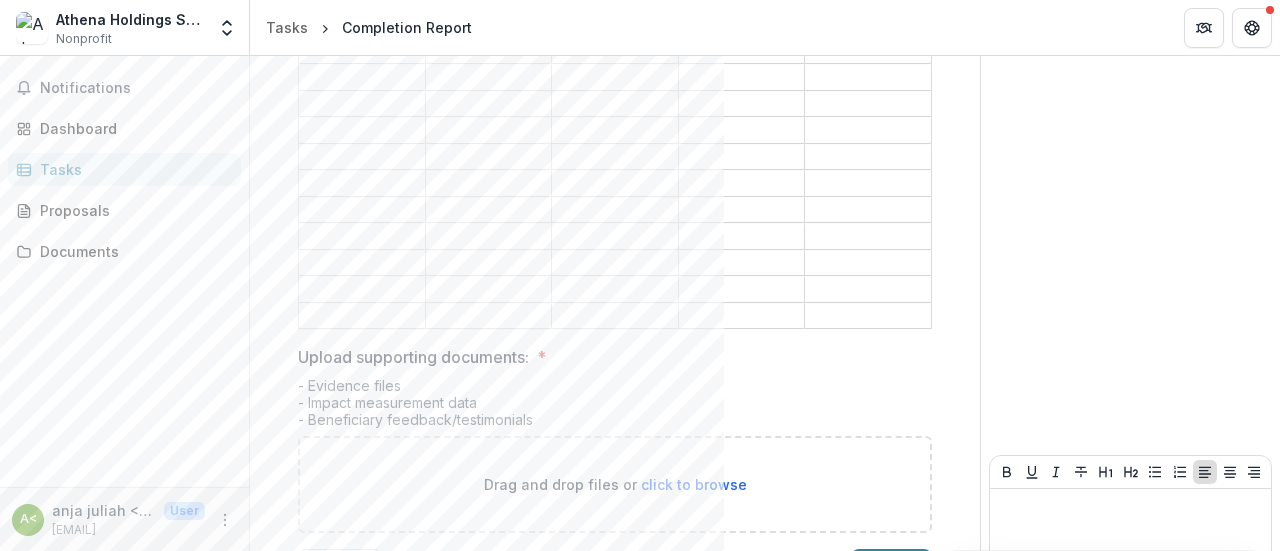 scroll, scrollTop: 1108, scrollLeft: 0, axis: vertical 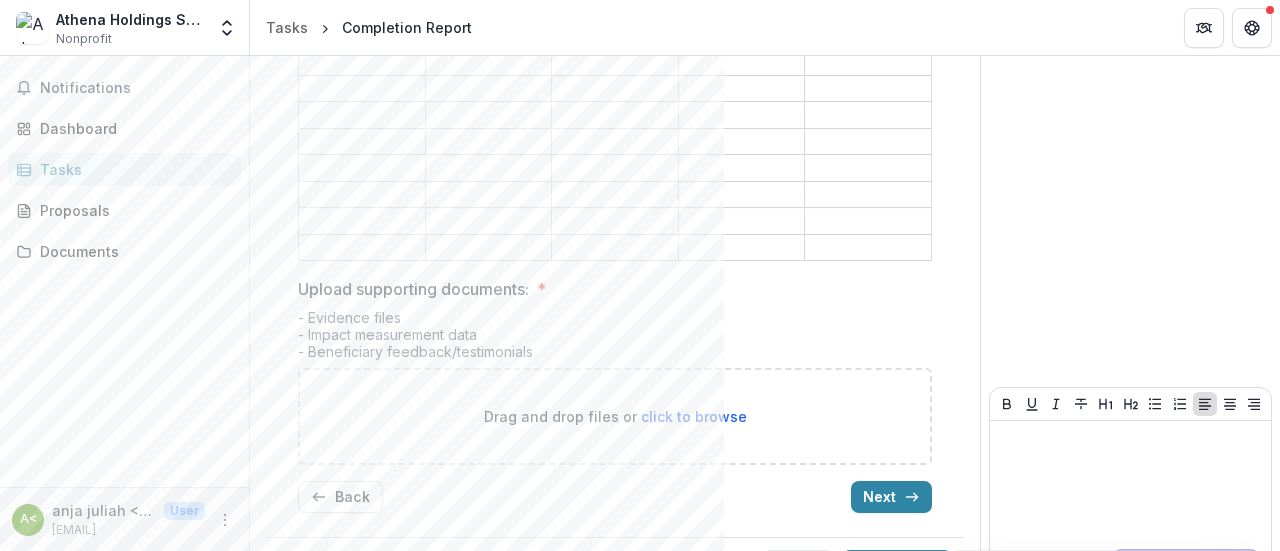 click on "Save" at bounding box center (798, 570) 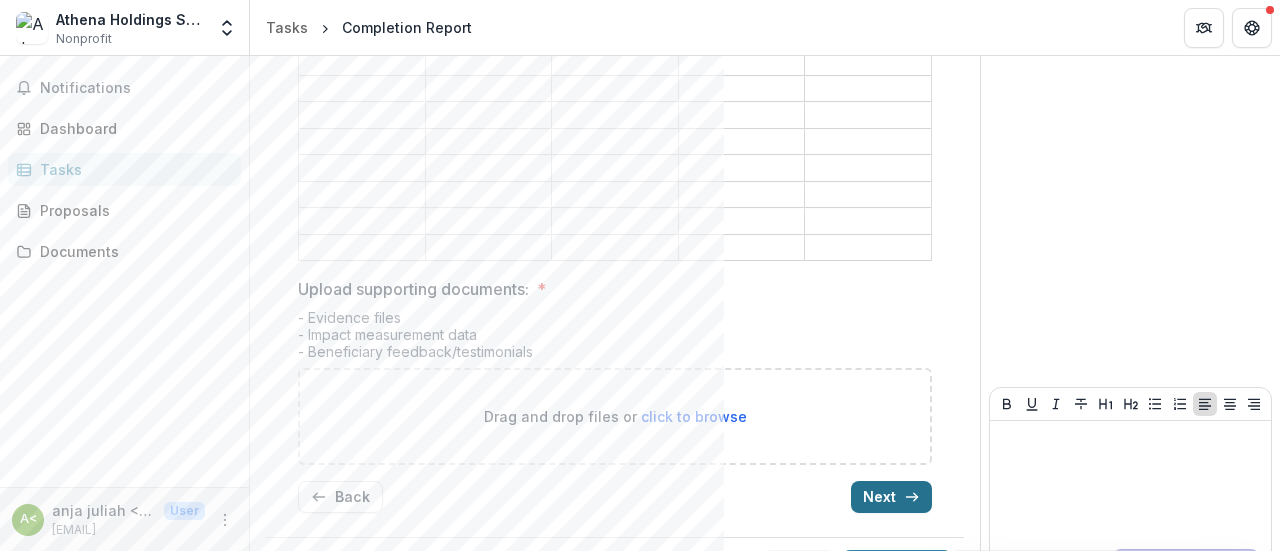 click on "Next" at bounding box center [891, 497] 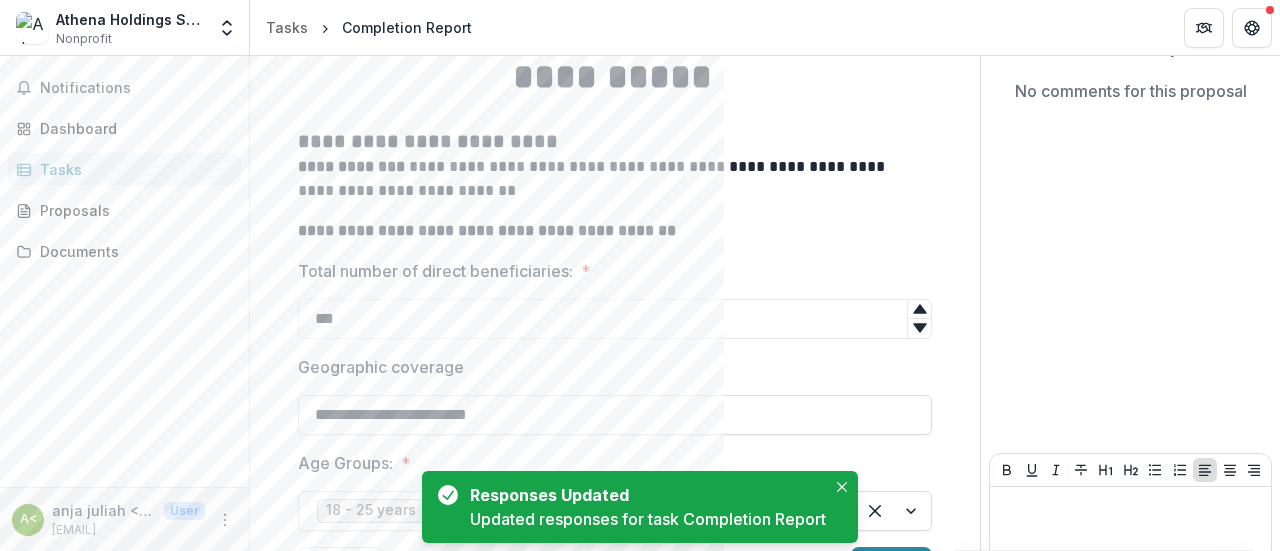 scroll, scrollTop: 315, scrollLeft: 0, axis: vertical 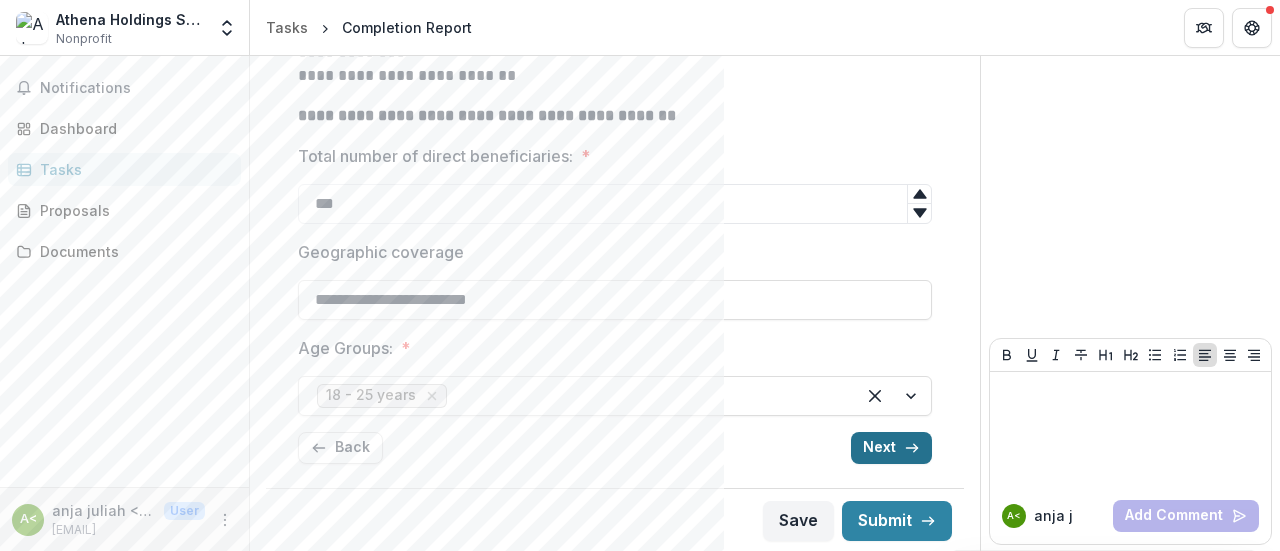 click on "Next" at bounding box center (891, 448) 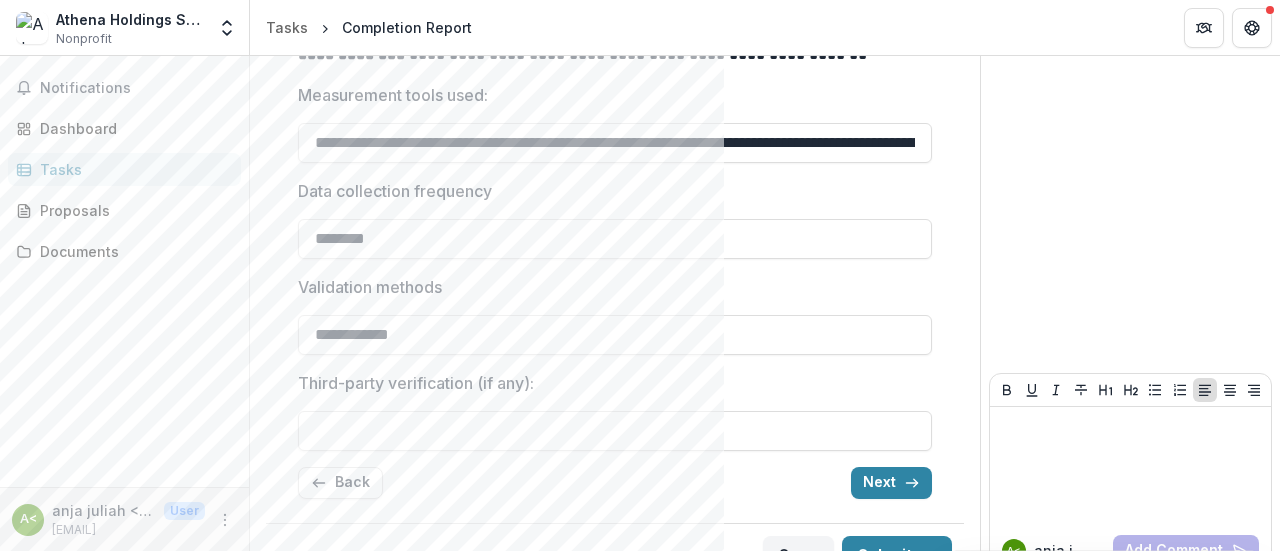 scroll, scrollTop: 435, scrollLeft: 0, axis: vertical 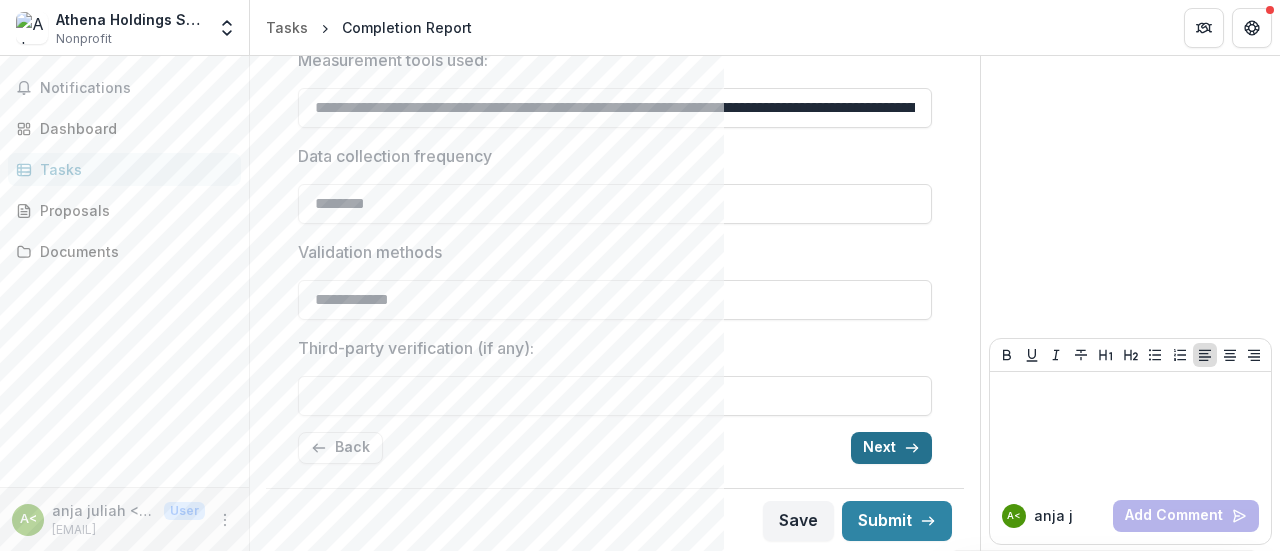 click on "Next" at bounding box center (891, 448) 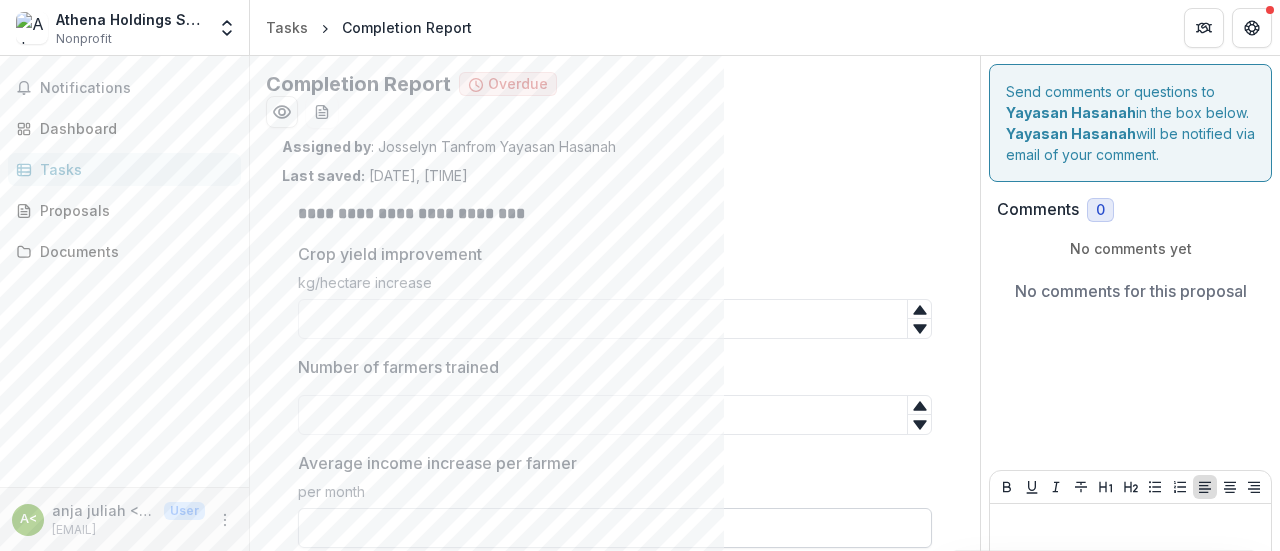 scroll, scrollTop: 132, scrollLeft: 0, axis: vertical 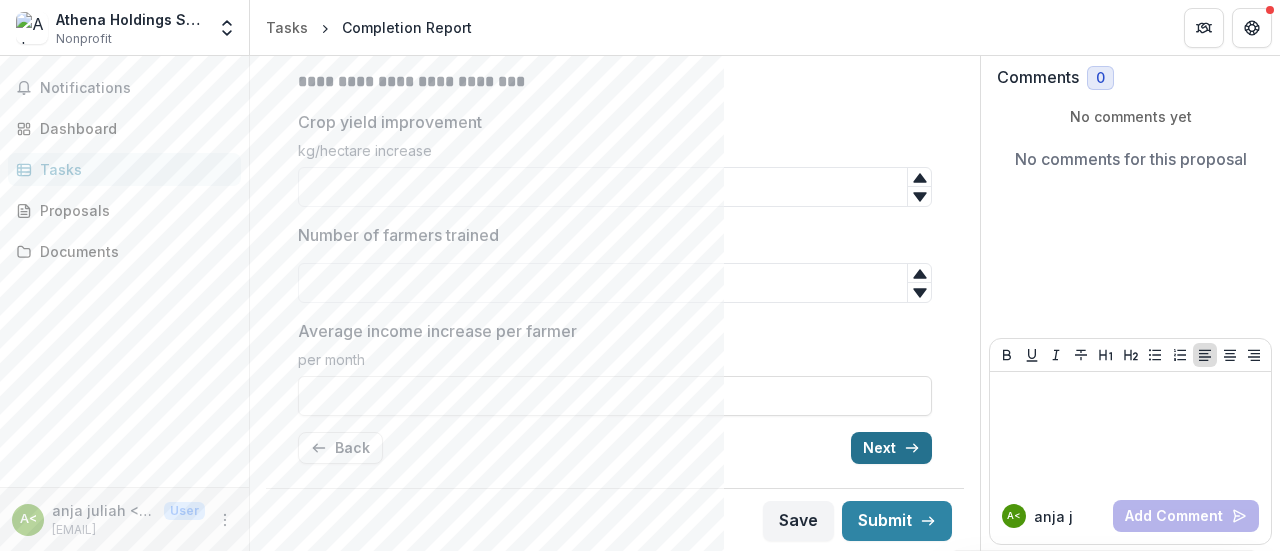 click on "Next" at bounding box center [891, 448] 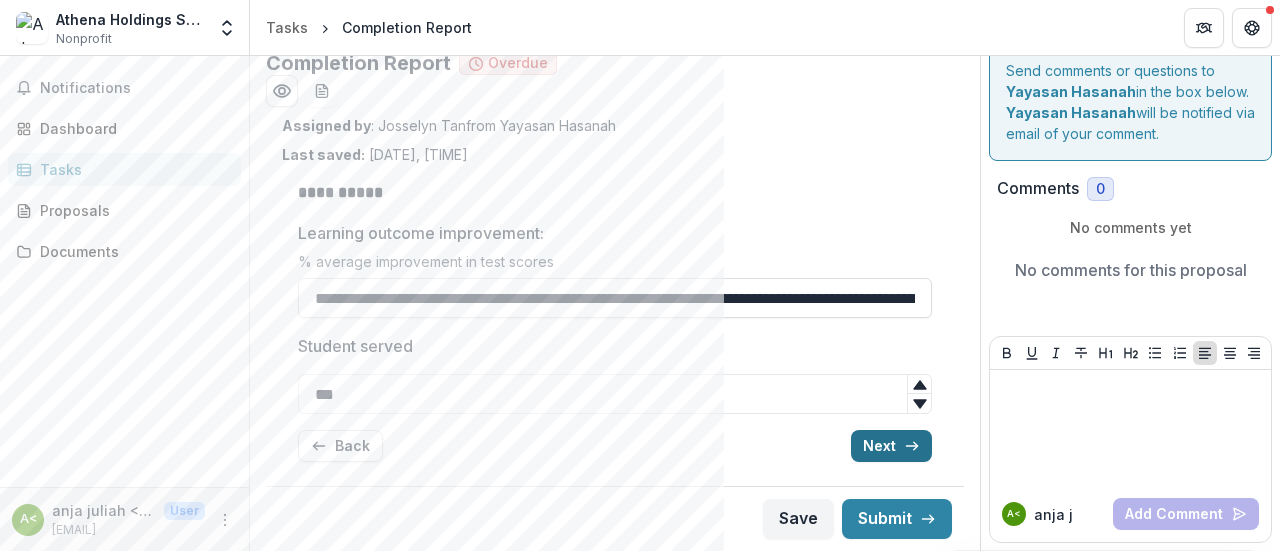 scroll, scrollTop: 19, scrollLeft: 0, axis: vertical 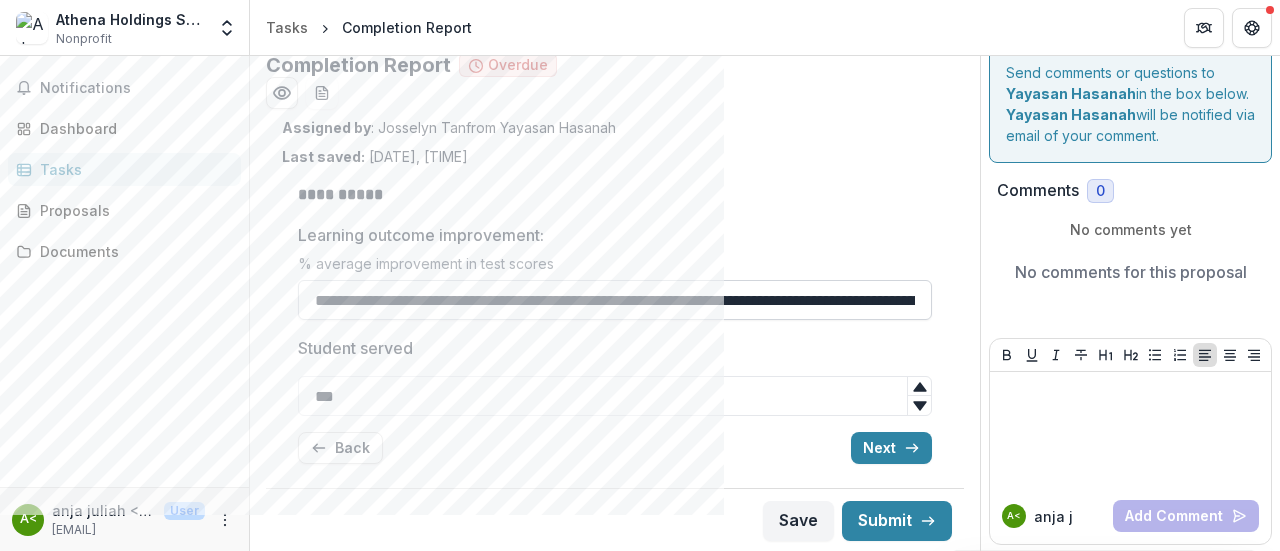 click on "**********" at bounding box center (615, 300) 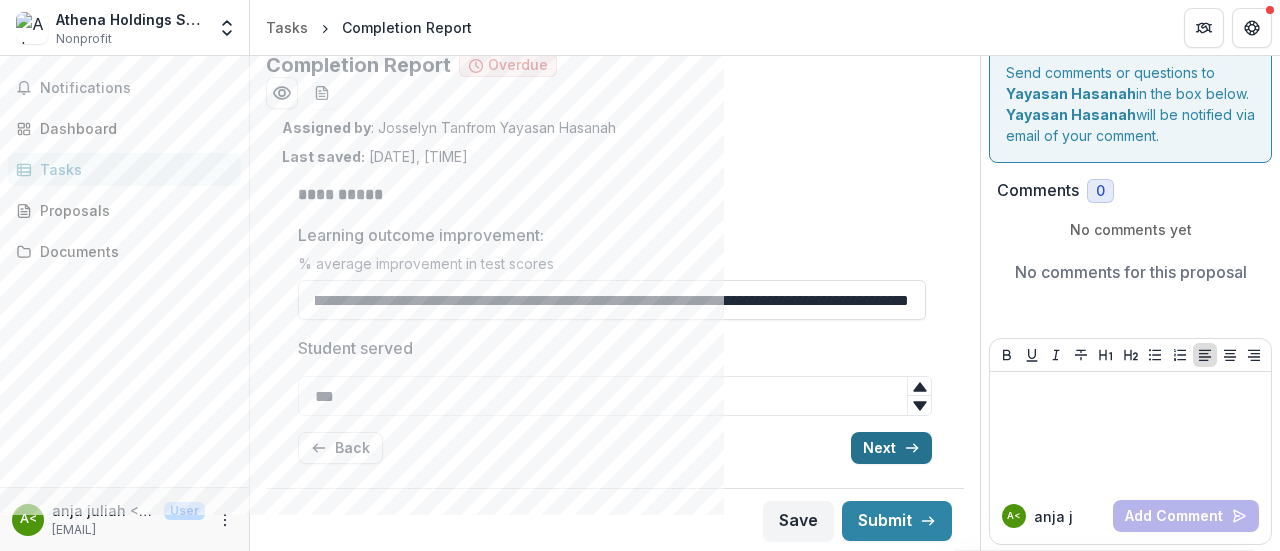 scroll, scrollTop: 0, scrollLeft: 0, axis: both 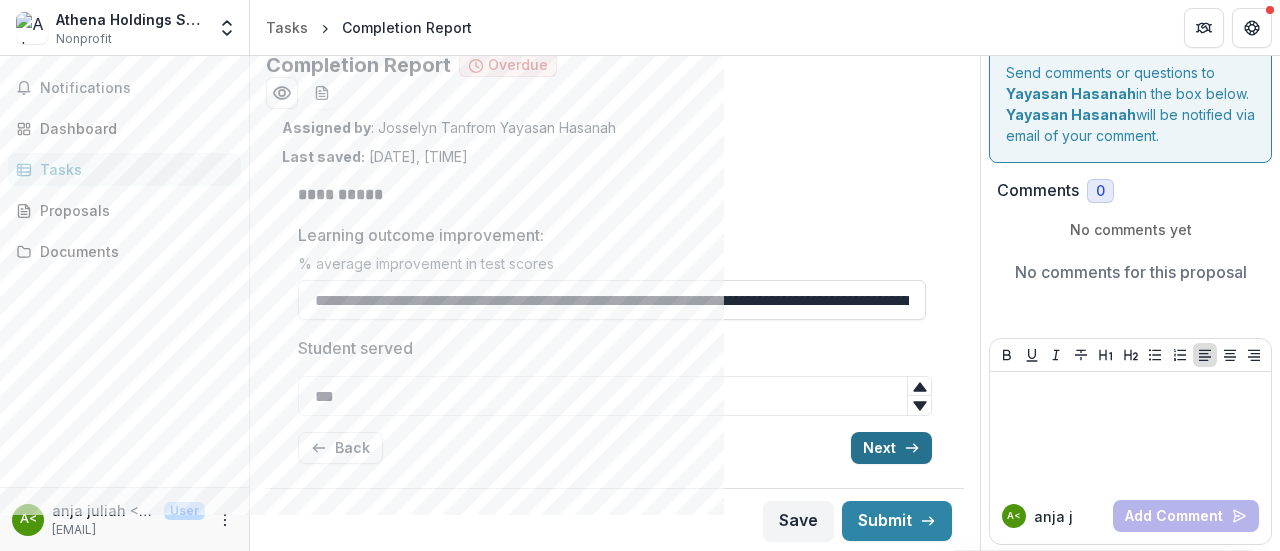 click on "Next" at bounding box center (891, 448) 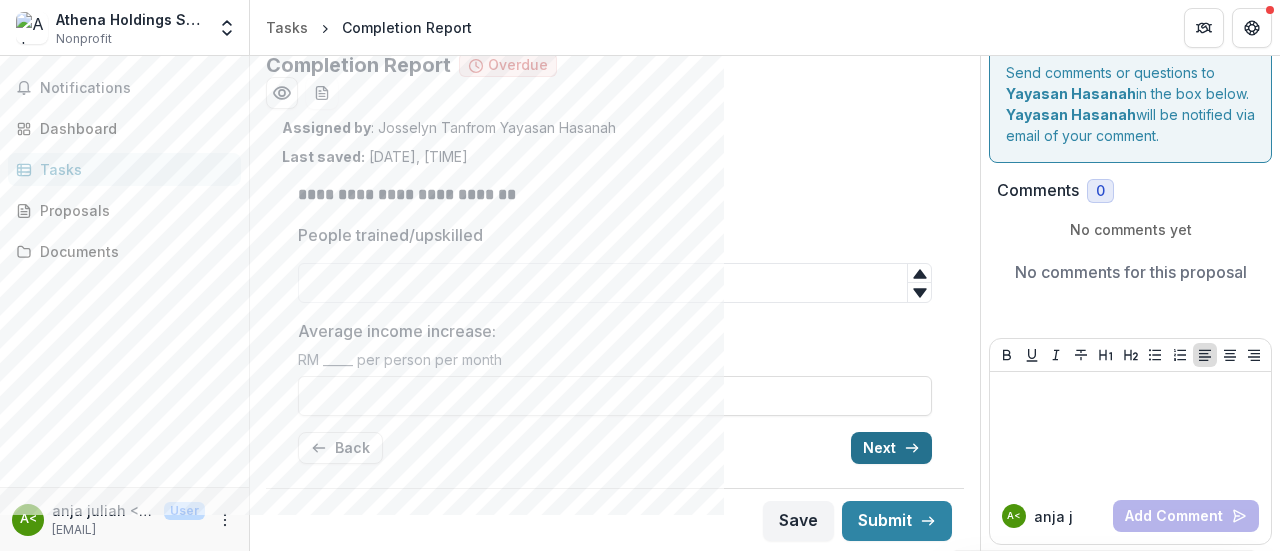 click on "Next" at bounding box center [891, 448] 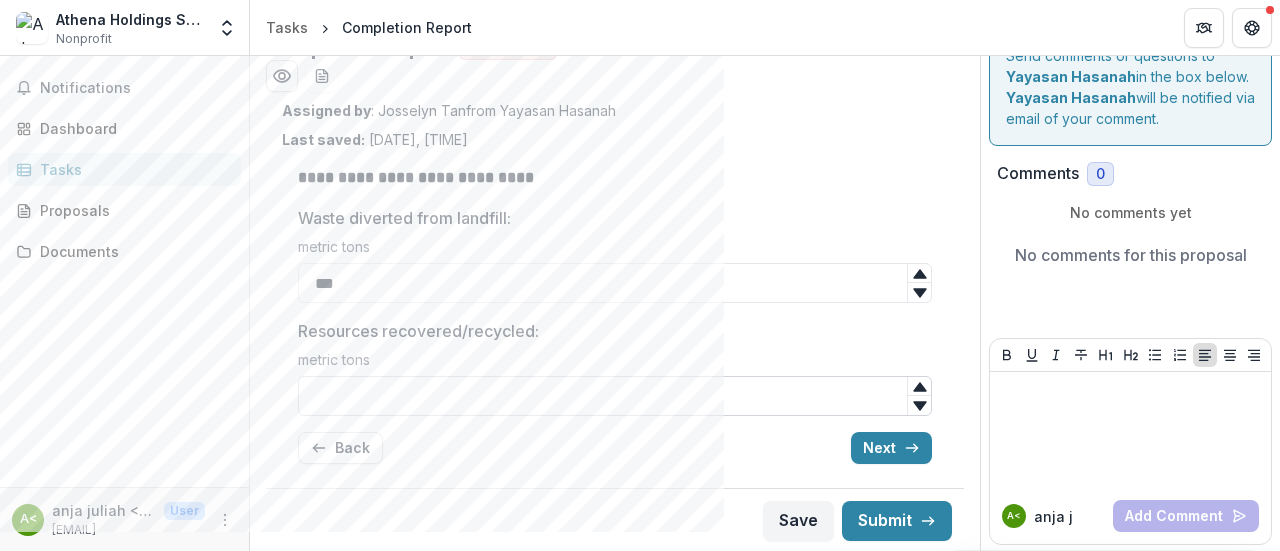 scroll, scrollTop: 0, scrollLeft: 0, axis: both 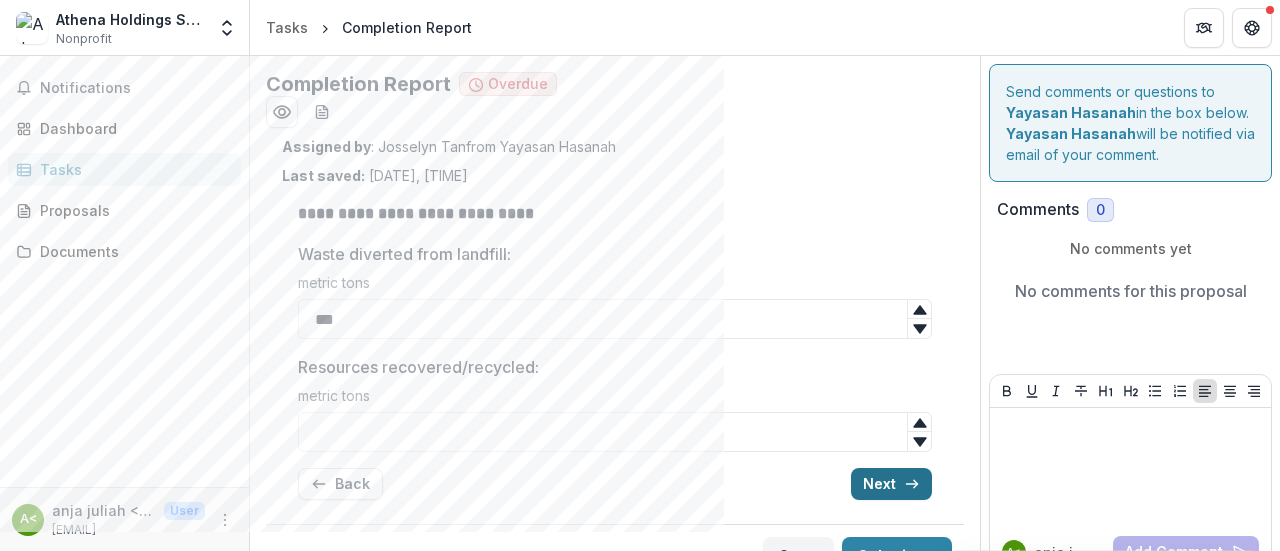 click on "Next" at bounding box center [891, 484] 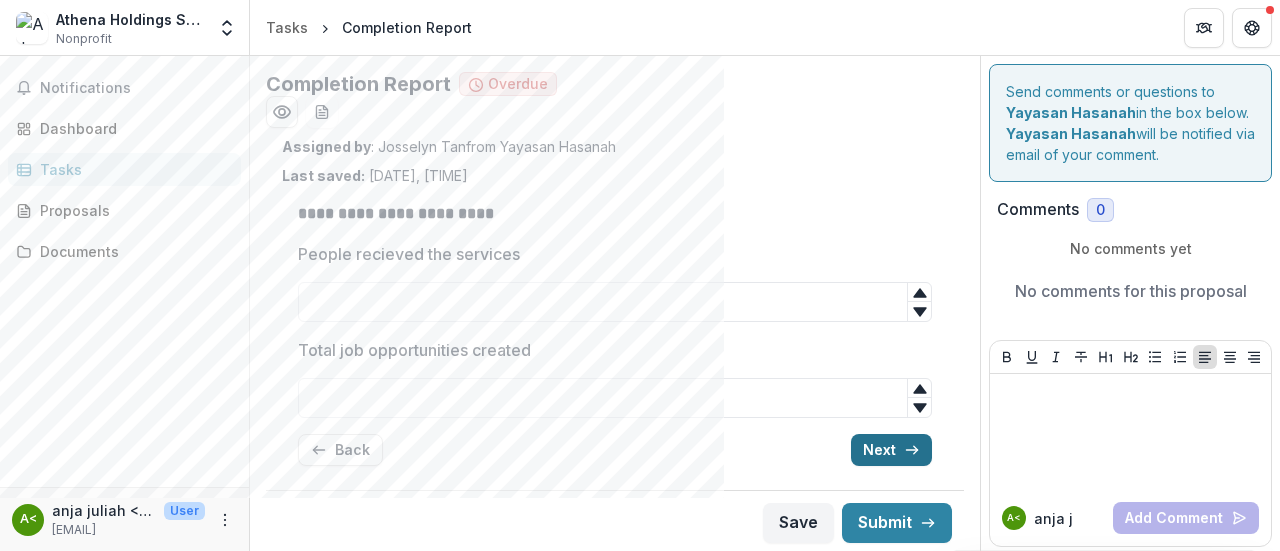click on "Next" at bounding box center [891, 450] 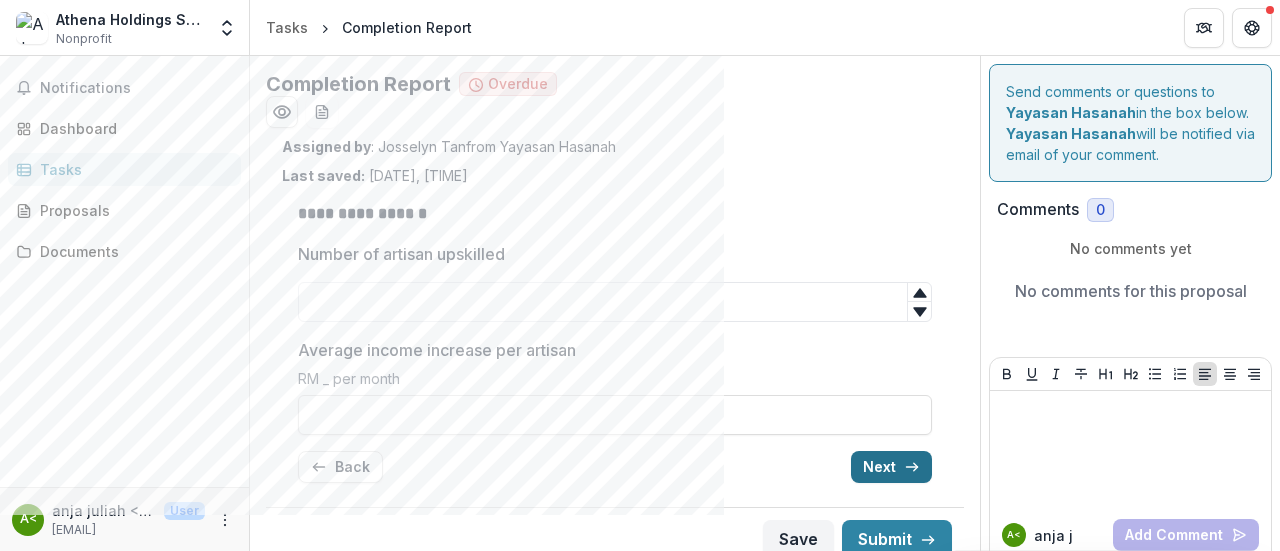 click on "Next" at bounding box center (891, 467) 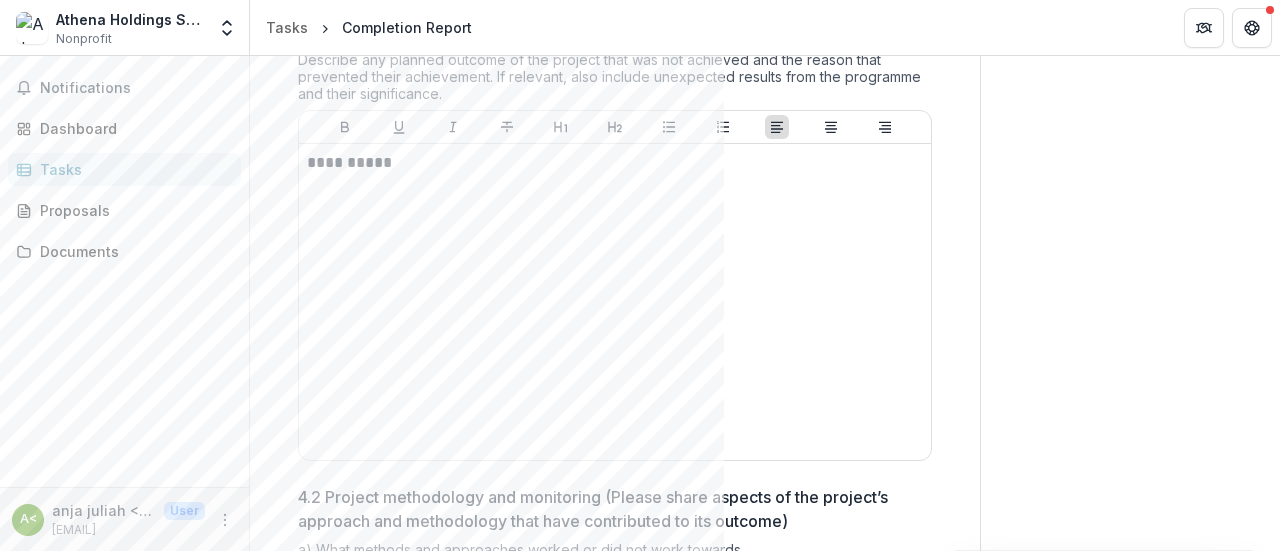 scroll, scrollTop: 200, scrollLeft: 0, axis: vertical 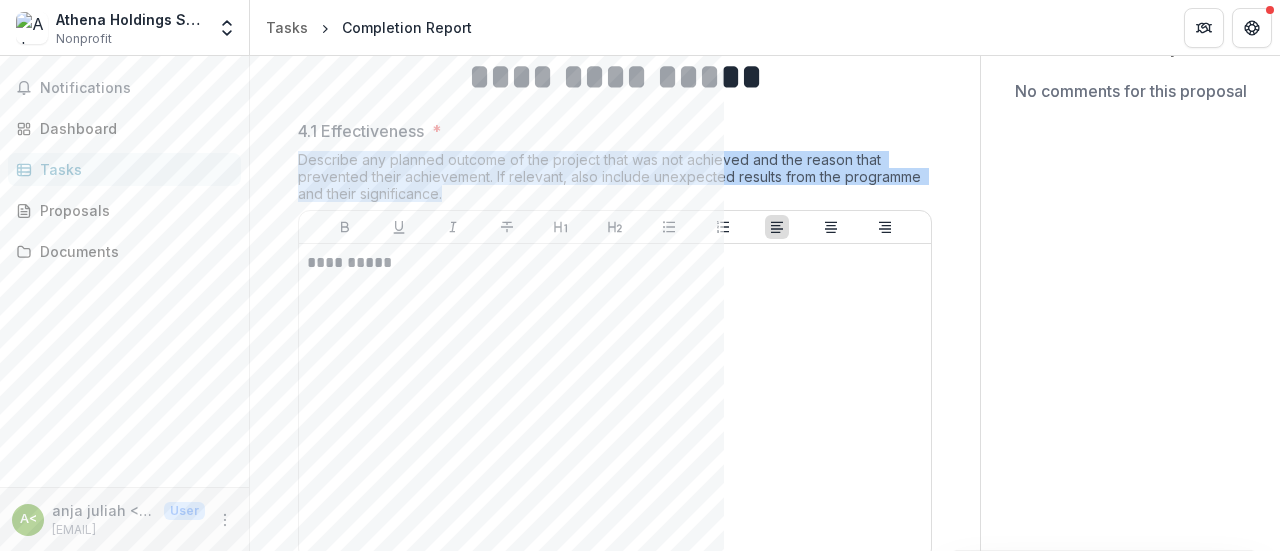 drag, startPoint x: 302, startPoint y: 159, endPoint x: 464, endPoint y: 202, distance: 167.60966 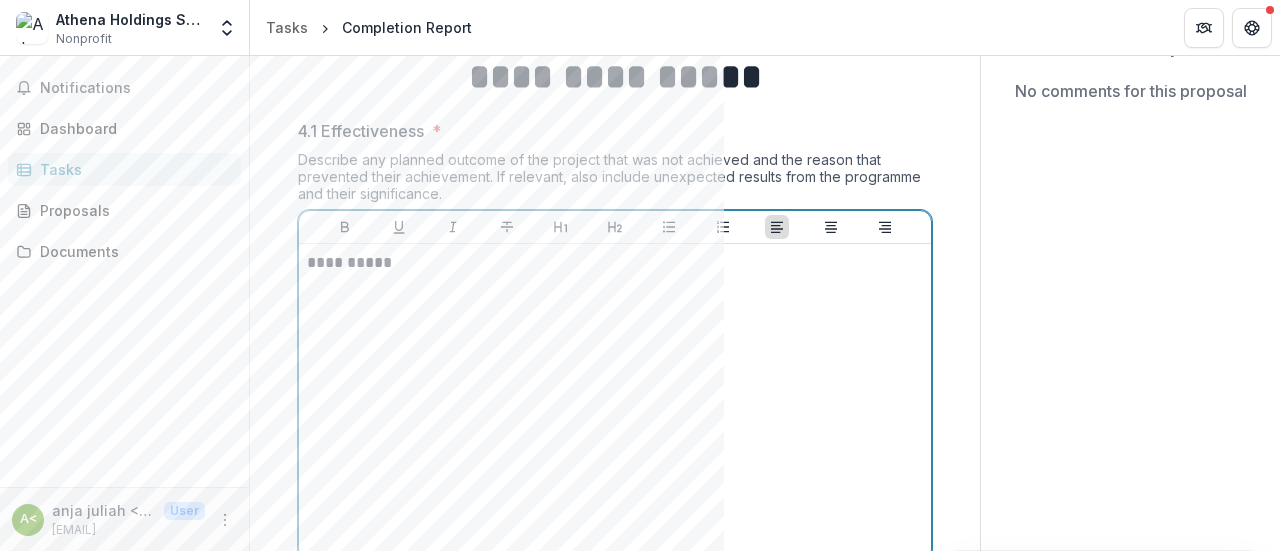 click on "**********" at bounding box center [615, 402] 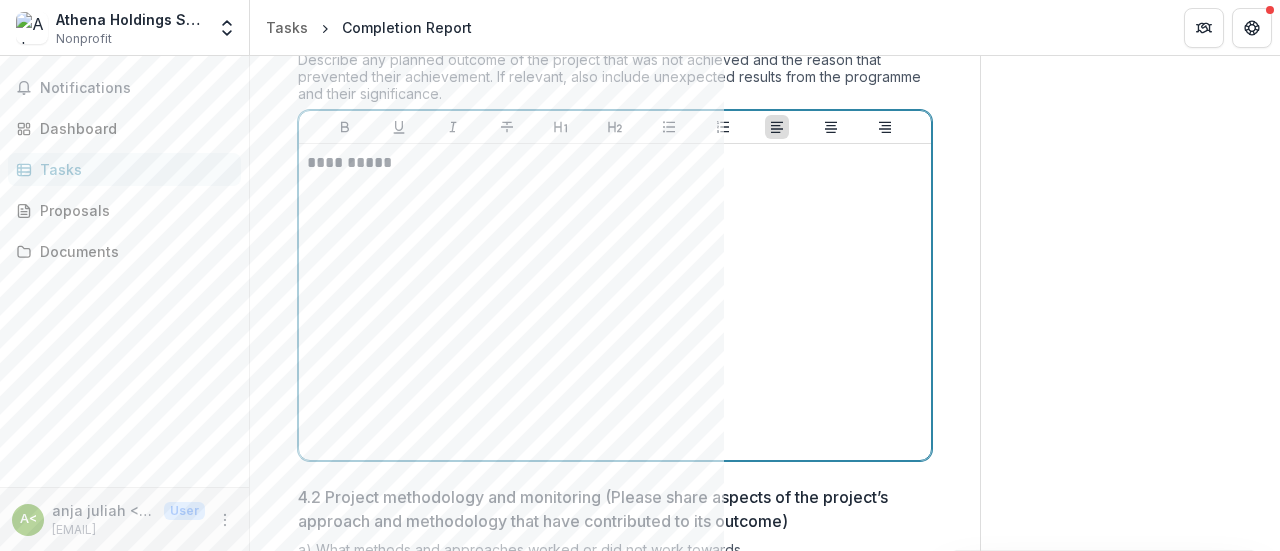 scroll, scrollTop: 100, scrollLeft: 0, axis: vertical 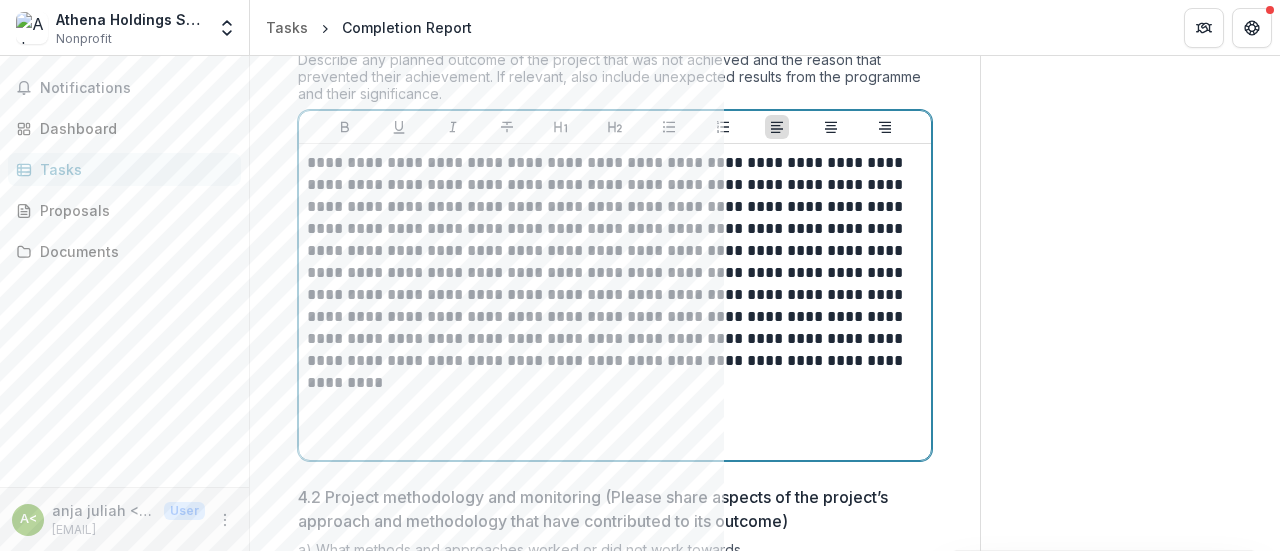 click on "**********" at bounding box center (612, 273) 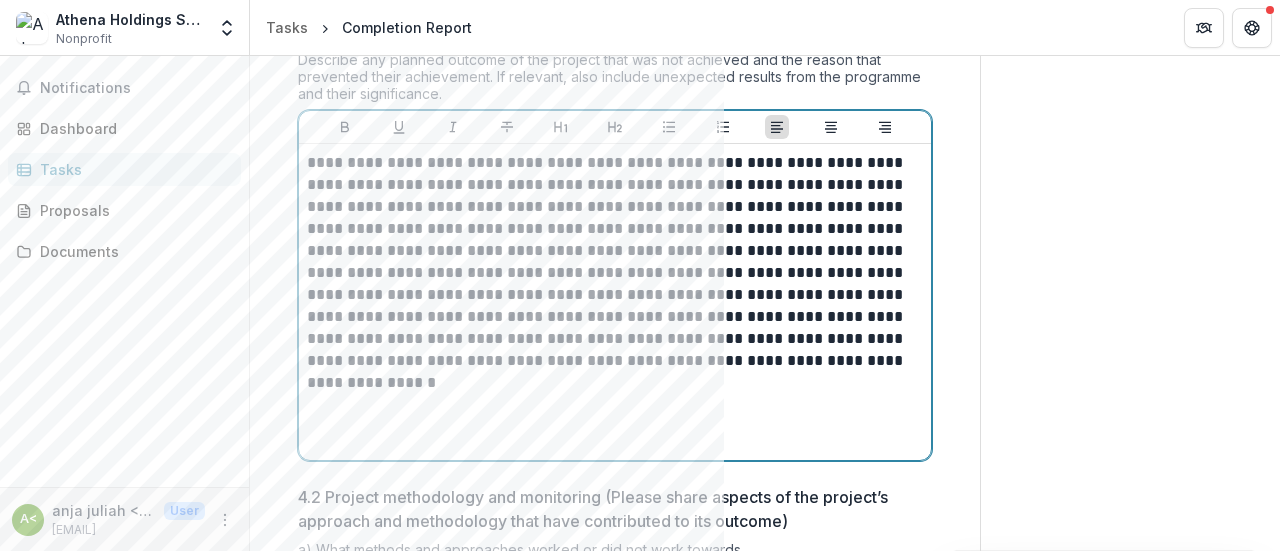 click on "**********" at bounding box center (615, 302) 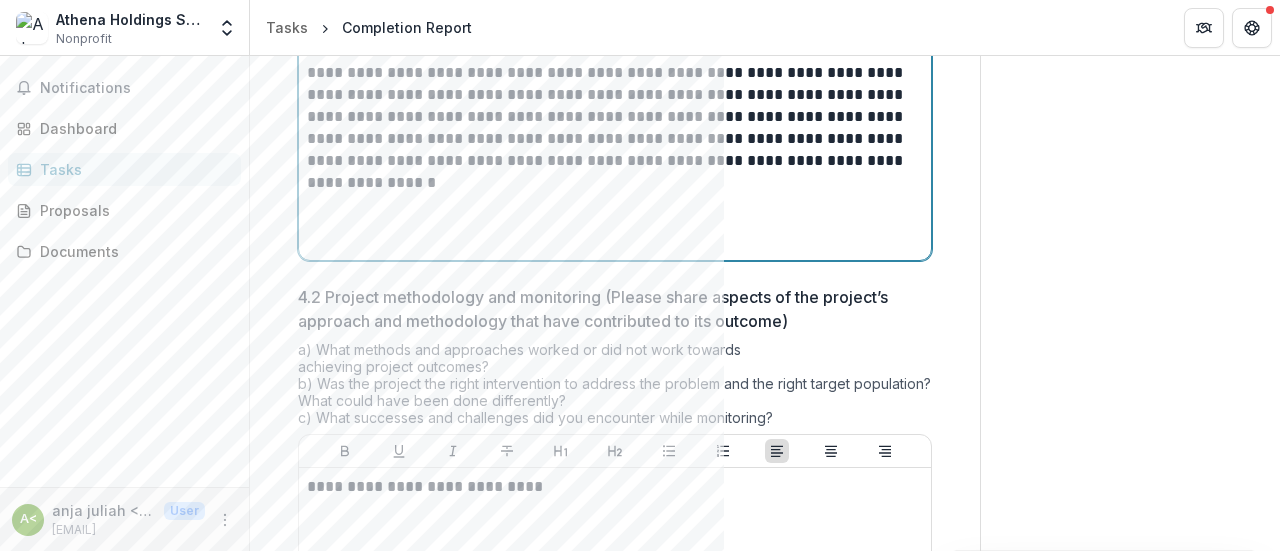 scroll, scrollTop: 600, scrollLeft: 0, axis: vertical 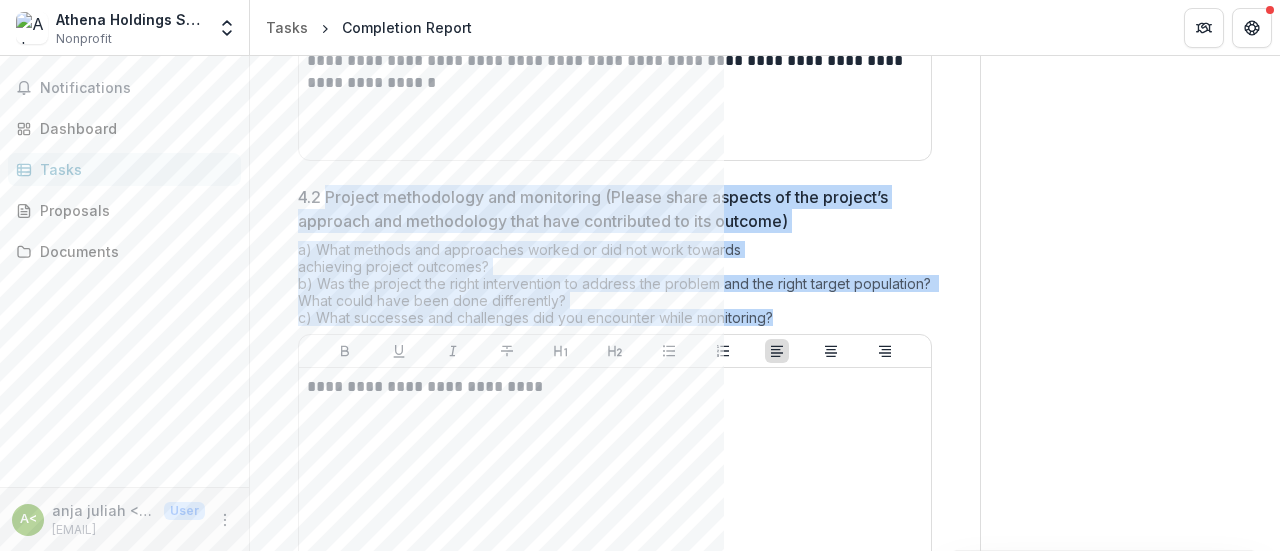 drag, startPoint x: 330, startPoint y: 190, endPoint x: 794, endPoint y: 309, distance: 479.0167 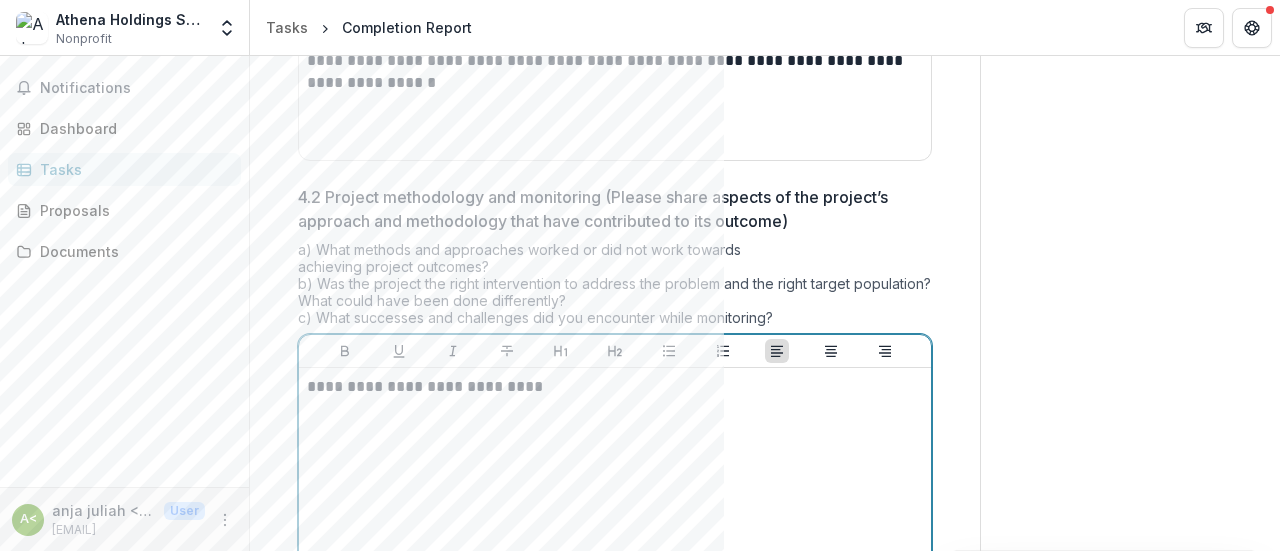 click on "**********" at bounding box center [615, 526] 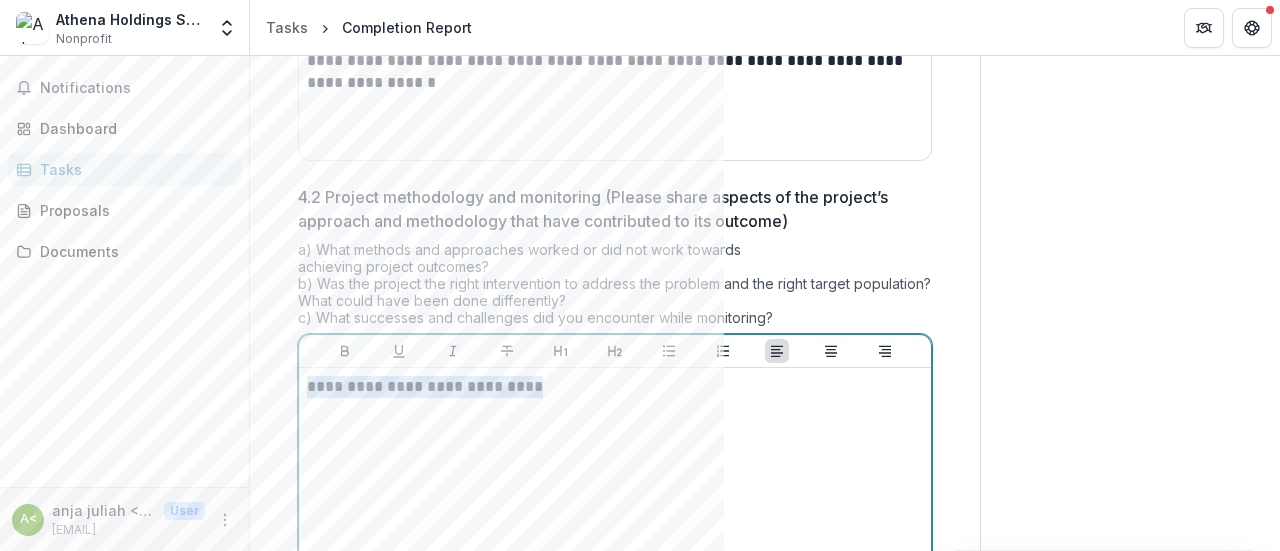 drag, startPoint x: 544, startPoint y: 383, endPoint x: 282, endPoint y: 399, distance: 262.4881 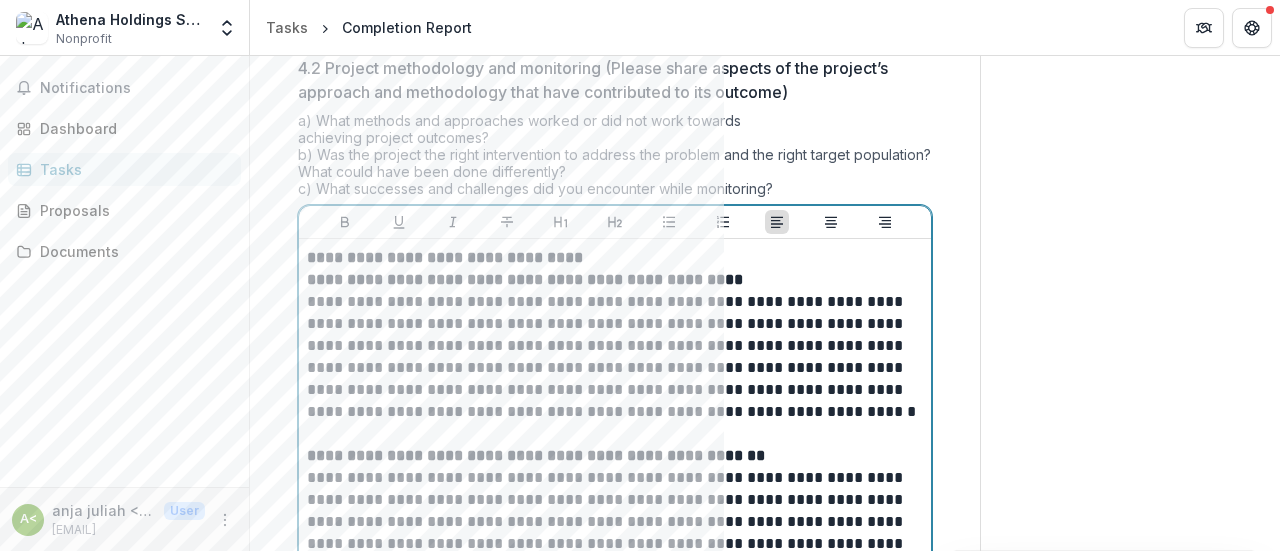 scroll, scrollTop: 829, scrollLeft: 0, axis: vertical 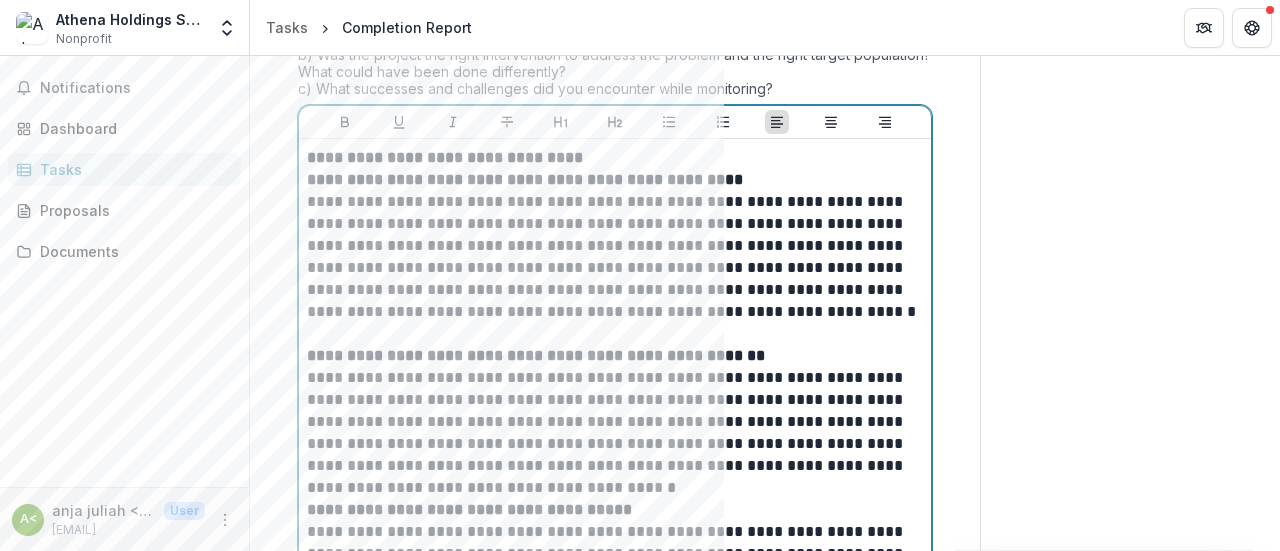 click on "**********" at bounding box center (612, 257) 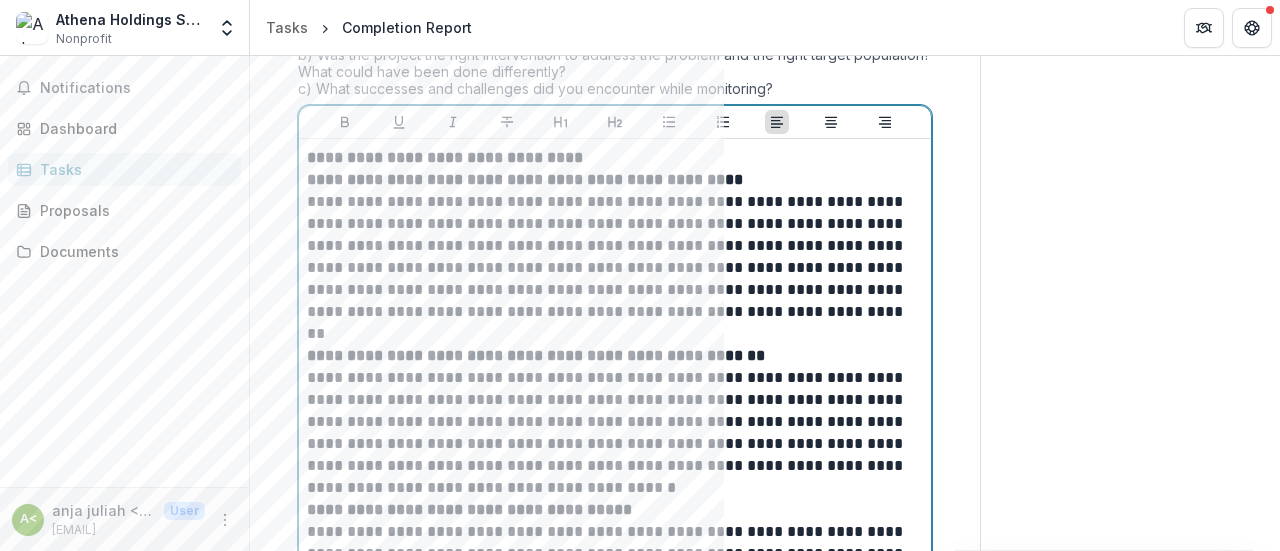 click on "**********" at bounding box center (612, 257) 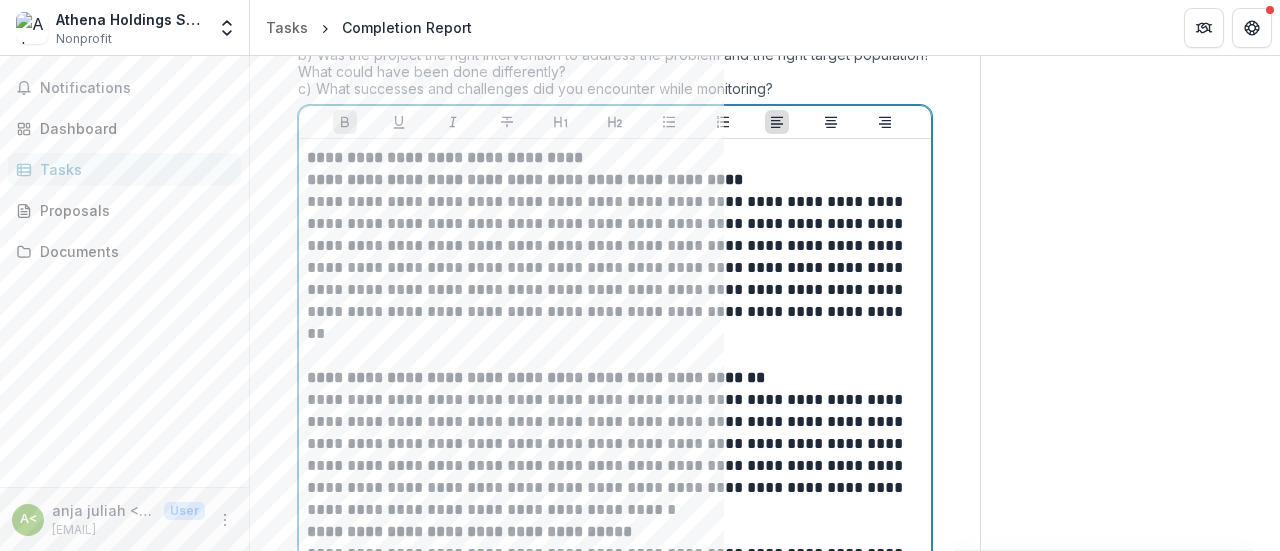 click on "**********" at bounding box center [612, 158] 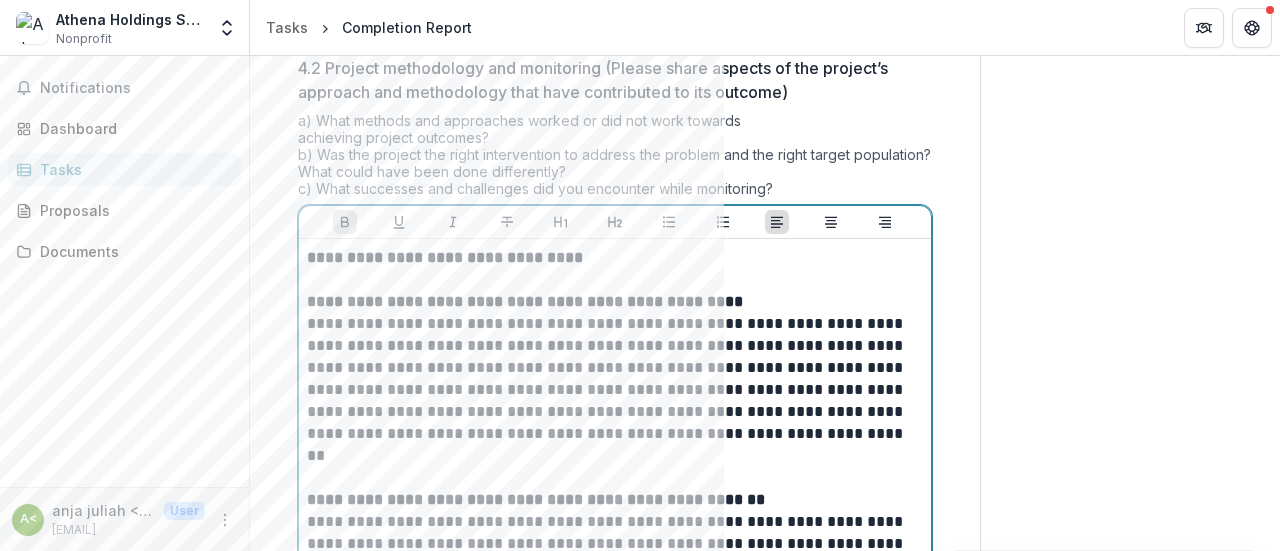 scroll, scrollTop: 1029, scrollLeft: 0, axis: vertical 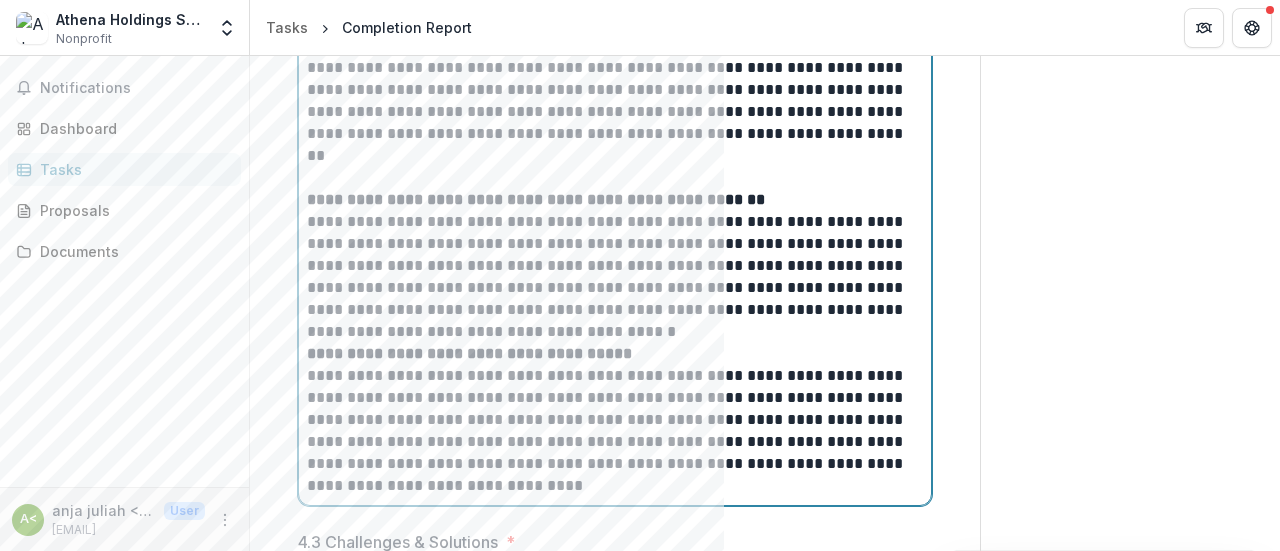 click on "**********" at bounding box center [612, 266] 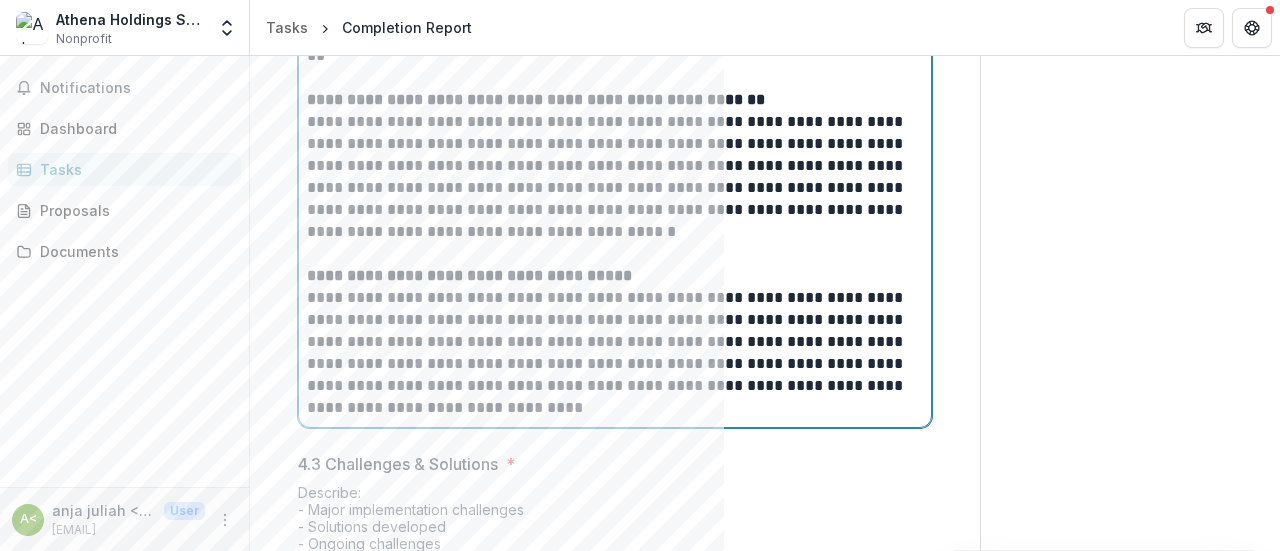 scroll, scrollTop: 1429, scrollLeft: 0, axis: vertical 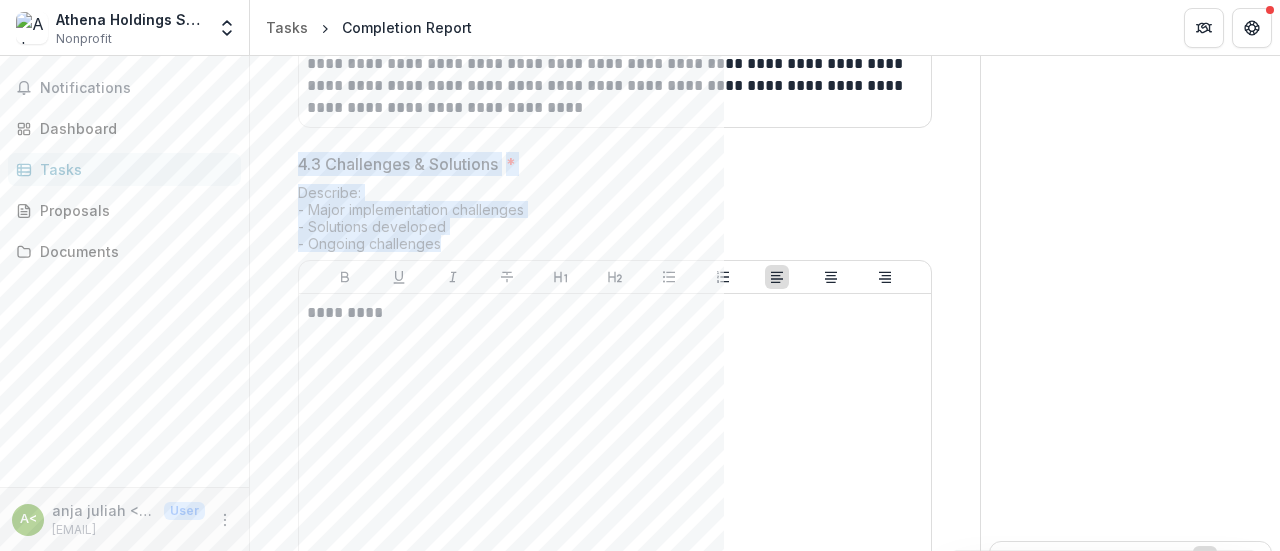 drag, startPoint x: 302, startPoint y: 156, endPoint x: 462, endPoint y: 257, distance: 189.21152 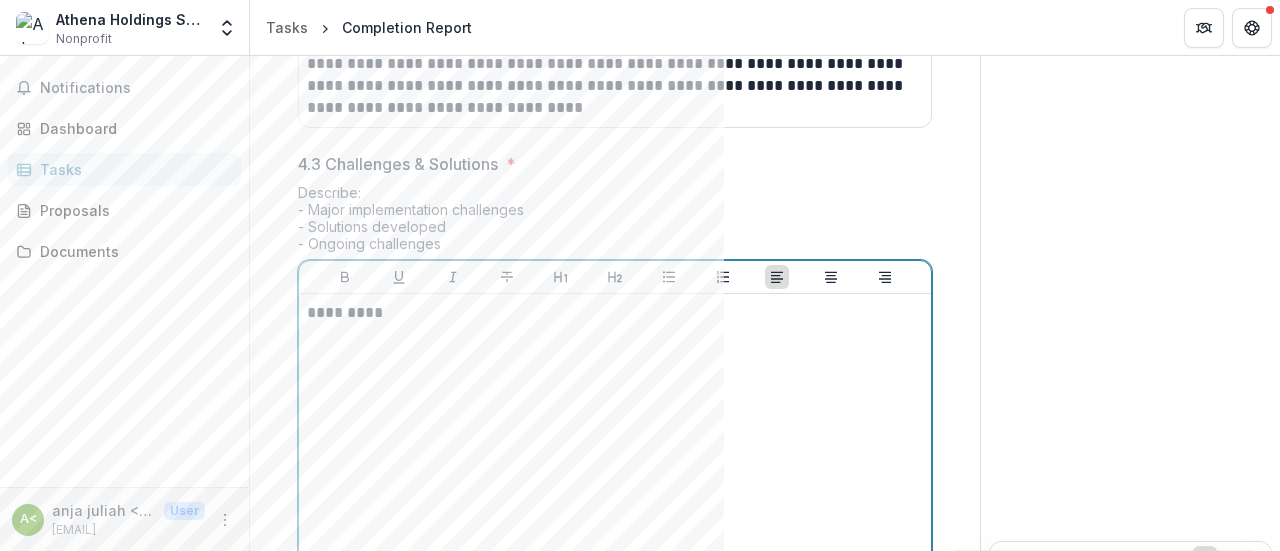 click on "*********" at bounding box center (612, 313) 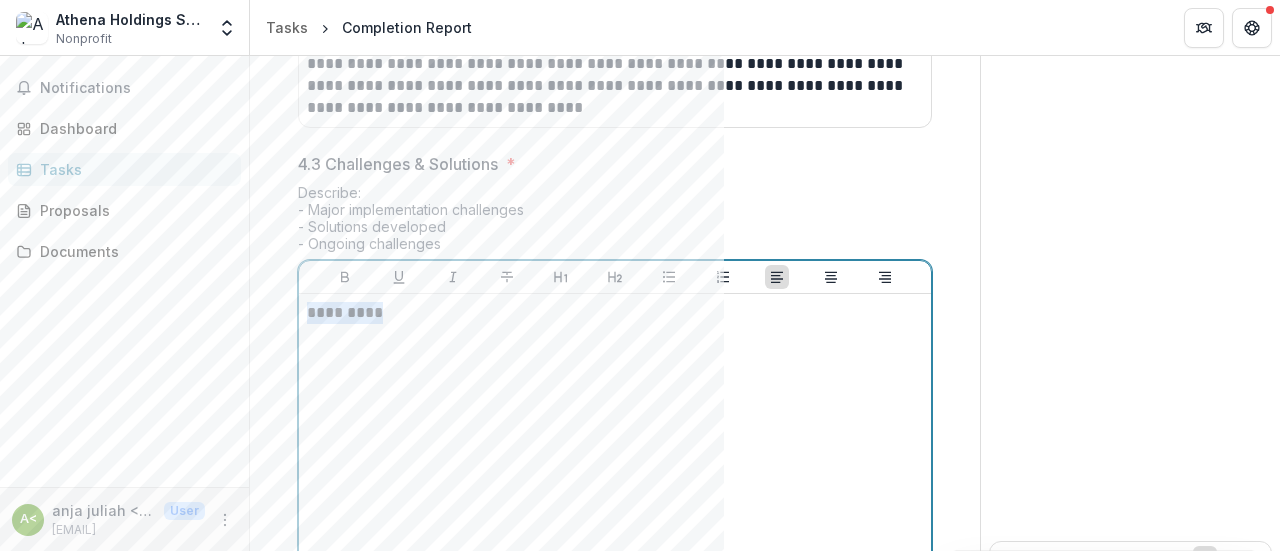 drag, startPoint x: 409, startPoint y: 307, endPoint x: 292, endPoint y: 303, distance: 117.06836 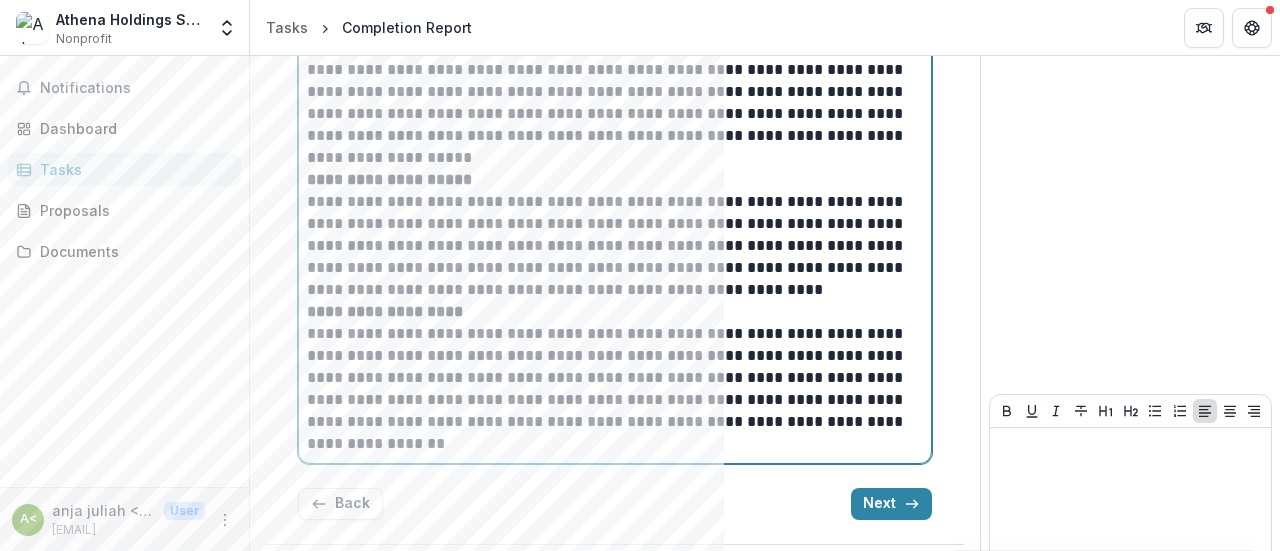 scroll, scrollTop: 1765, scrollLeft: 0, axis: vertical 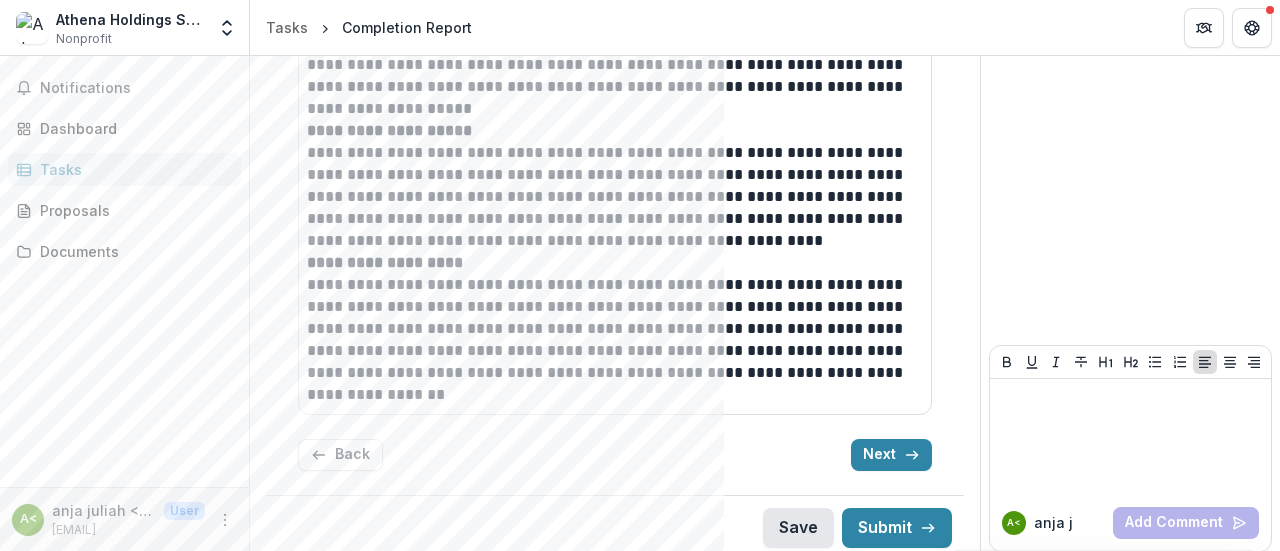 click on "Save" at bounding box center [798, 528] 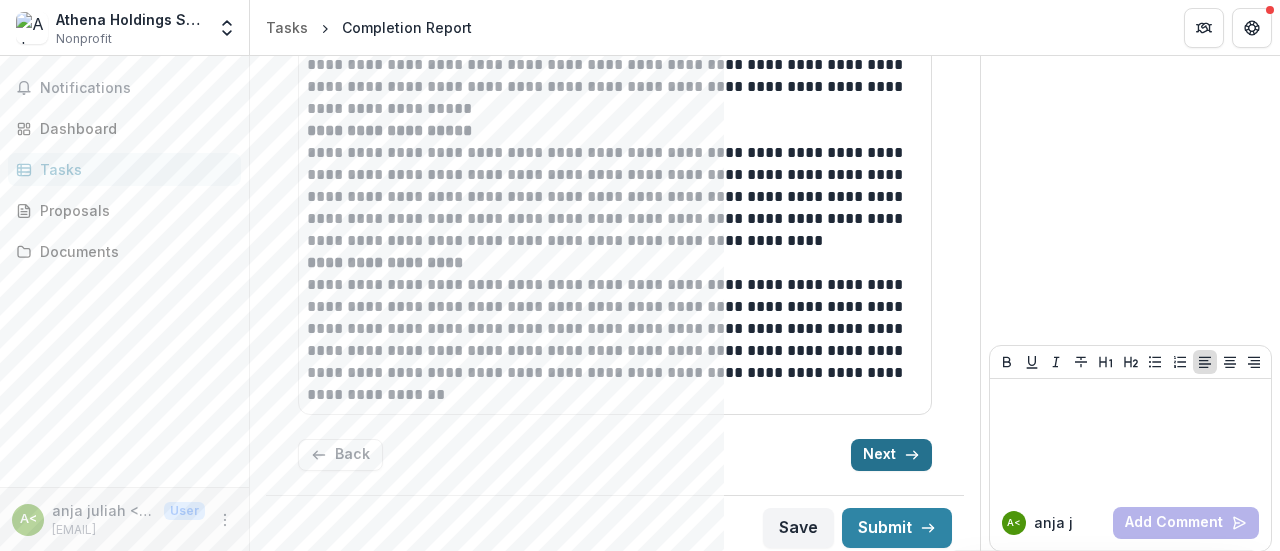 click on "Next" at bounding box center (891, 455) 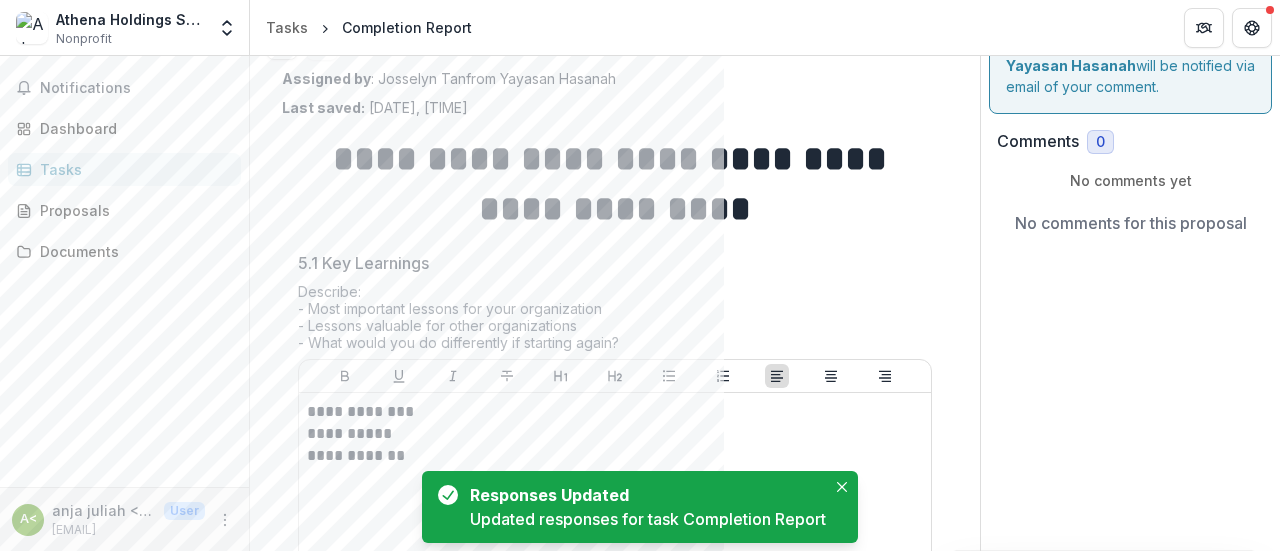 scroll, scrollTop: 0, scrollLeft: 0, axis: both 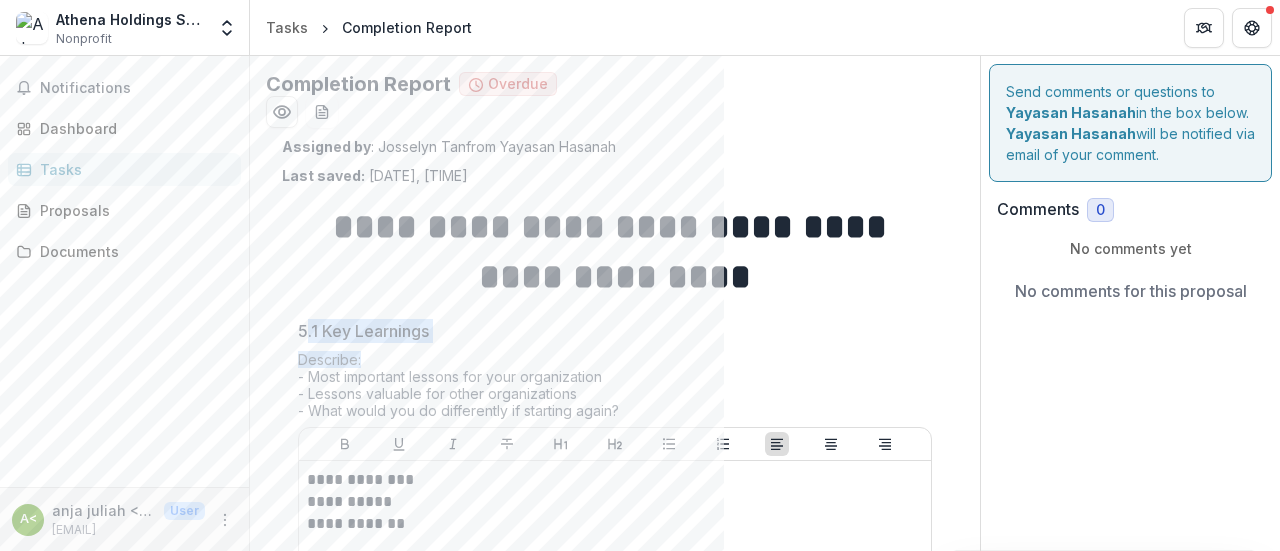 drag, startPoint x: 305, startPoint y: 325, endPoint x: 468, endPoint y: 355, distance: 165.73775 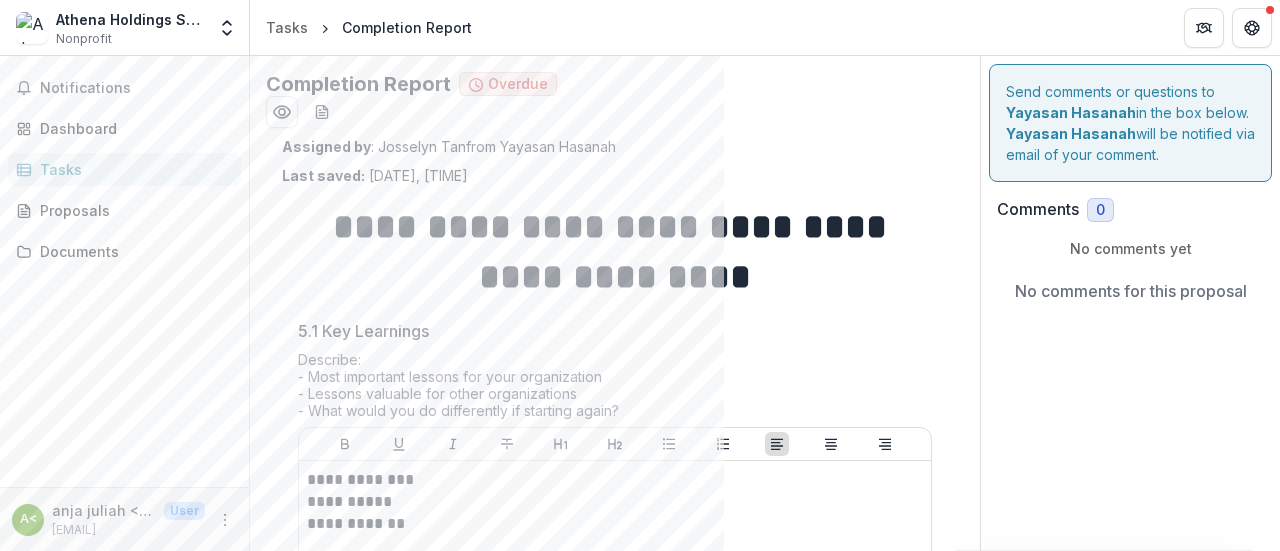 click on "5.1 Key Learnings" at bounding box center [363, 331] 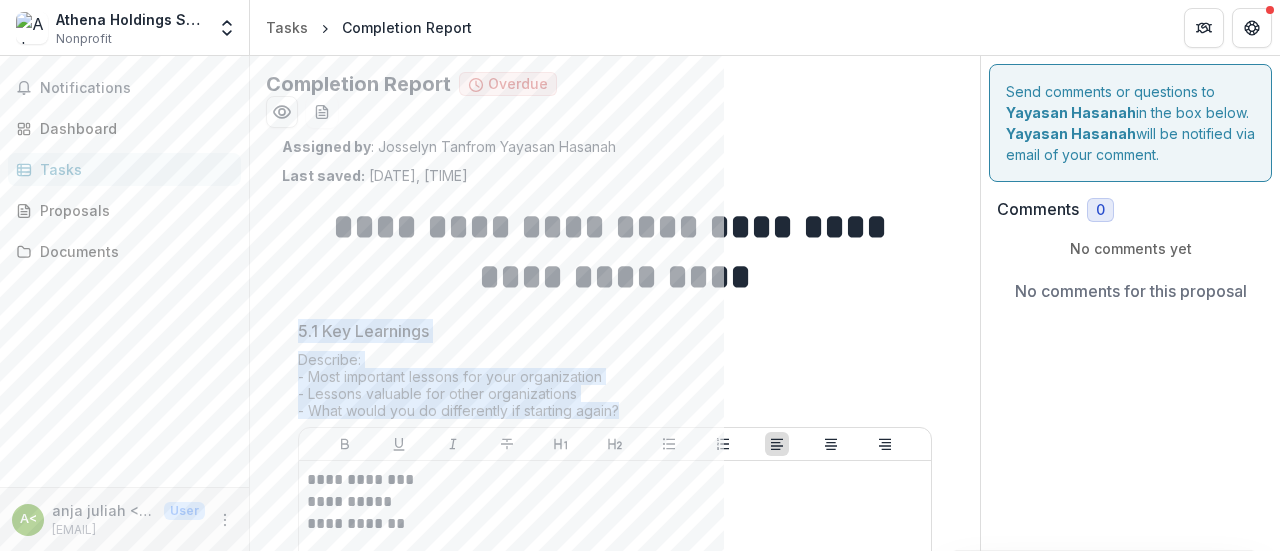 drag, startPoint x: 299, startPoint y: 328, endPoint x: 606, endPoint y: 384, distance: 312.0657 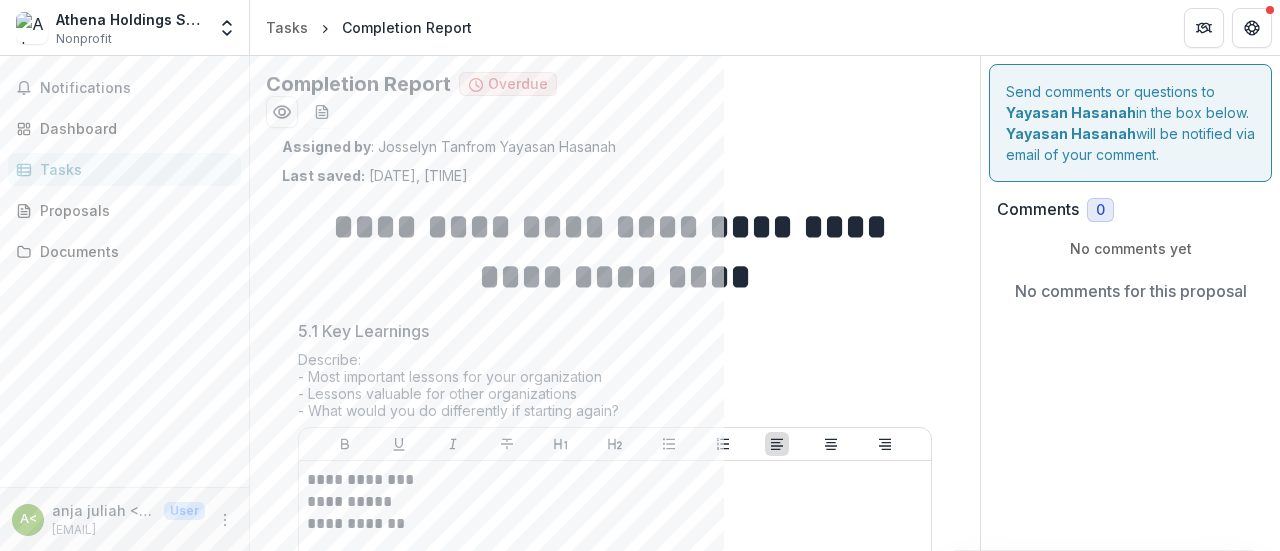 click on "**********" at bounding box center (615, 252) 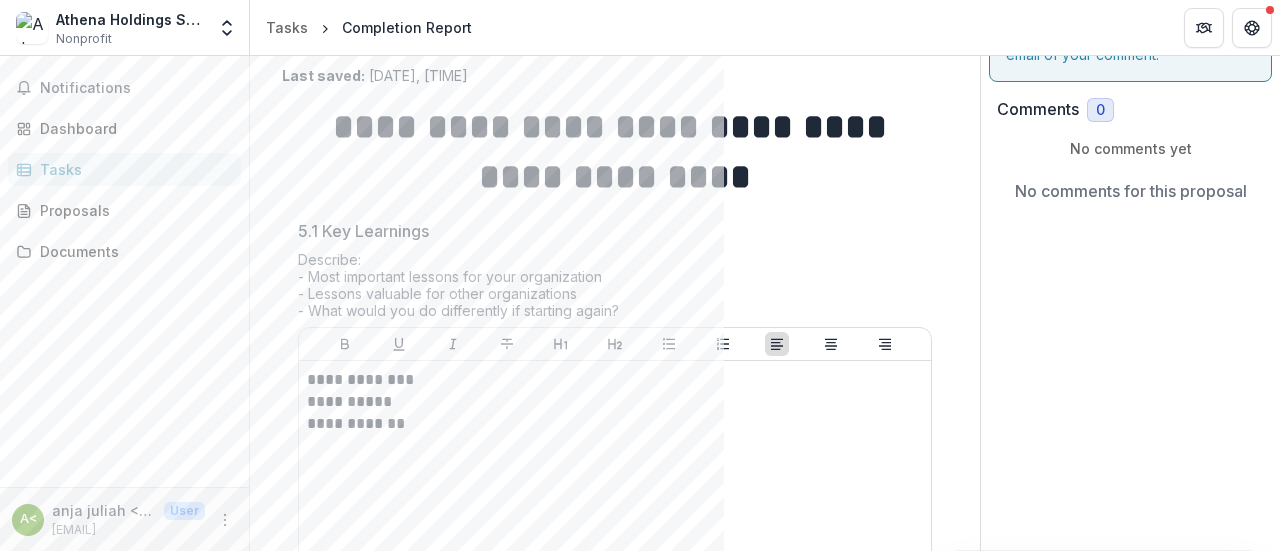 scroll, scrollTop: 200, scrollLeft: 0, axis: vertical 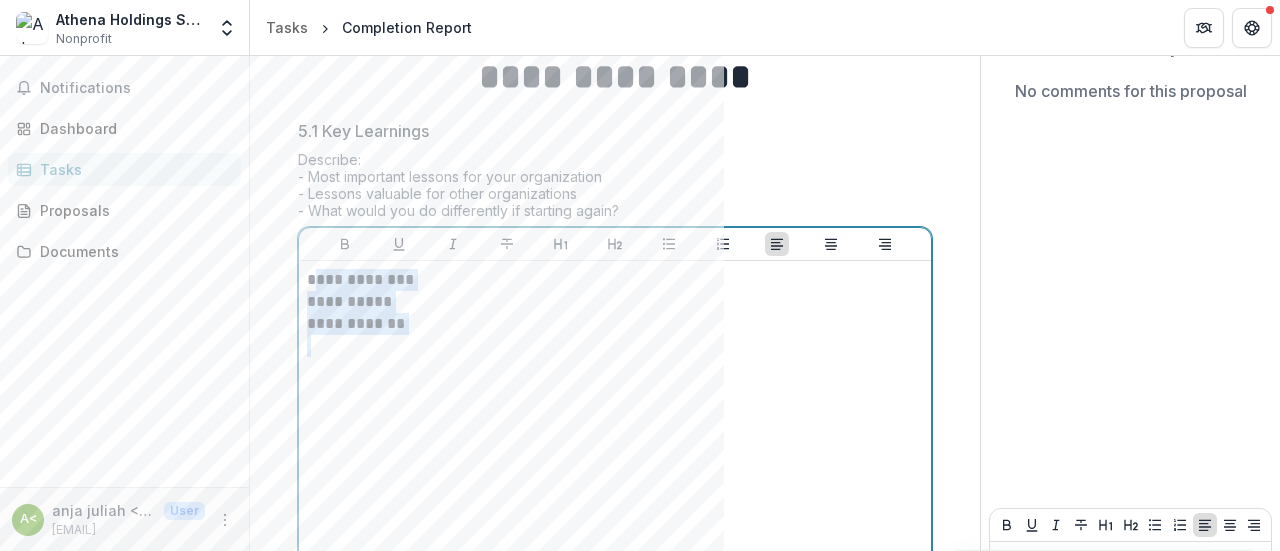 drag, startPoint x: 312, startPoint y: 276, endPoint x: 494, endPoint y: 349, distance: 196.09436 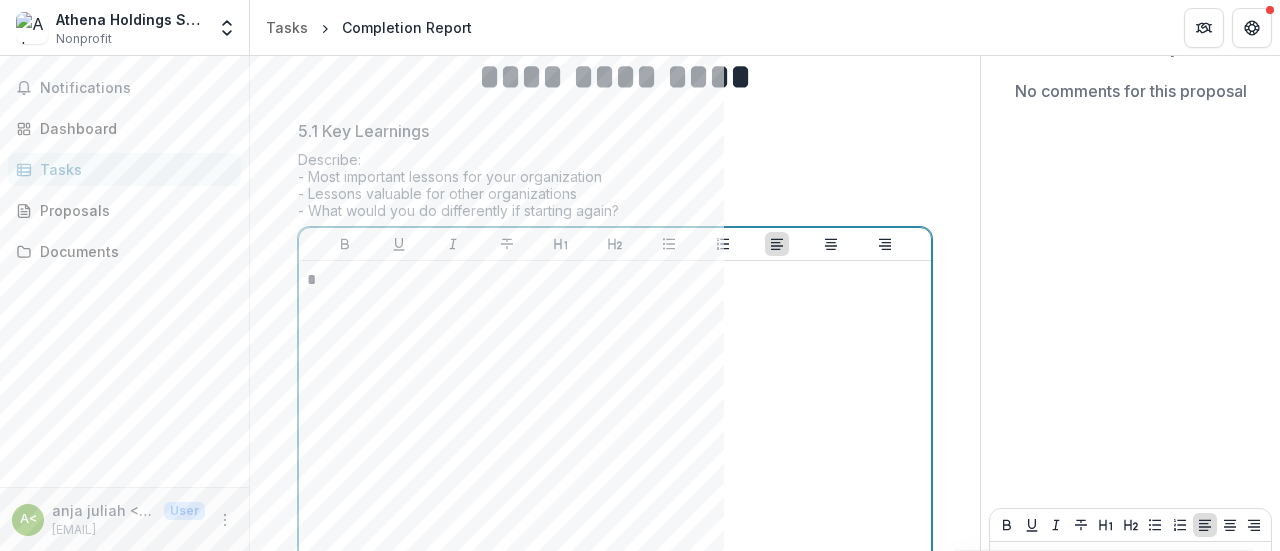 type 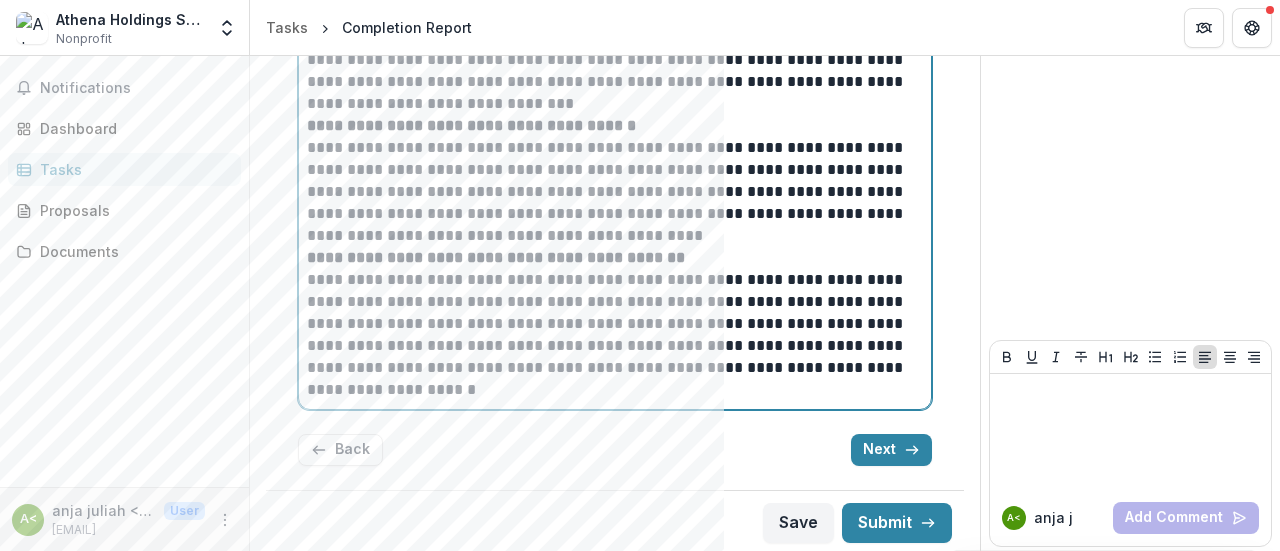 scroll, scrollTop: 230, scrollLeft: 0, axis: vertical 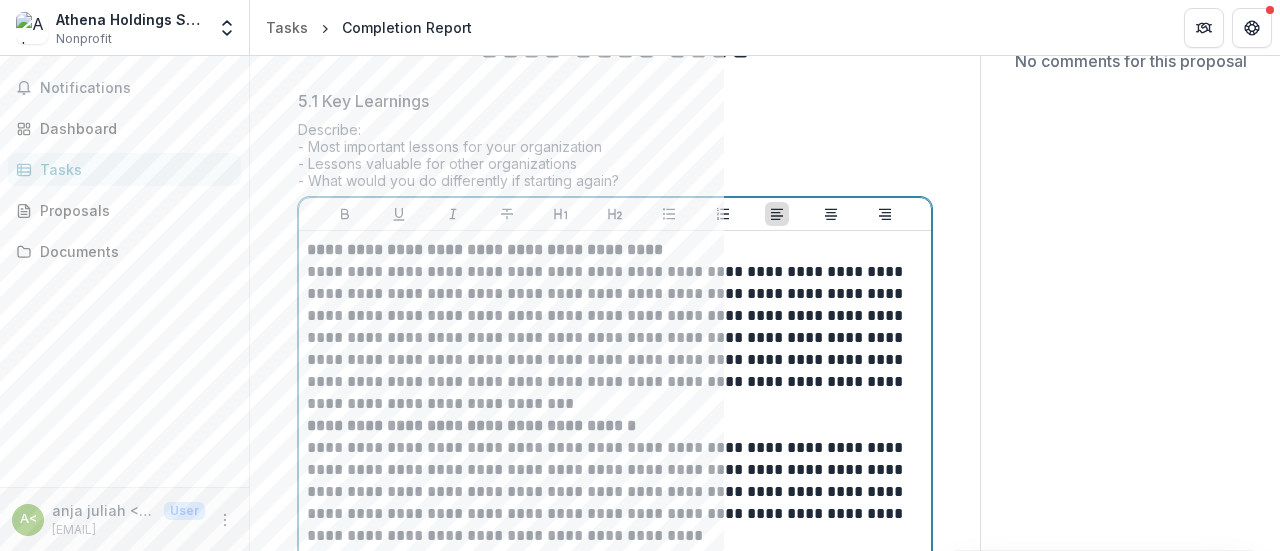 drag, startPoint x: 570, startPoint y: 397, endPoint x: 574, endPoint y: 409, distance: 12.649111 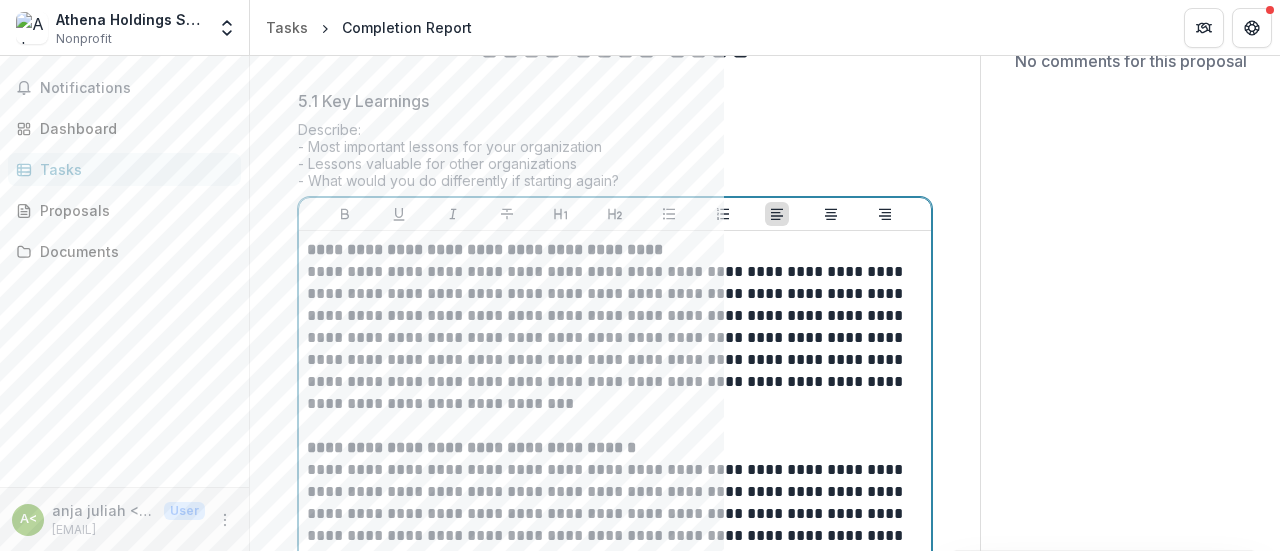 scroll, scrollTop: 530, scrollLeft: 0, axis: vertical 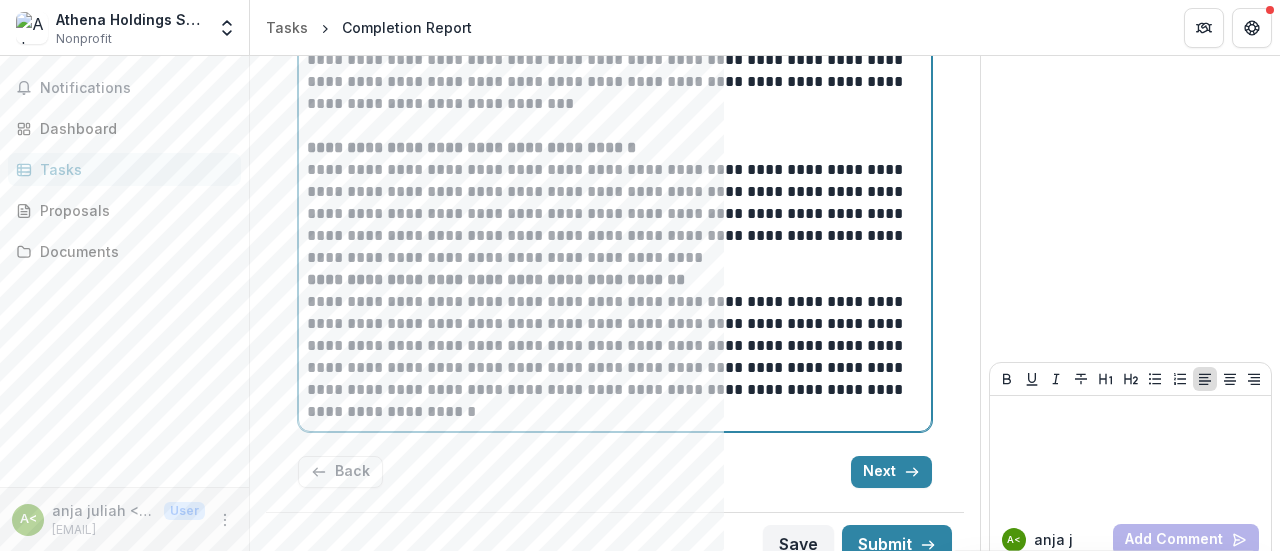 click on "**********" at bounding box center (612, 203) 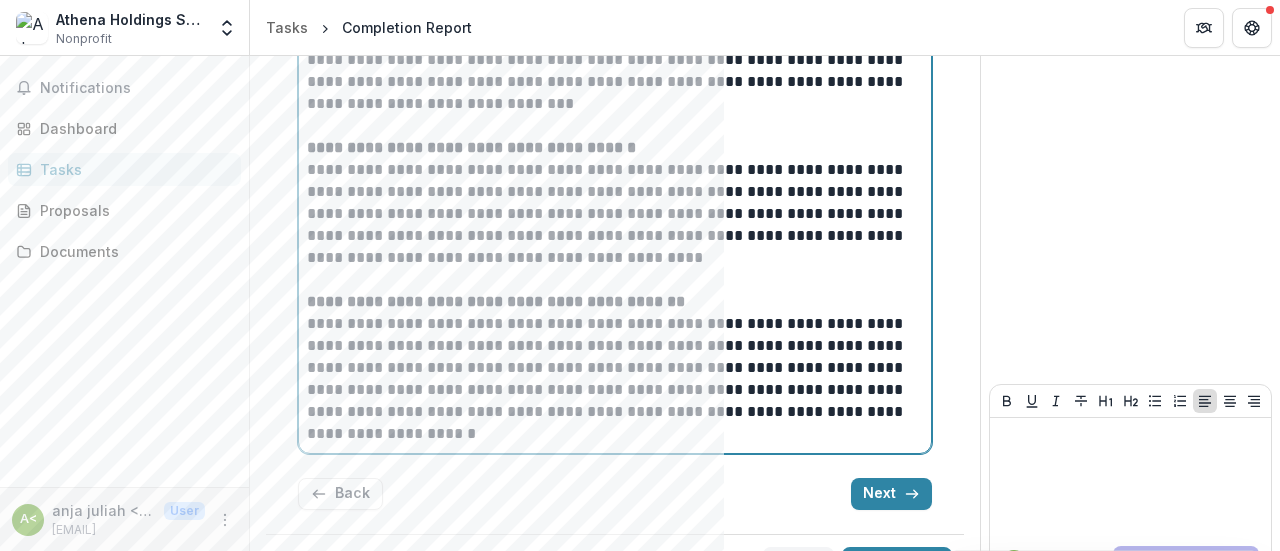 scroll, scrollTop: 330, scrollLeft: 0, axis: vertical 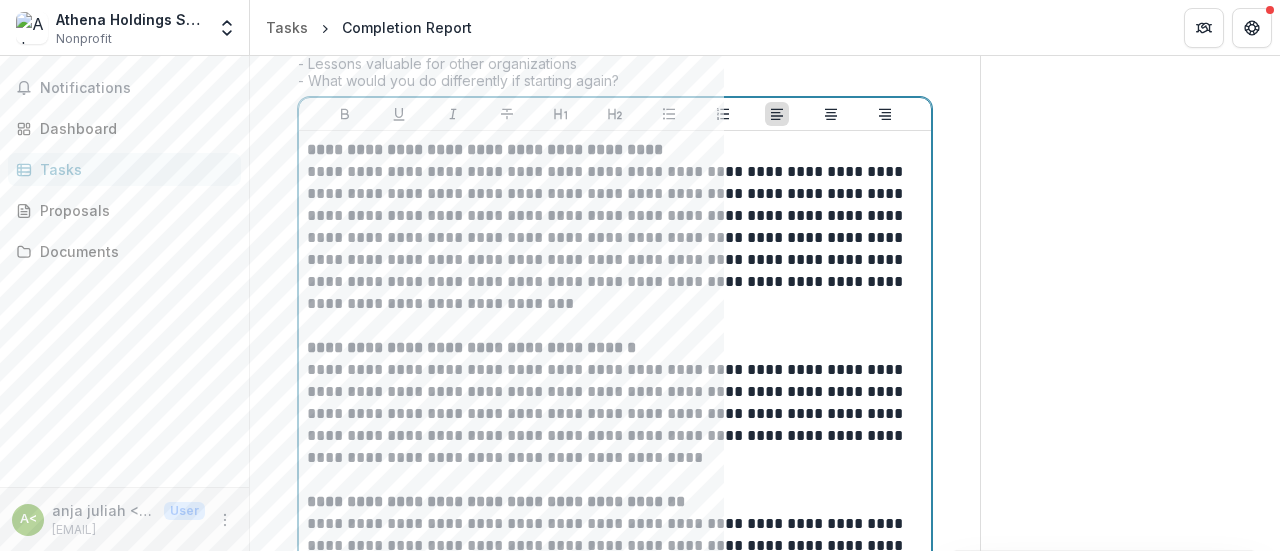 click on "**********" at bounding box center (612, 227) 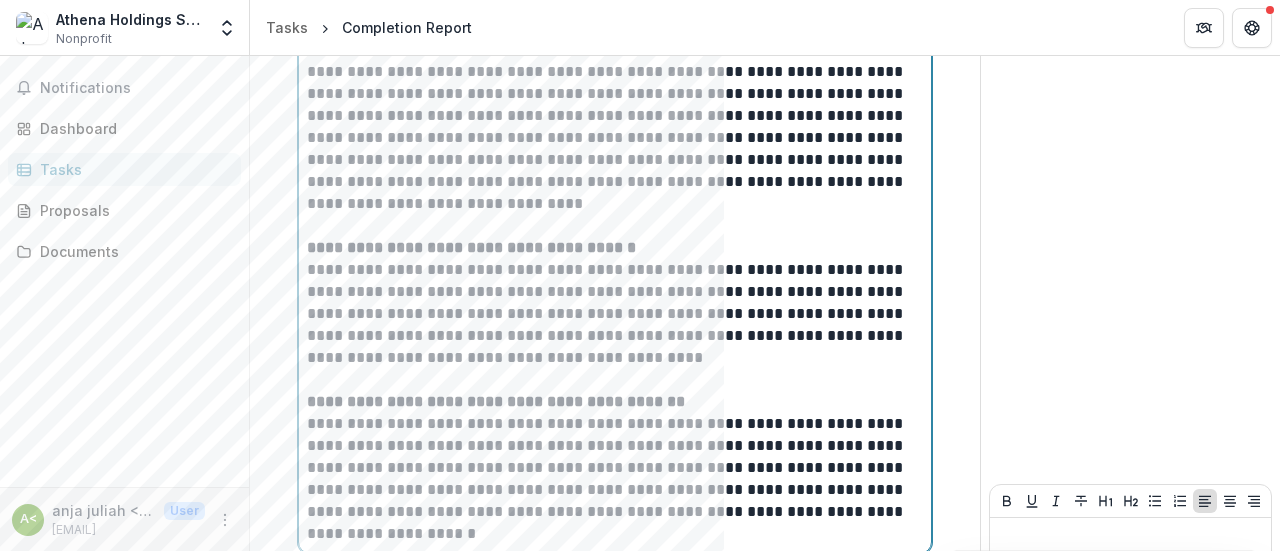 scroll, scrollTop: 574, scrollLeft: 0, axis: vertical 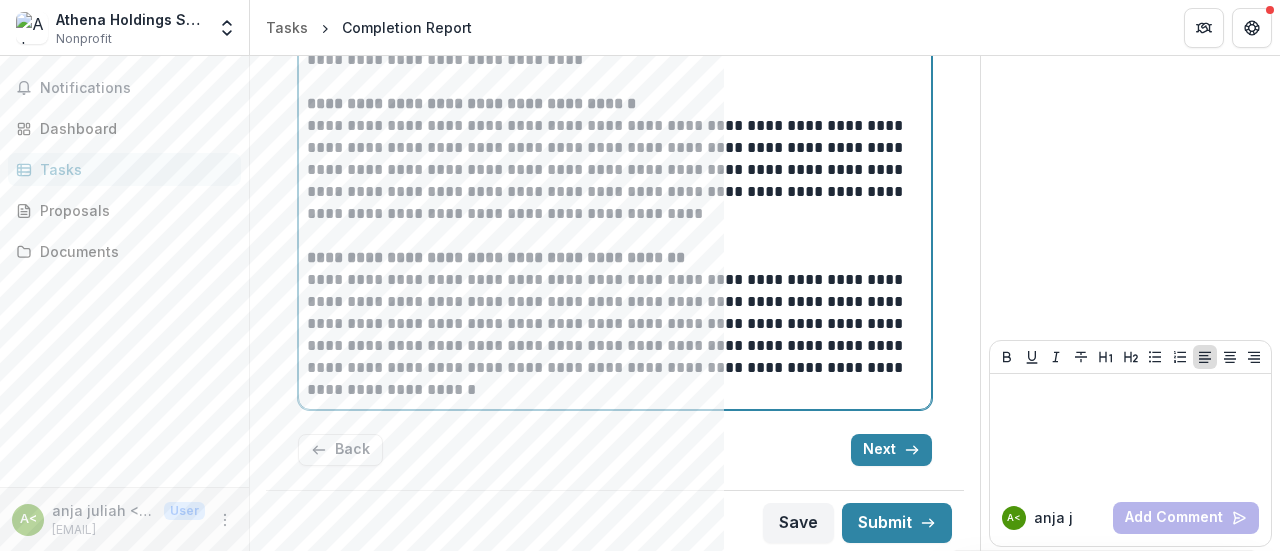click on "**********" at bounding box center [612, 159] 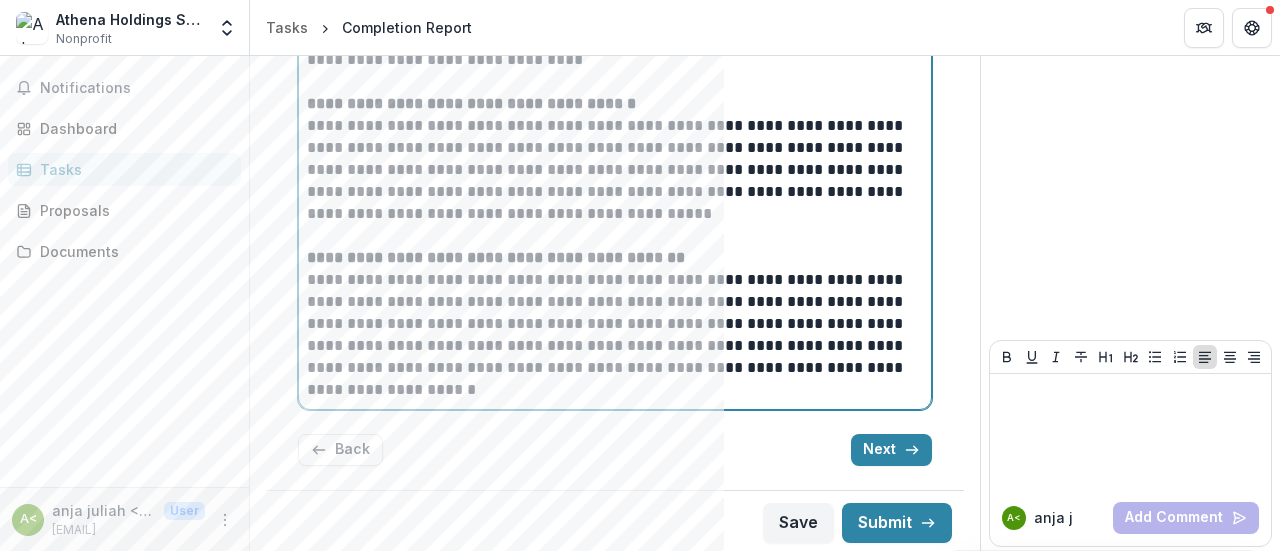 click on "**********" at bounding box center [612, 159] 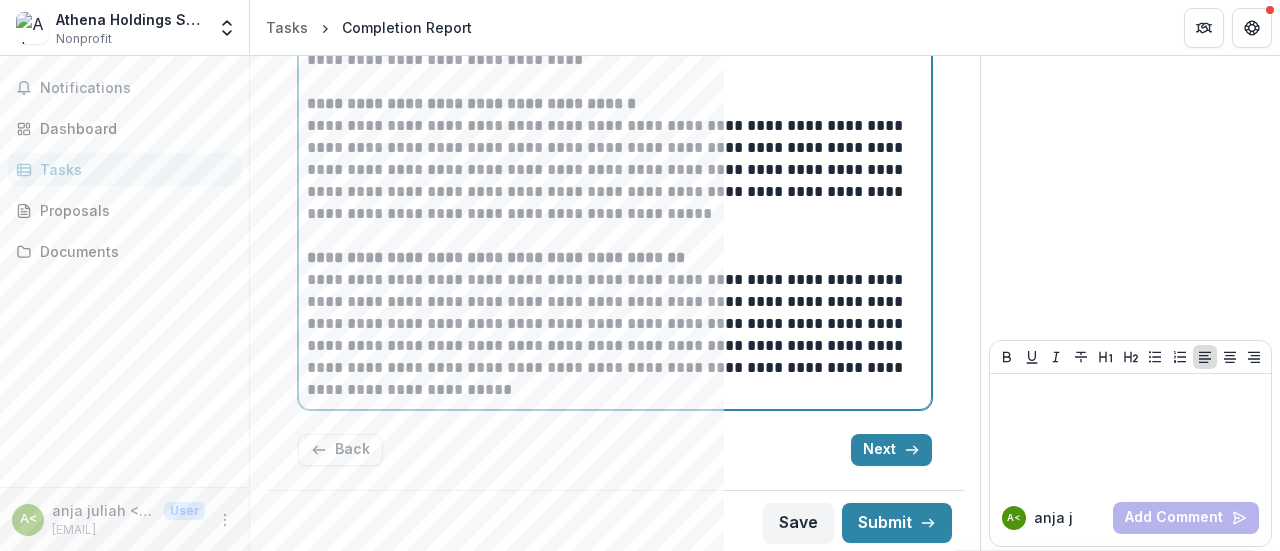 click on "**********" at bounding box center (612, 324) 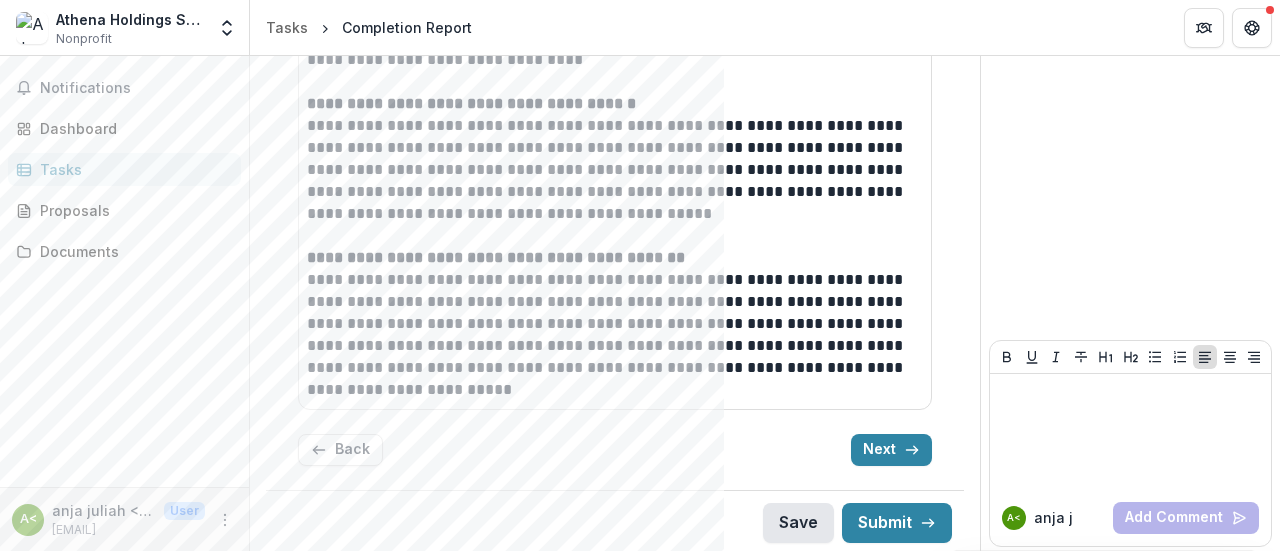 click on "Save" at bounding box center [798, 523] 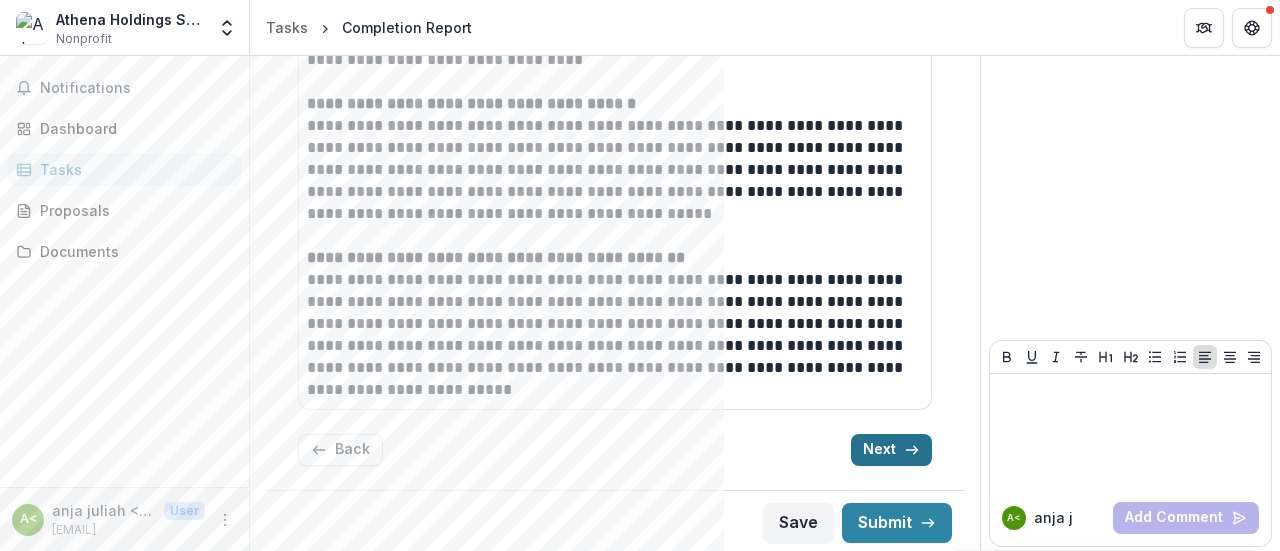 click on "Next" at bounding box center (891, 450) 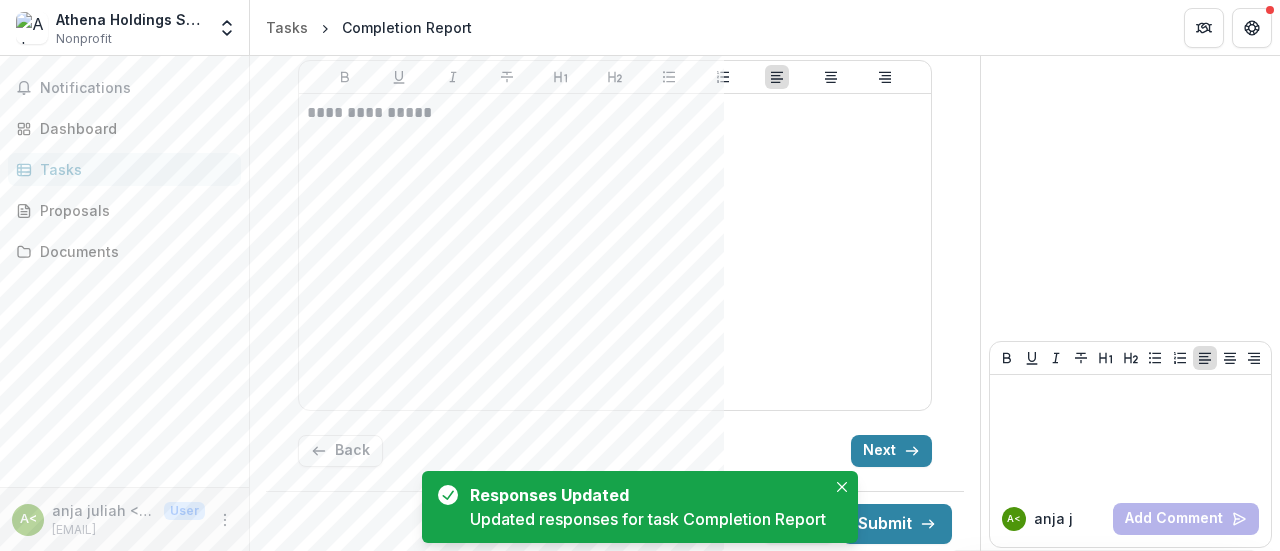scroll, scrollTop: 246, scrollLeft: 0, axis: vertical 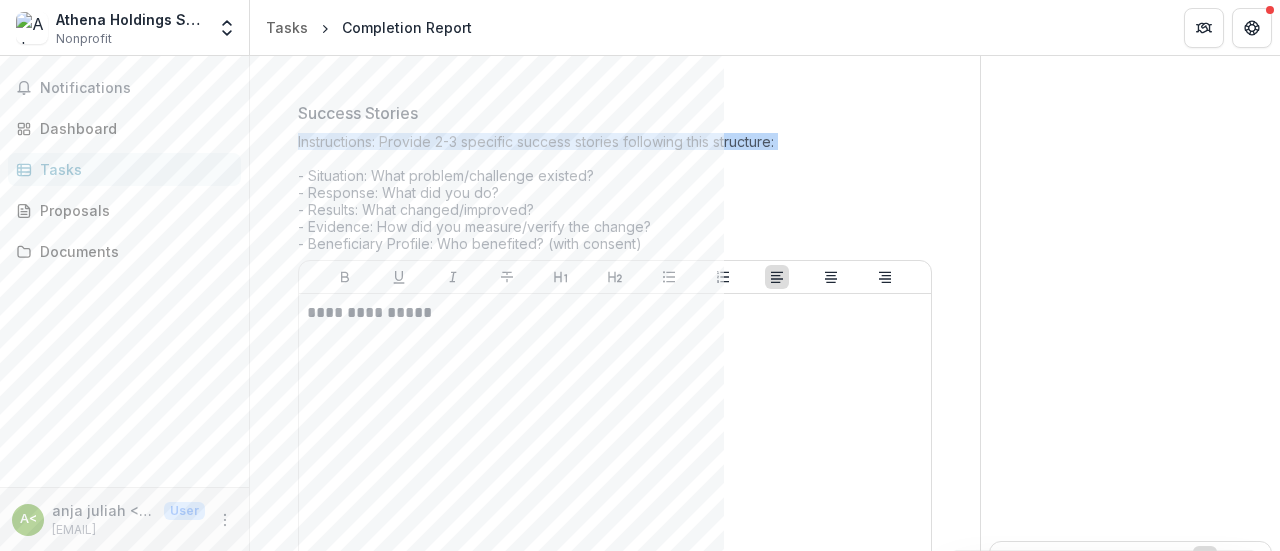 drag, startPoint x: 298, startPoint y: 137, endPoint x: 335, endPoint y: 127, distance: 38.327538 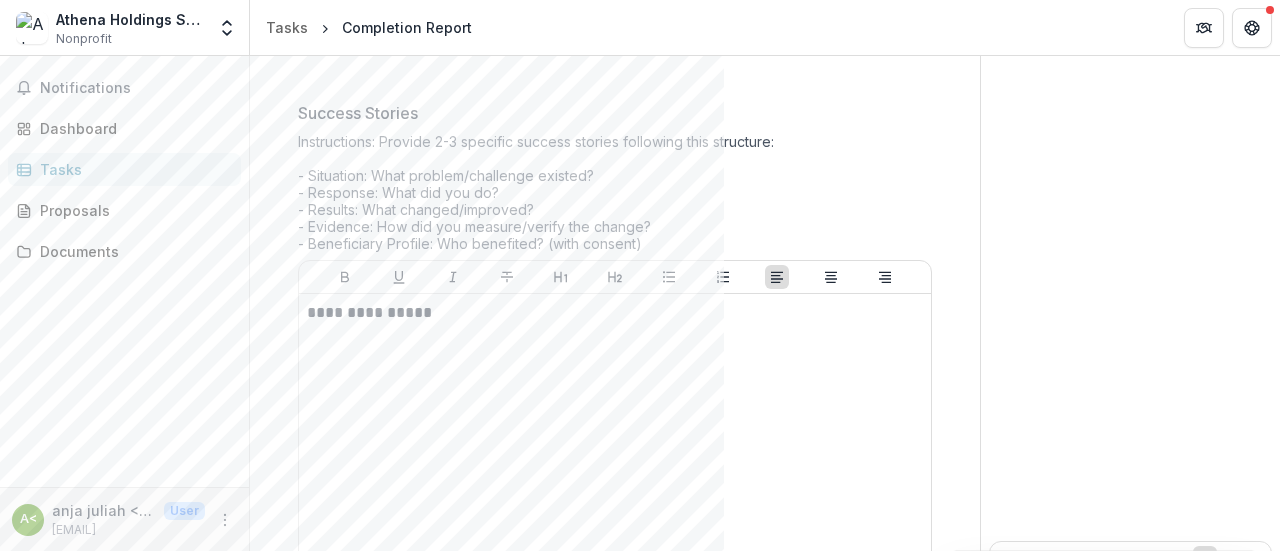 click on "Success Stories" at bounding box center (358, 113) 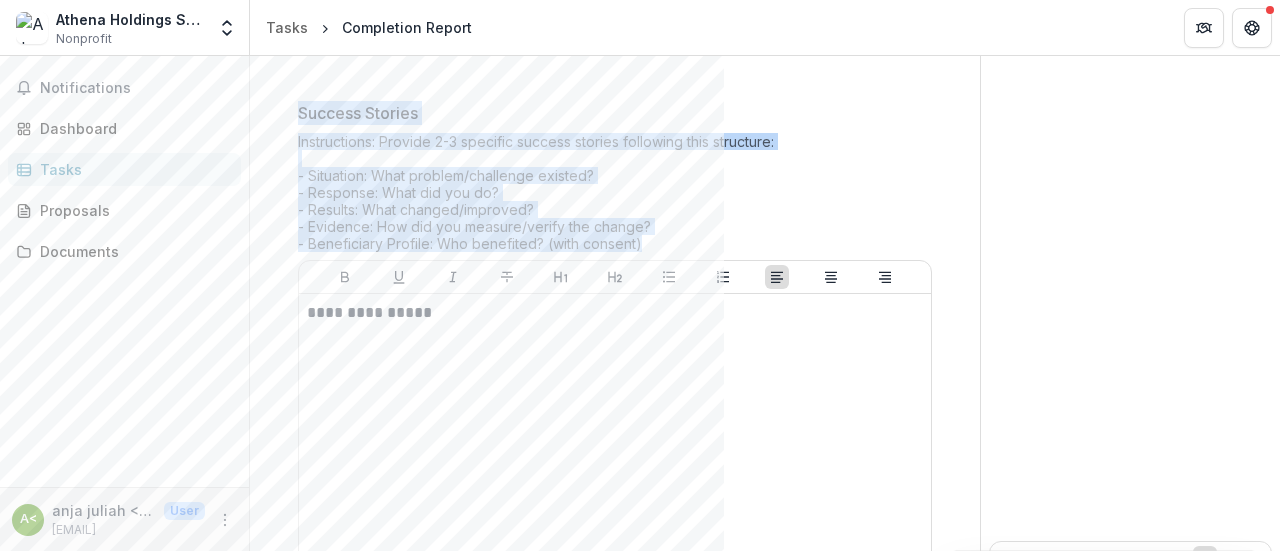 drag, startPoint x: 301, startPoint y: 110, endPoint x: 705, endPoint y: 237, distance: 423.49146 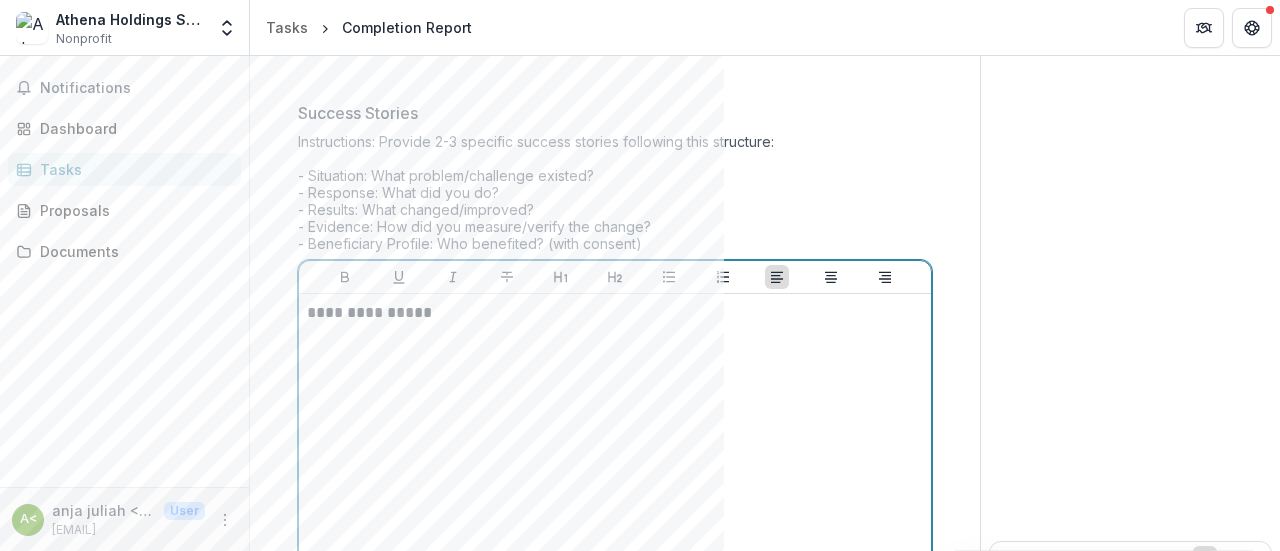 click on "**********" at bounding box center [615, 452] 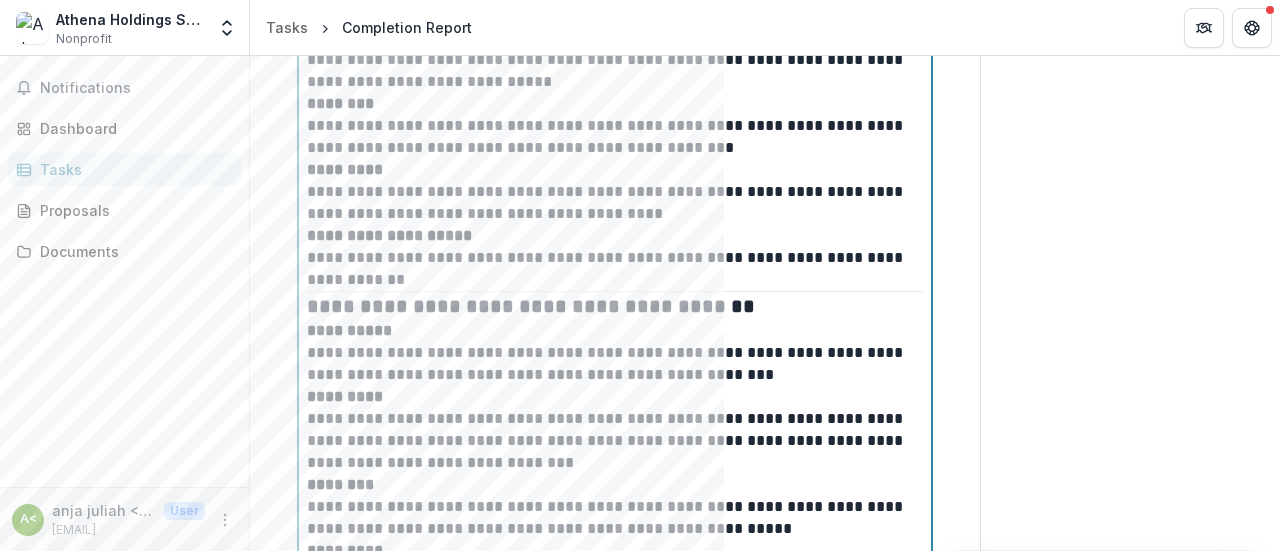 scroll, scrollTop: 465, scrollLeft: 0, axis: vertical 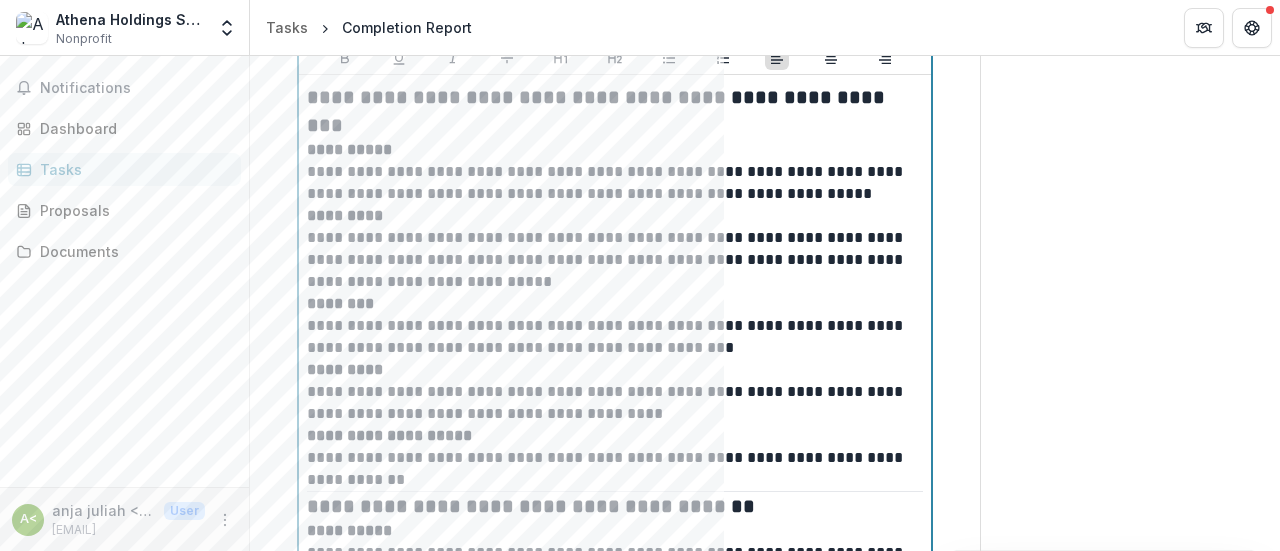 click on "**********" at bounding box center (612, 458) 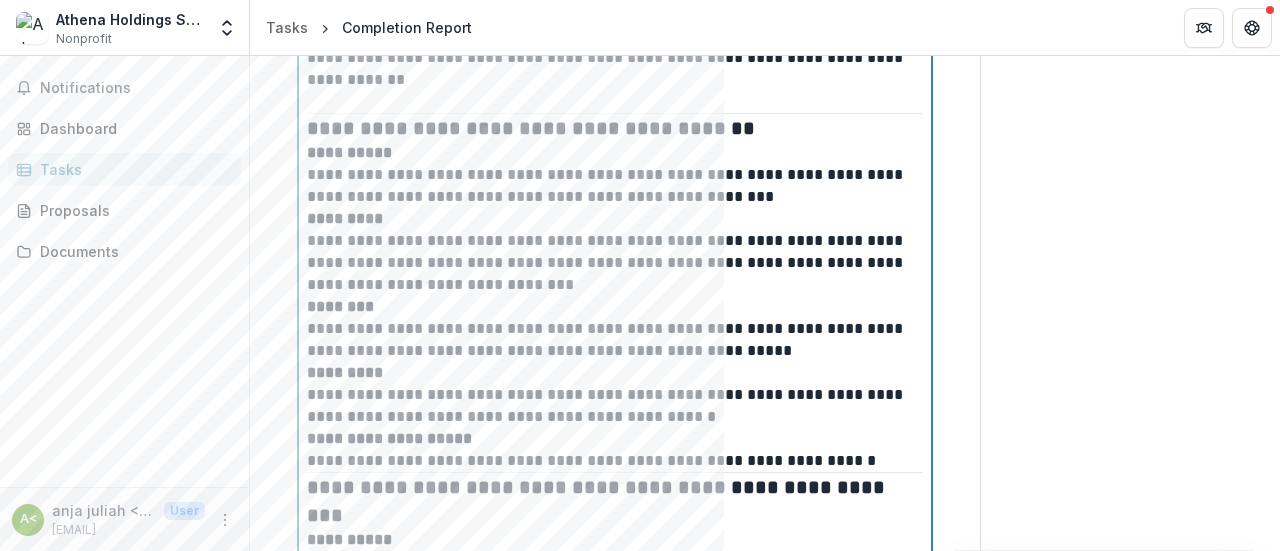 scroll, scrollTop: 965, scrollLeft: 0, axis: vertical 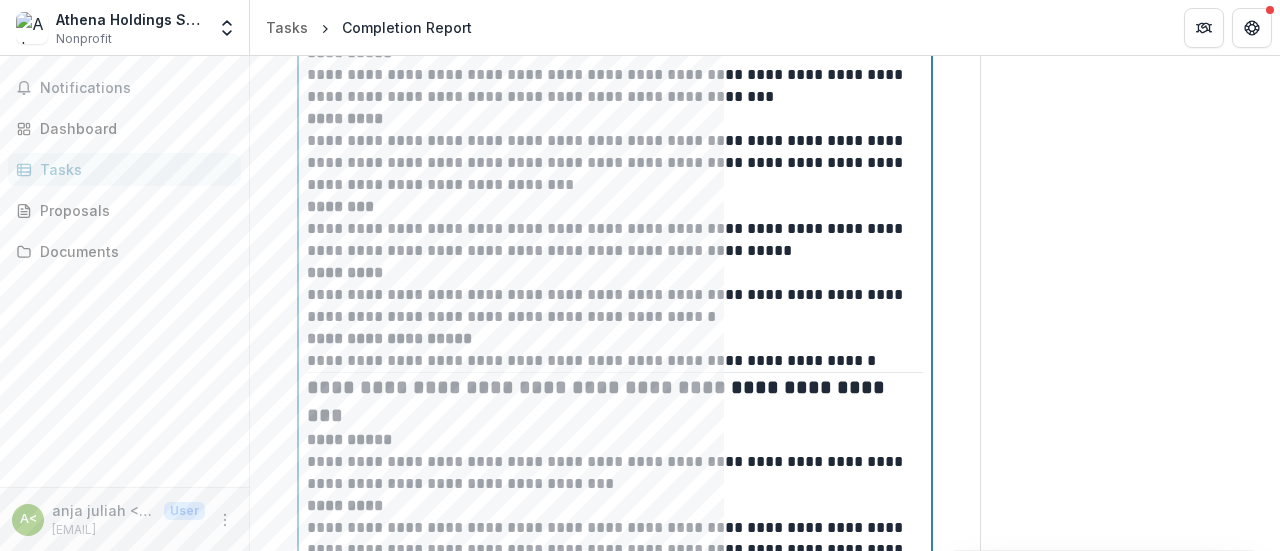 click on "**********" at bounding box center (612, 350) 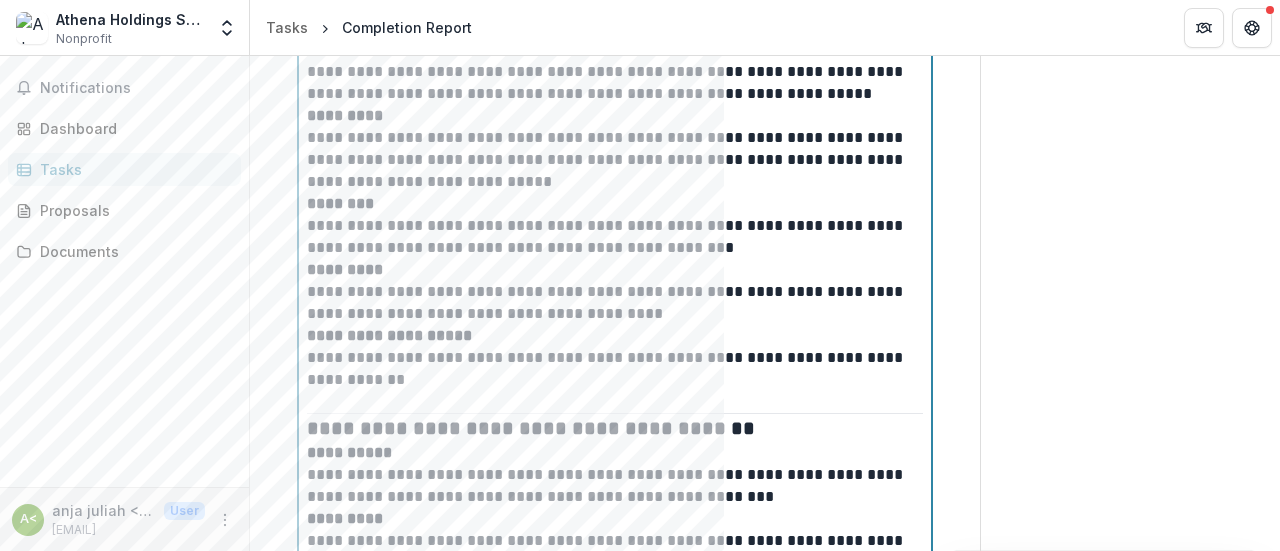scroll, scrollTop: 465, scrollLeft: 0, axis: vertical 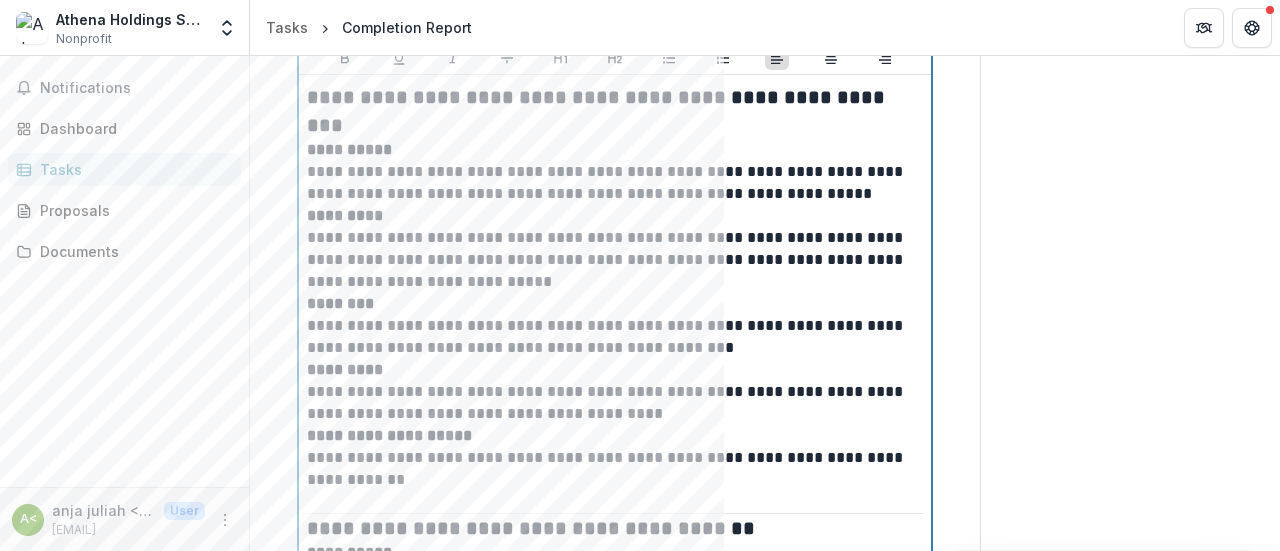 click on "**********" at bounding box center [612, 172] 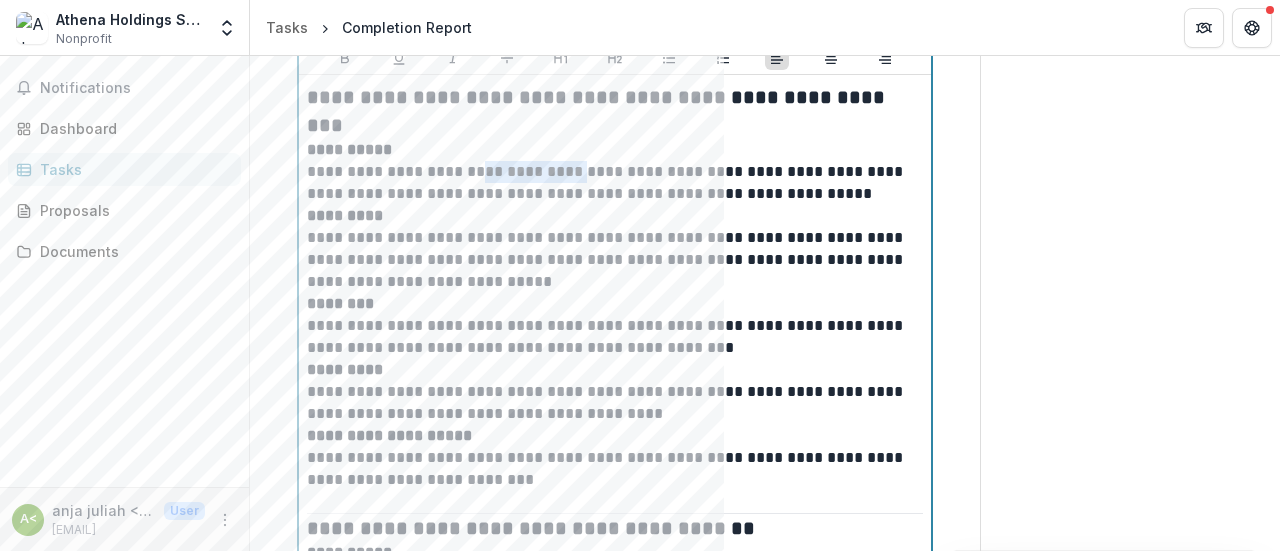 drag, startPoint x: 565, startPoint y: 139, endPoint x: 459, endPoint y: 138, distance: 106.004715 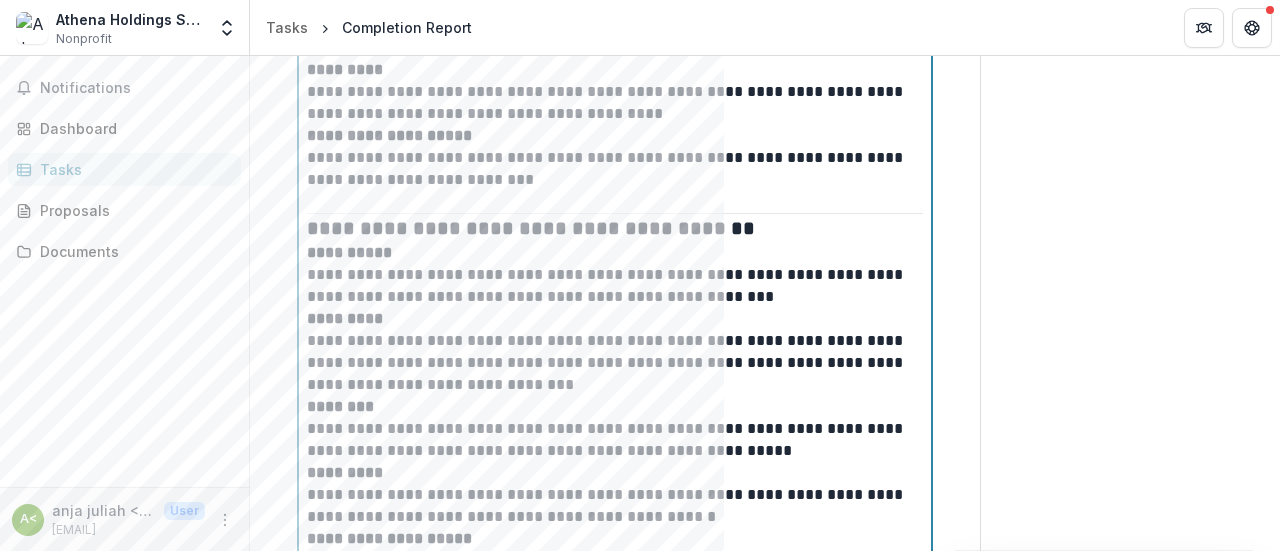scroll, scrollTop: 865, scrollLeft: 0, axis: vertical 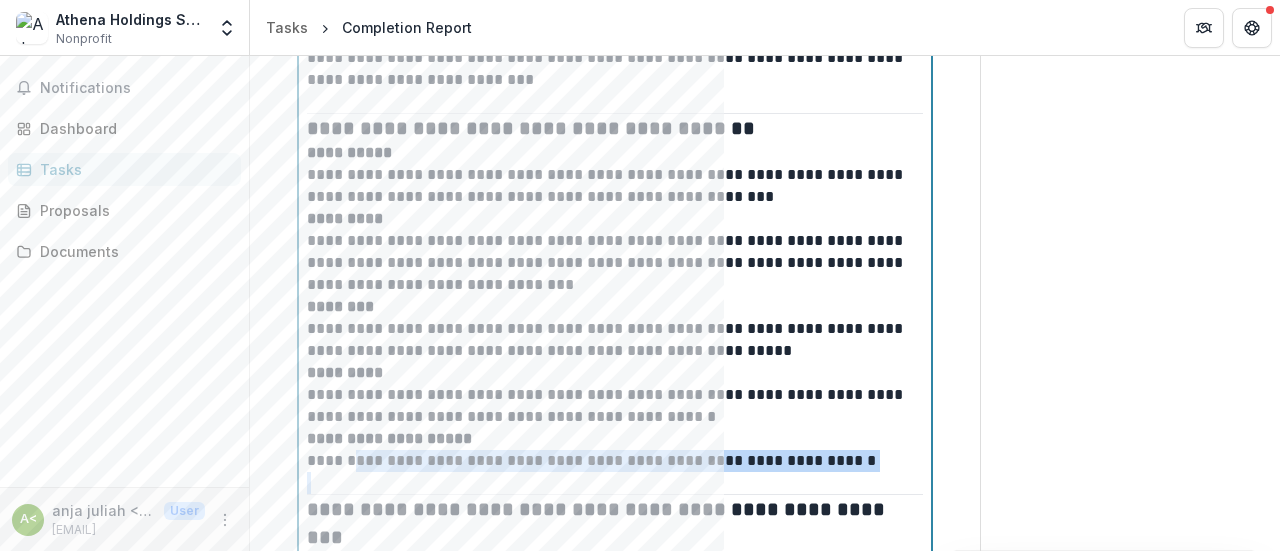 drag, startPoint x: 346, startPoint y: 421, endPoint x: 296, endPoint y: 441, distance: 53.851646 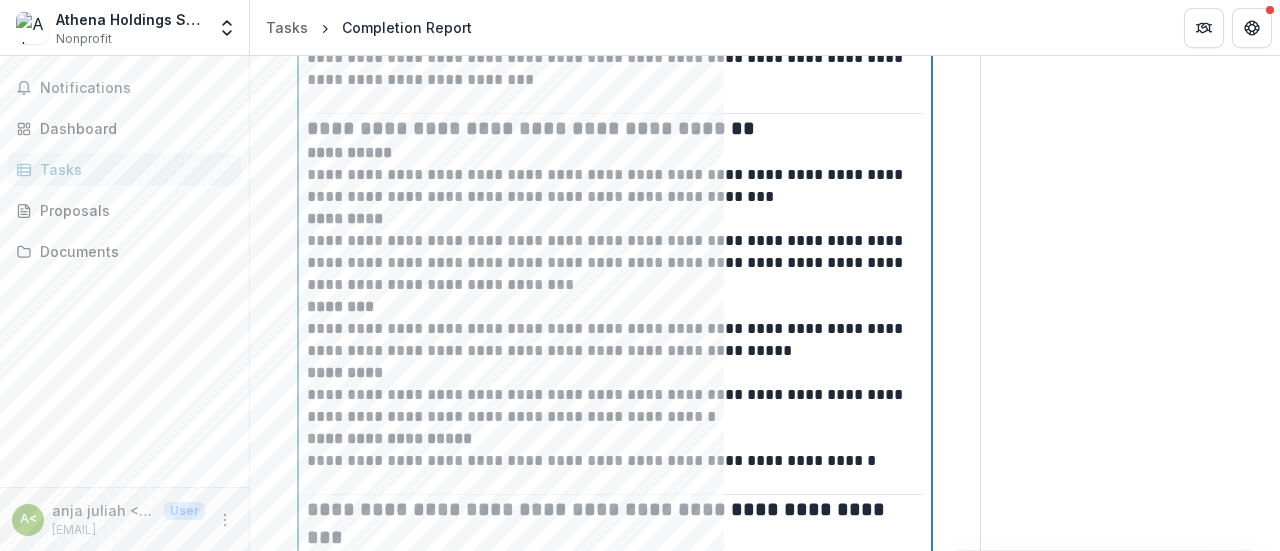 click on "**********" at bounding box center (612, 450) 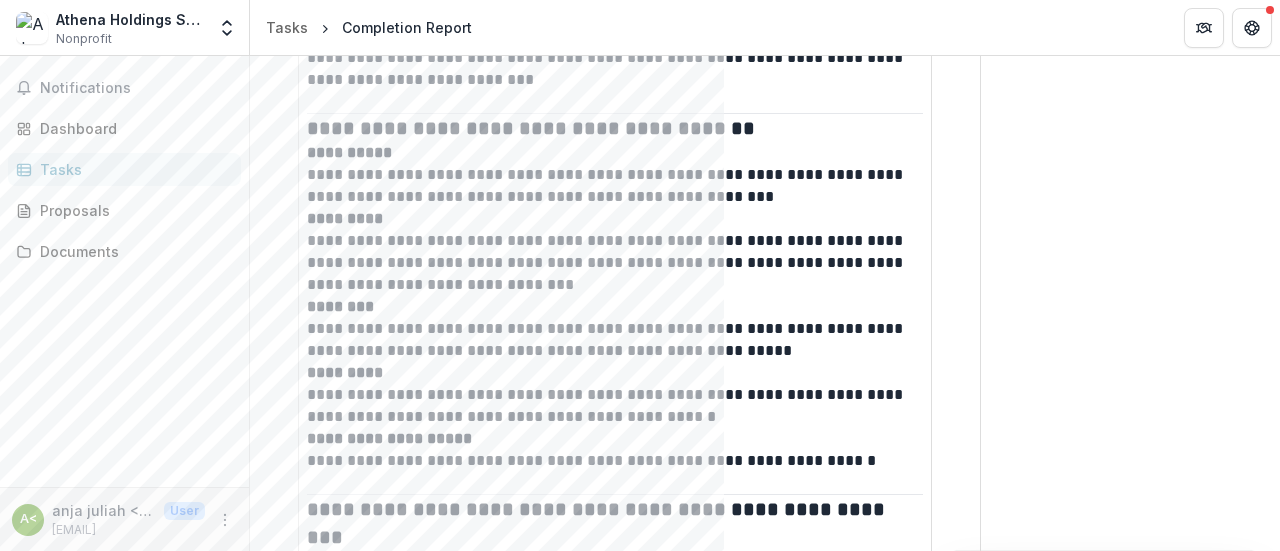 click on "**********" at bounding box center [615, 293] 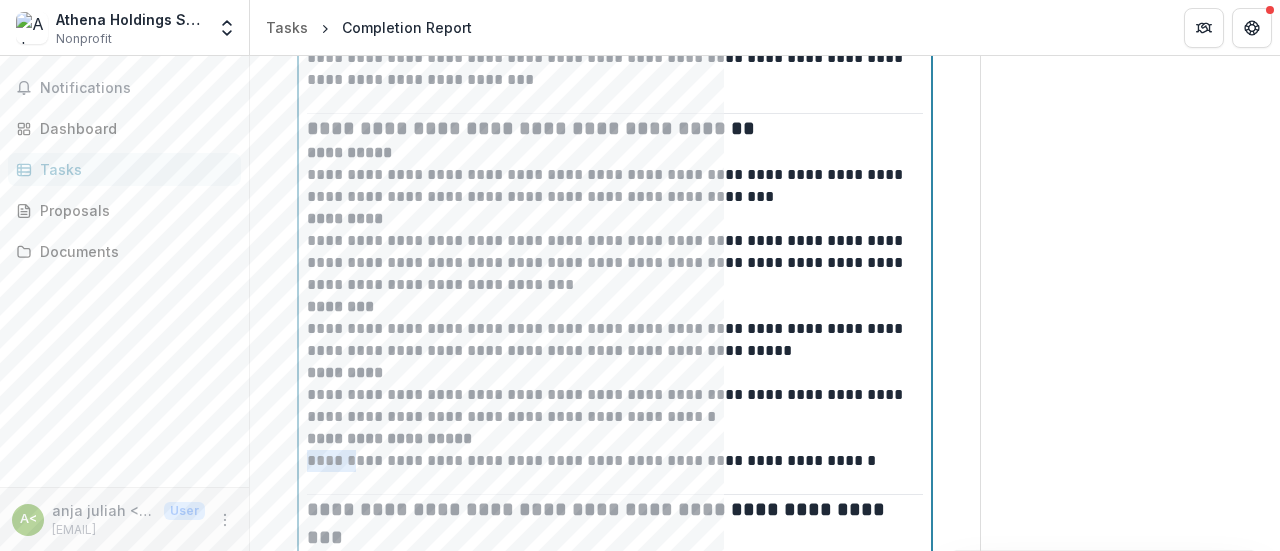 drag, startPoint x: 348, startPoint y: 427, endPoint x: 306, endPoint y: 425, distance: 42.047592 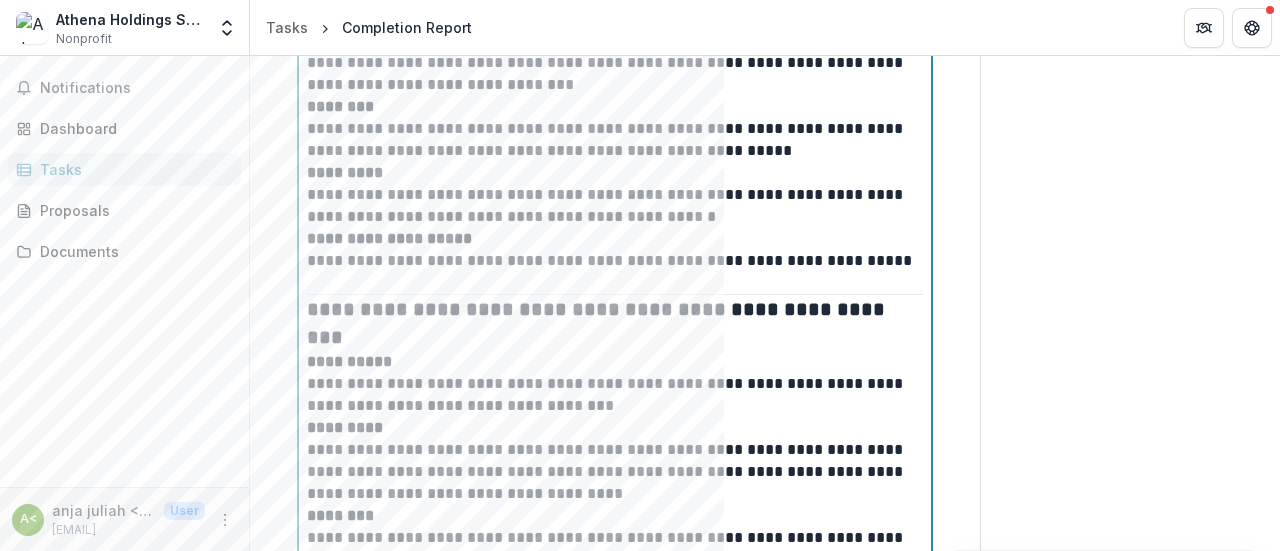 scroll, scrollTop: 1265, scrollLeft: 0, axis: vertical 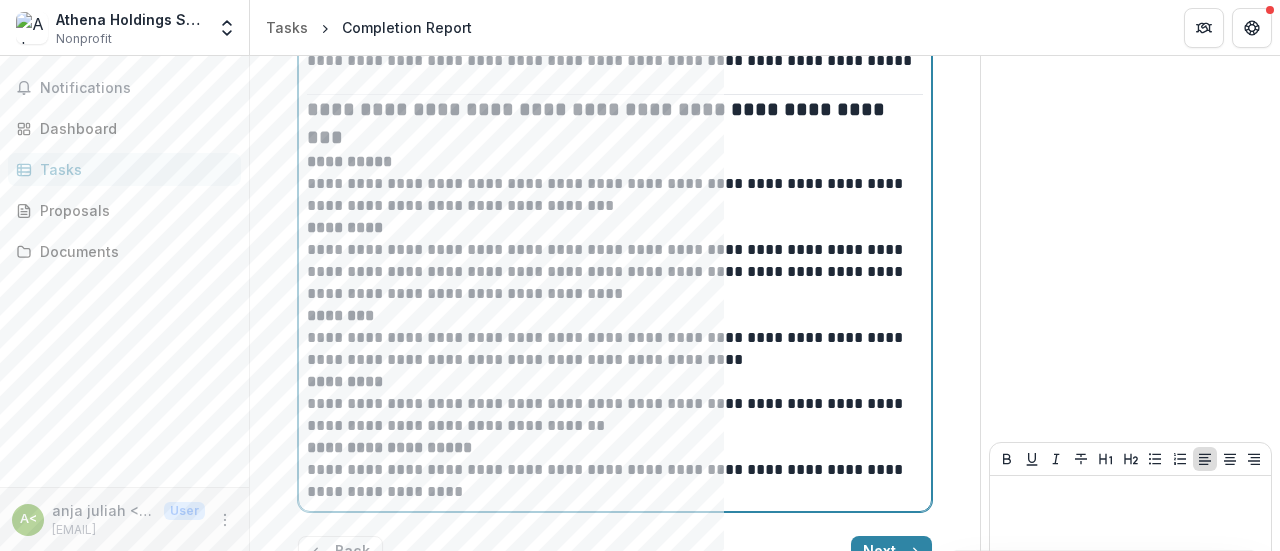 click on "**********" at bounding box center [612, 184] 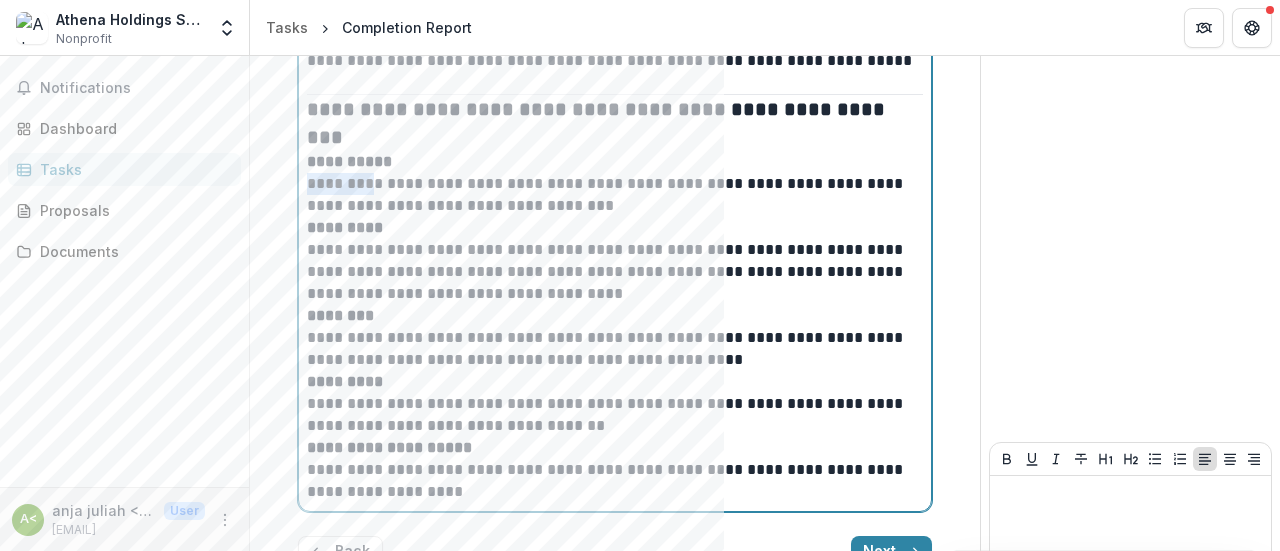 drag, startPoint x: 378, startPoint y: 125, endPoint x: 310, endPoint y: 134, distance: 68.593 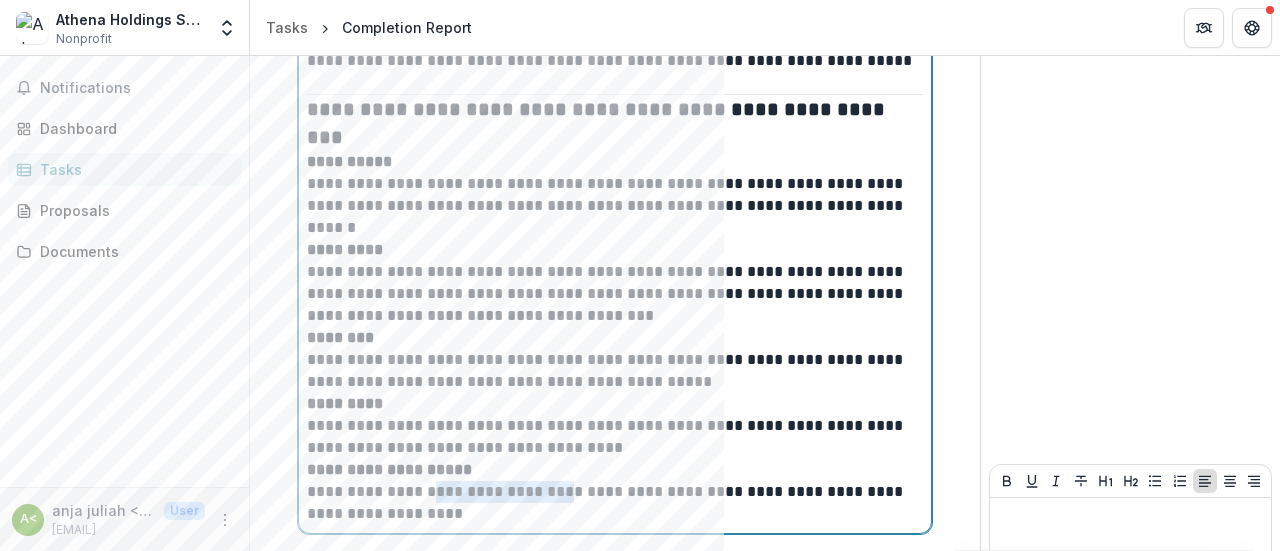 drag, startPoint x: 430, startPoint y: 431, endPoint x: 567, endPoint y: 438, distance: 137.17871 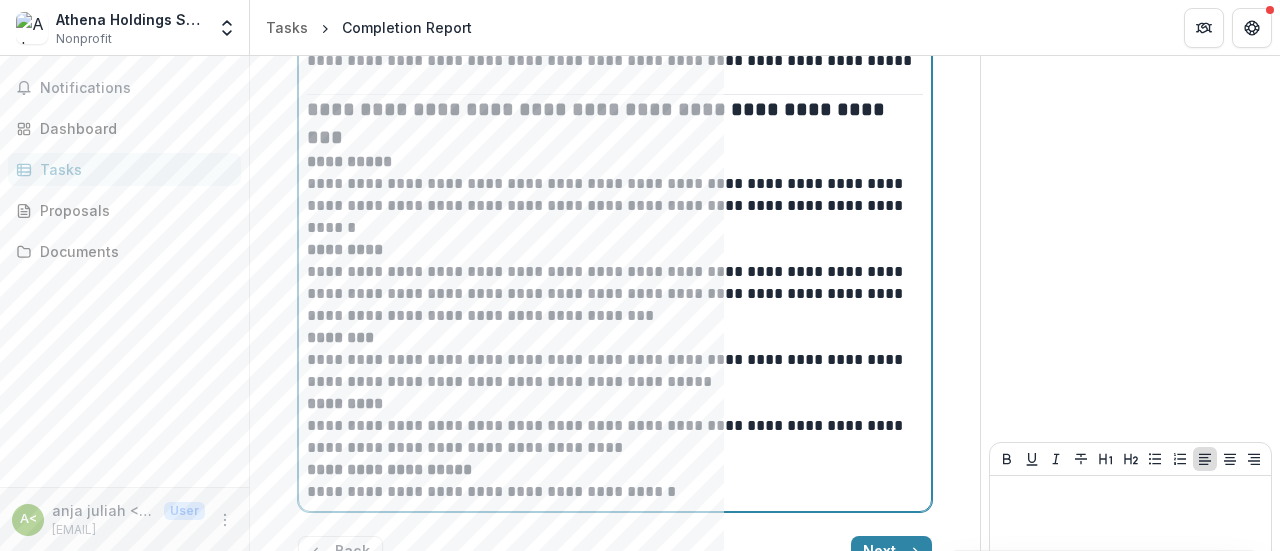 click on "**********" at bounding box center [598, 123] 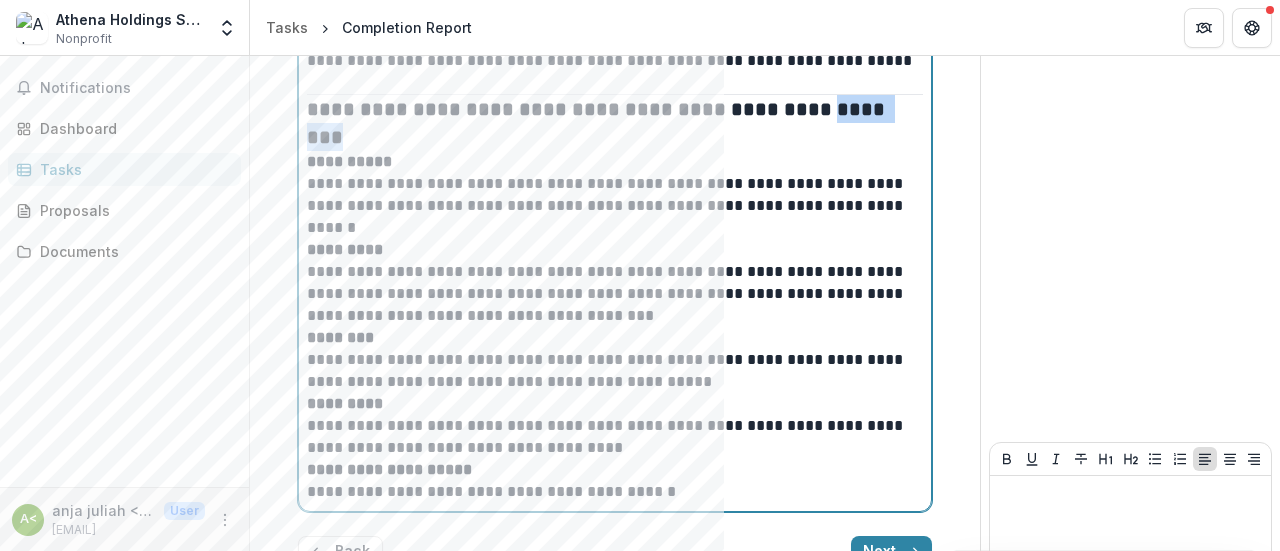 drag, startPoint x: 828, startPoint y: 72, endPoint x: 864, endPoint y: 145, distance: 81.394104 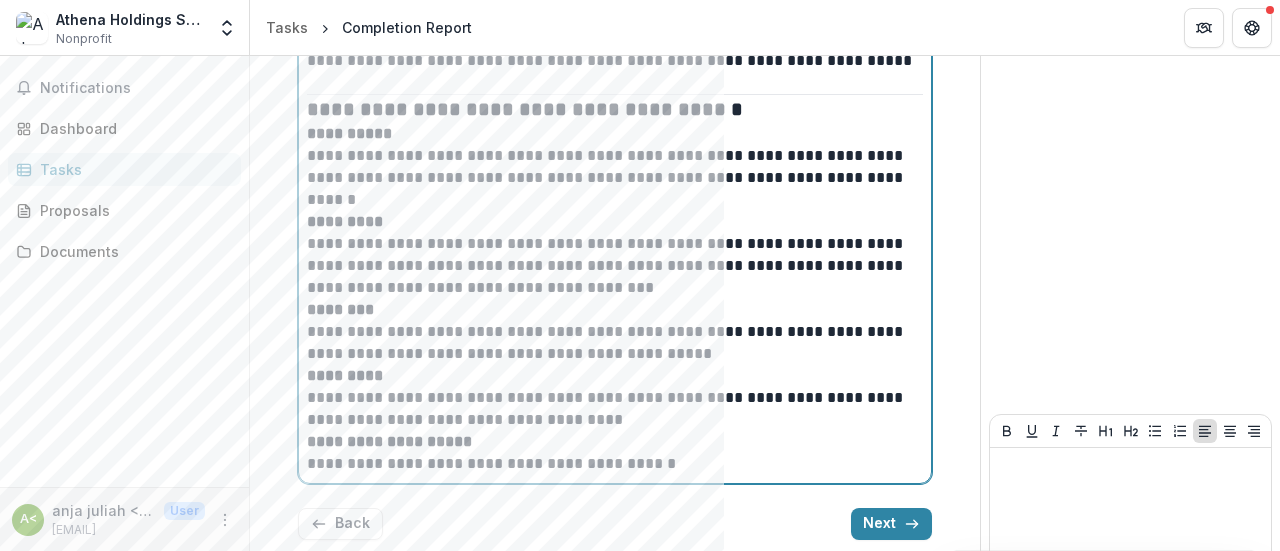 scroll, scrollTop: 1309, scrollLeft: 0, axis: vertical 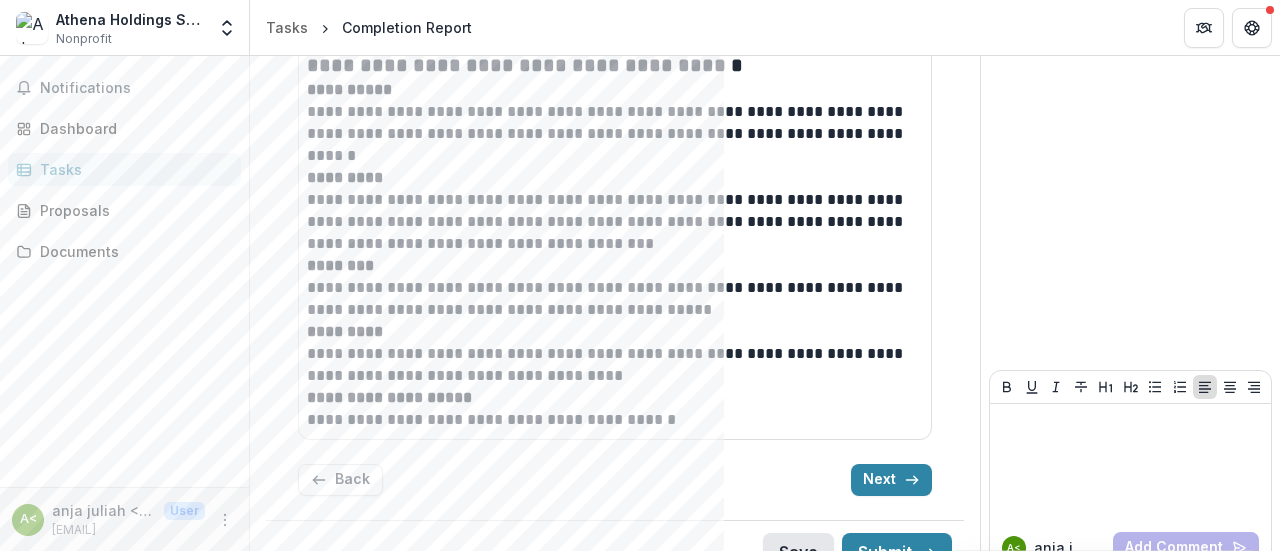 click on "Save" at bounding box center [798, 553] 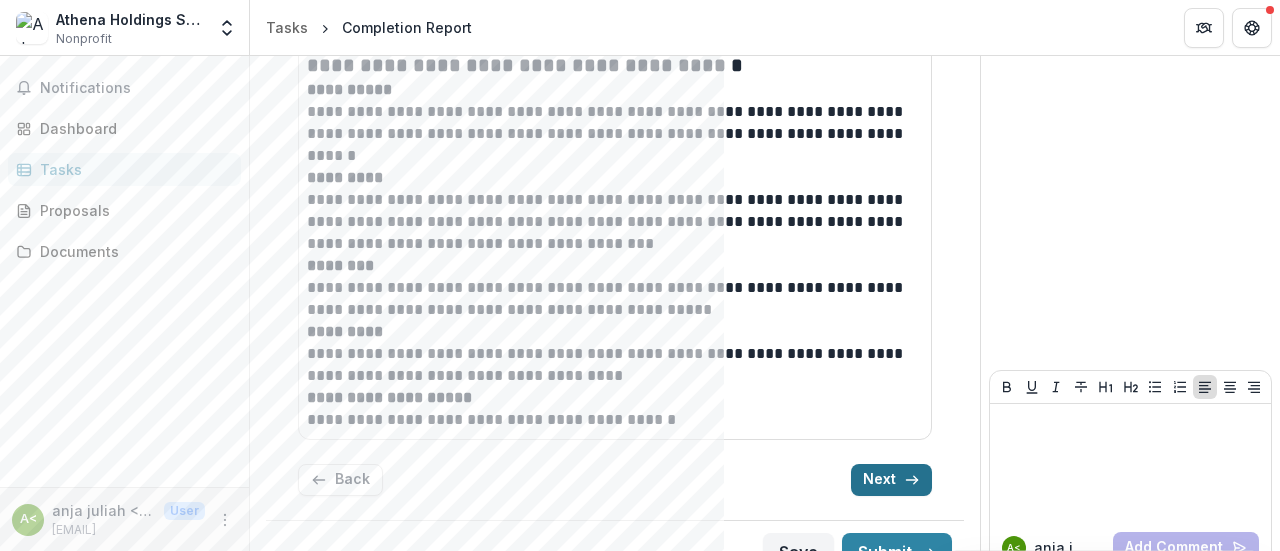 click on "Next" at bounding box center (891, 480) 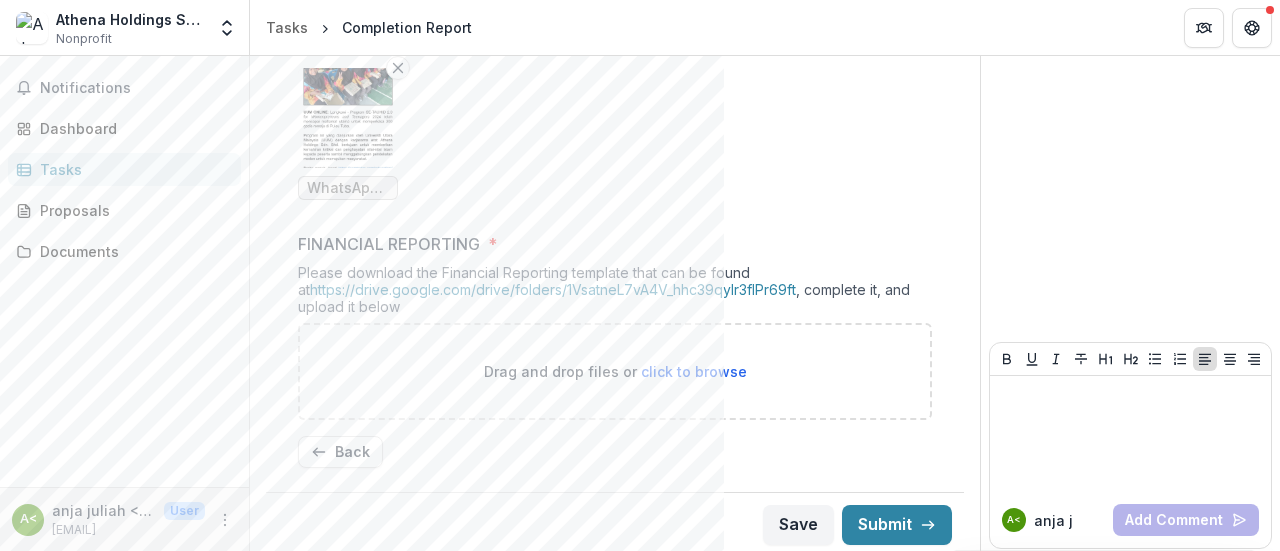 scroll, scrollTop: 638, scrollLeft: 0, axis: vertical 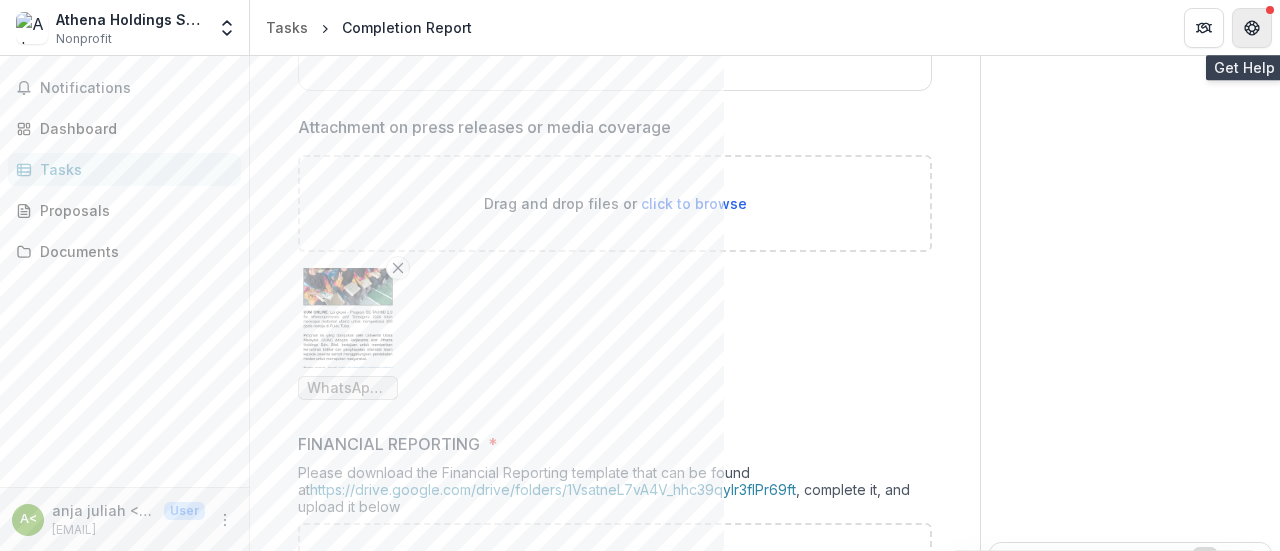 click 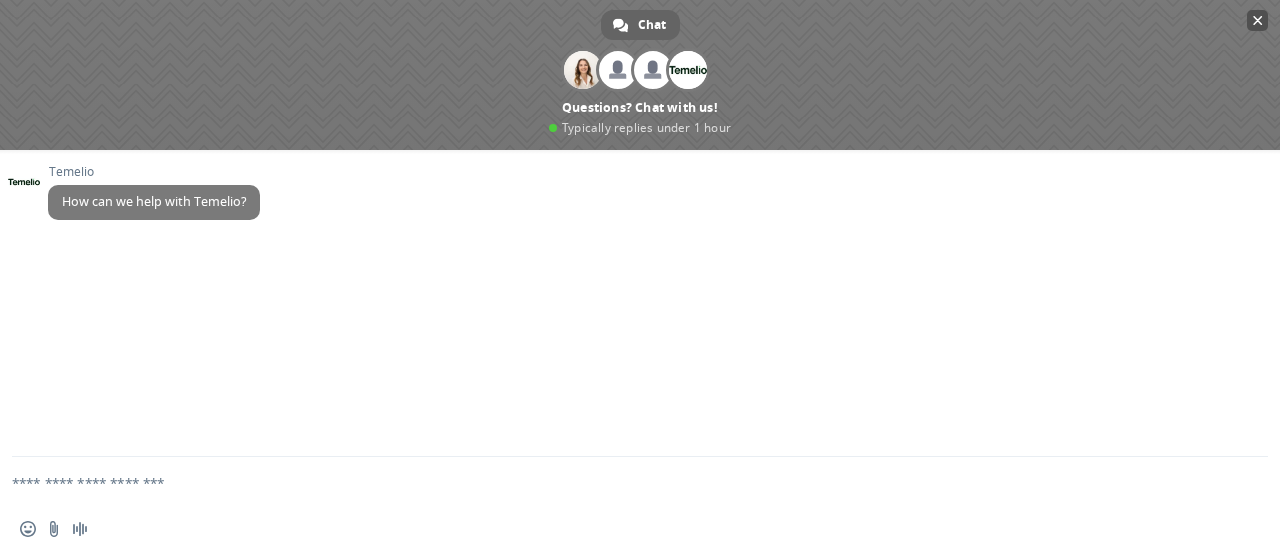 click at bounding box center [1257, 20] 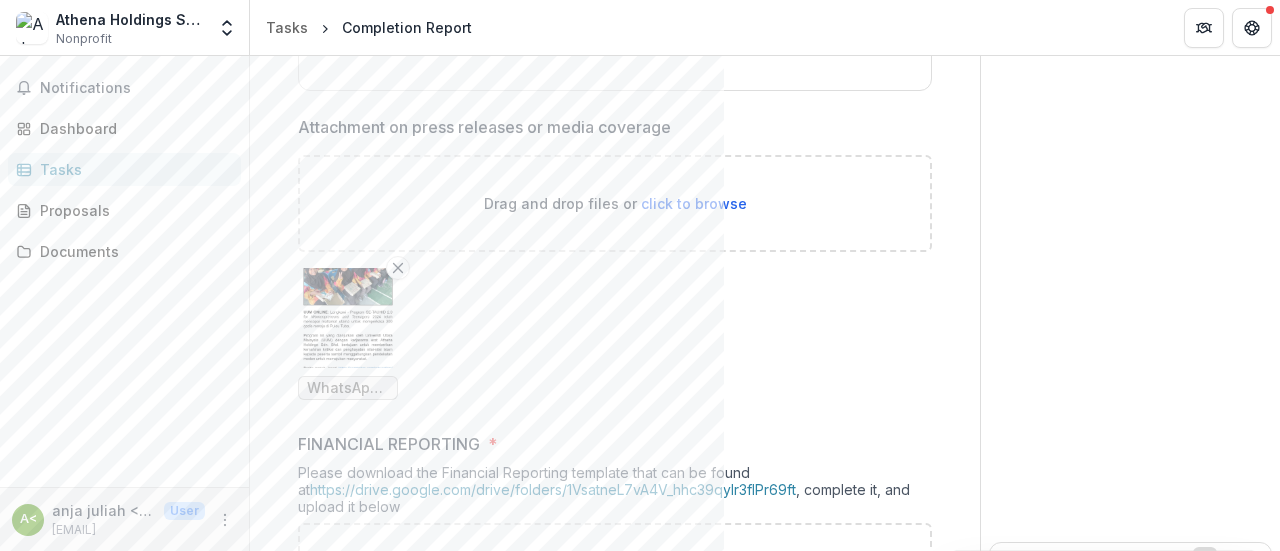 scroll, scrollTop: 138, scrollLeft: 0, axis: vertical 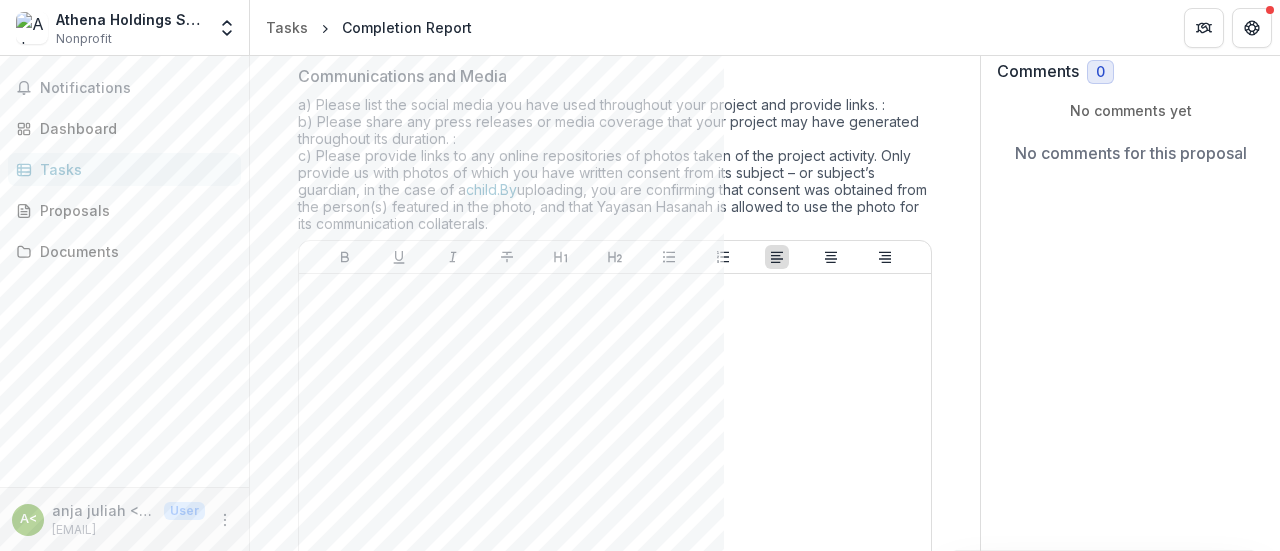 click on "Athena Holdings Sdn Bhd" at bounding box center [130, 19] 